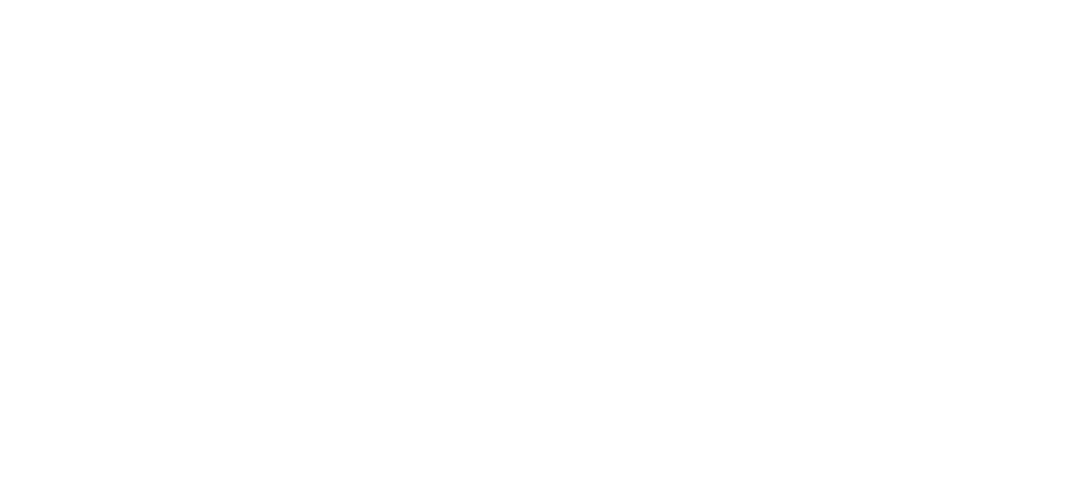 scroll, scrollTop: 0, scrollLeft: 0, axis: both 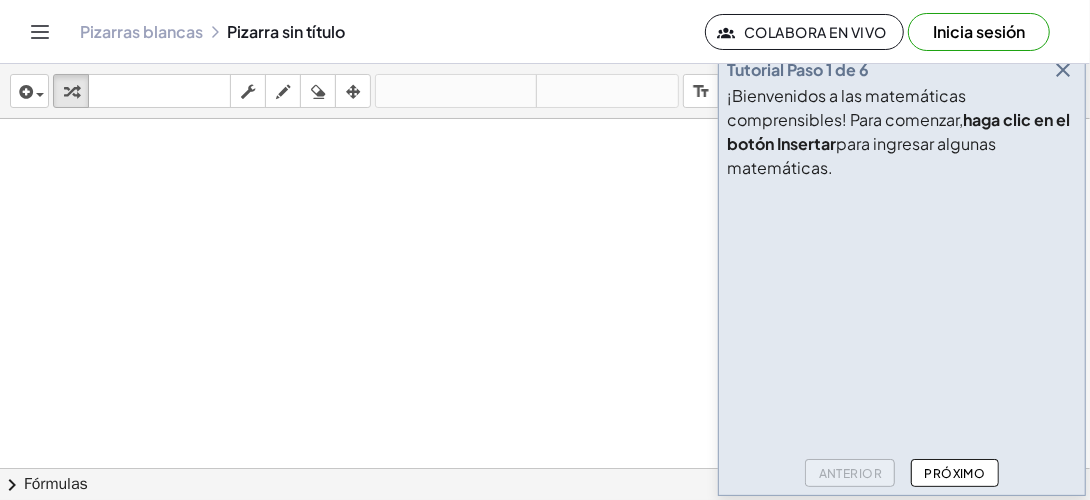 click at bounding box center [545, 468] 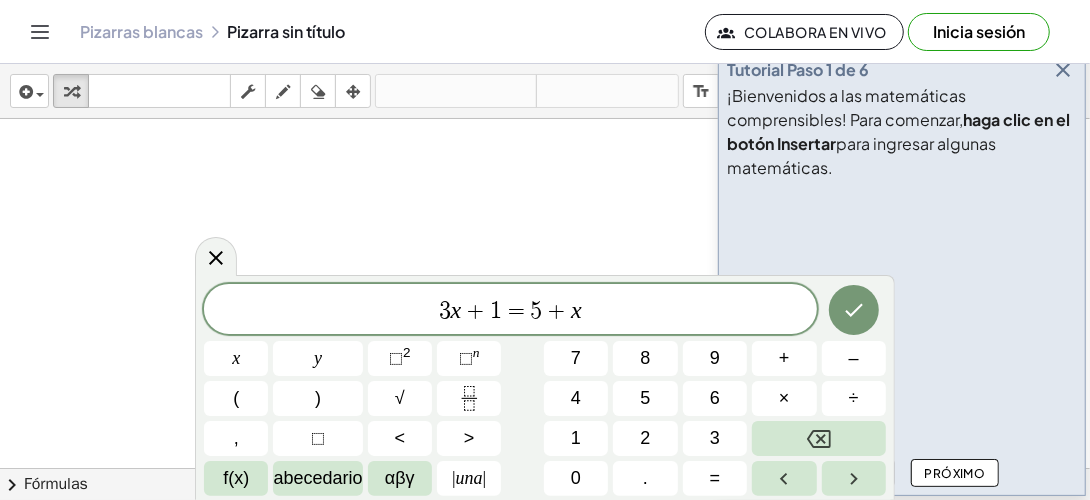 click at bounding box center [545, 468] 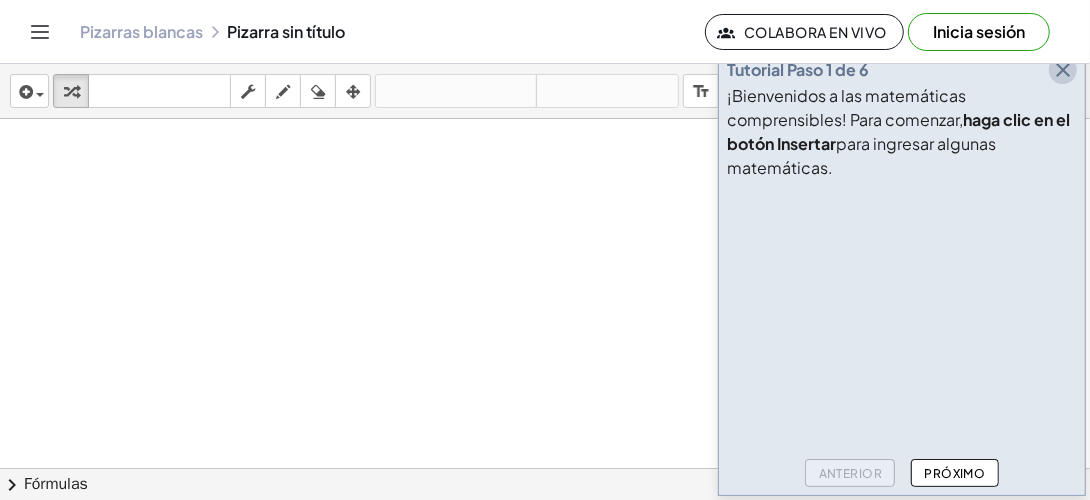 click at bounding box center [1063, 70] 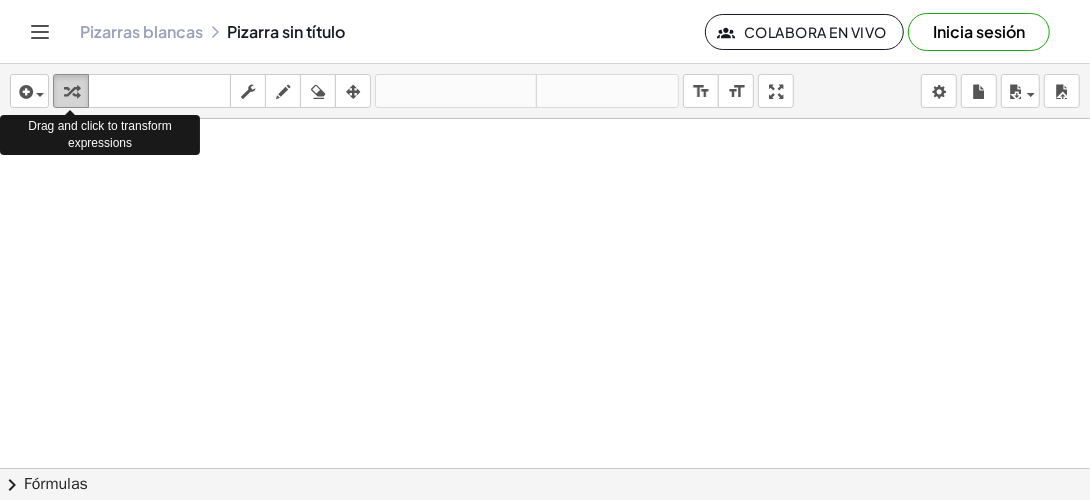 click at bounding box center [71, 91] 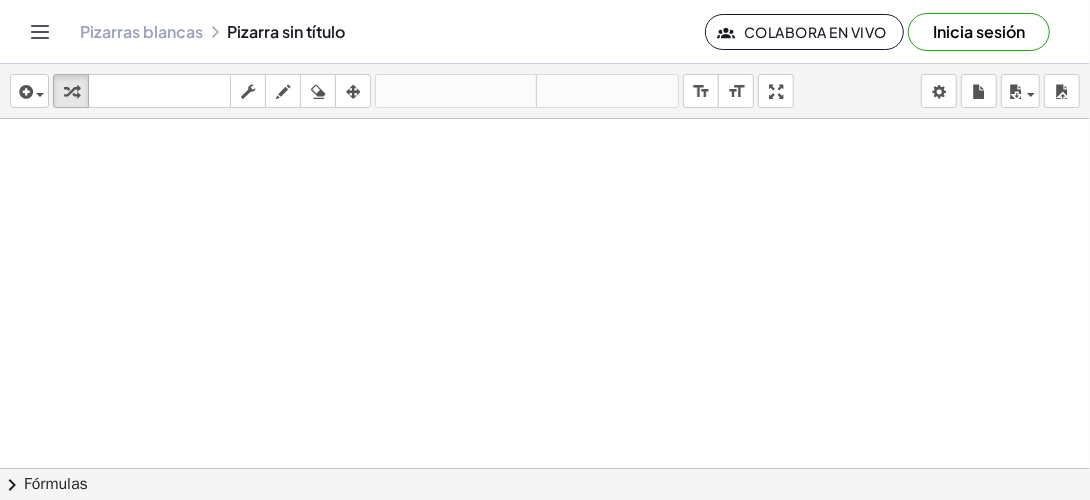 click 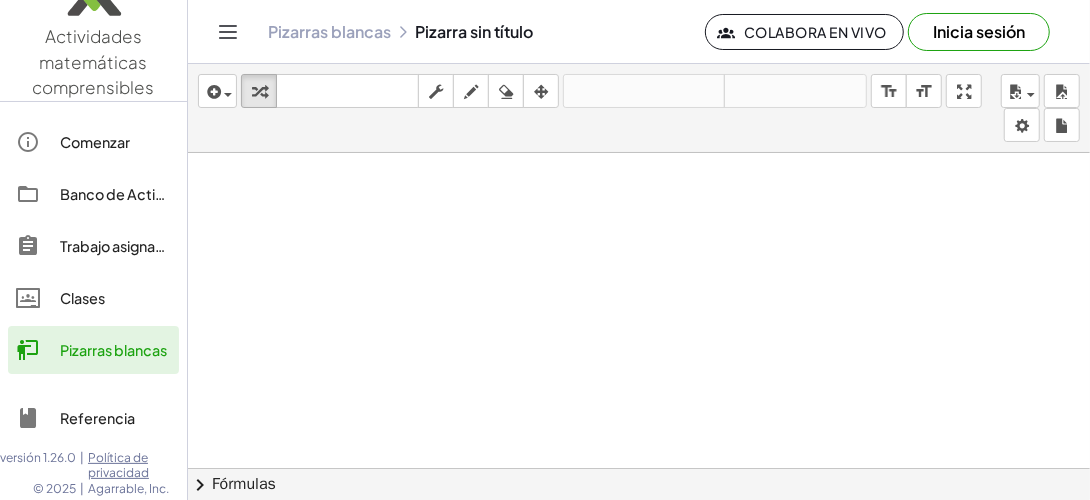 scroll, scrollTop: 0, scrollLeft: 0, axis: both 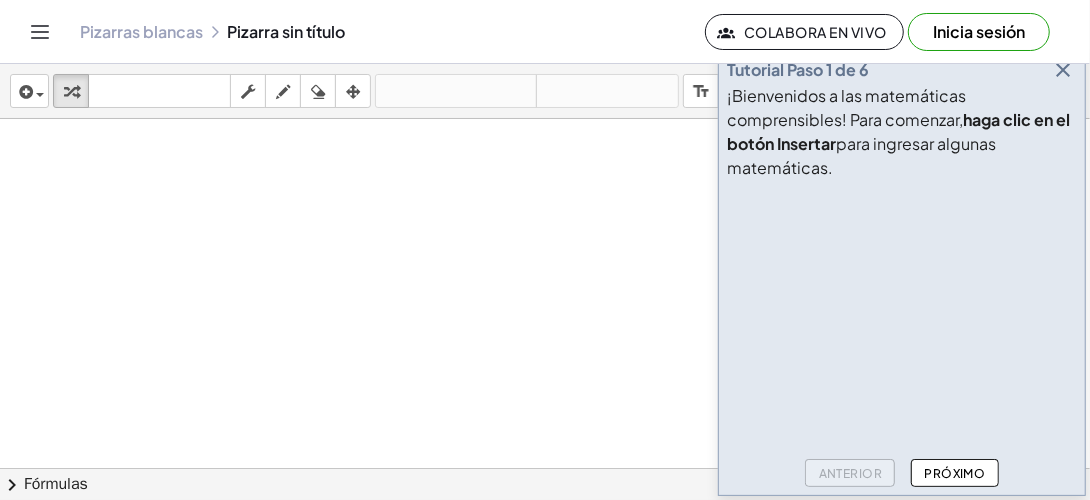 click on "haga clic en el botón Insertar" at bounding box center (898, 131) 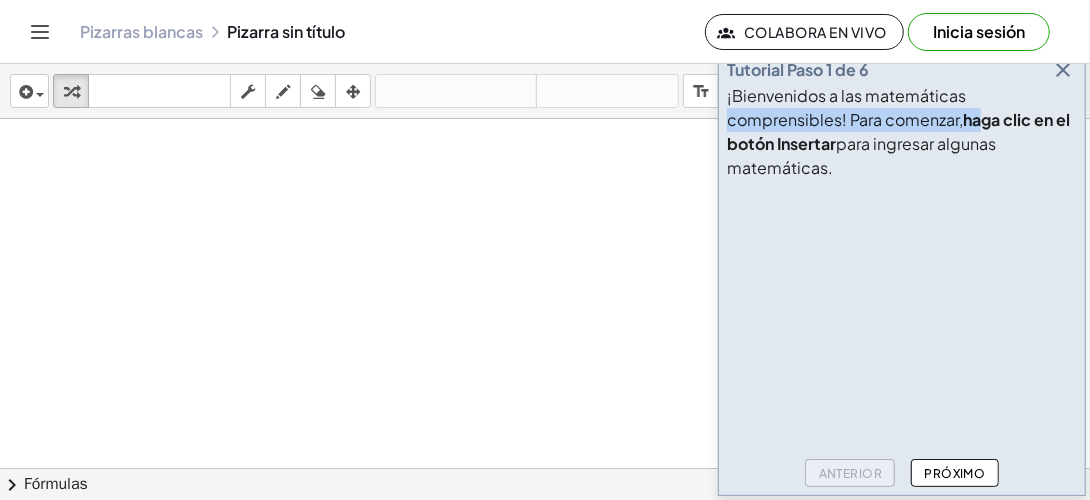 drag, startPoint x: 1082, startPoint y: 105, endPoint x: 986, endPoint y: 108, distance: 96.04687 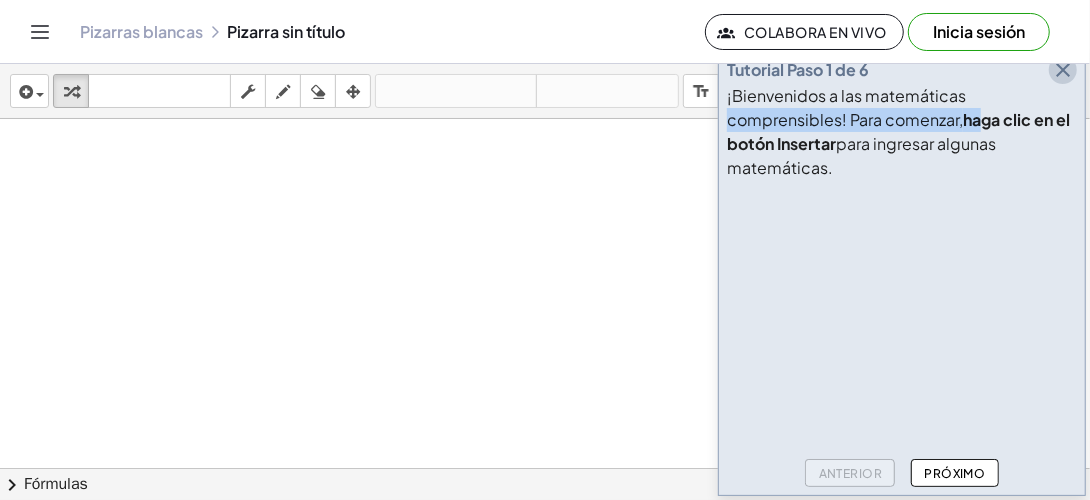 click at bounding box center [1063, 70] 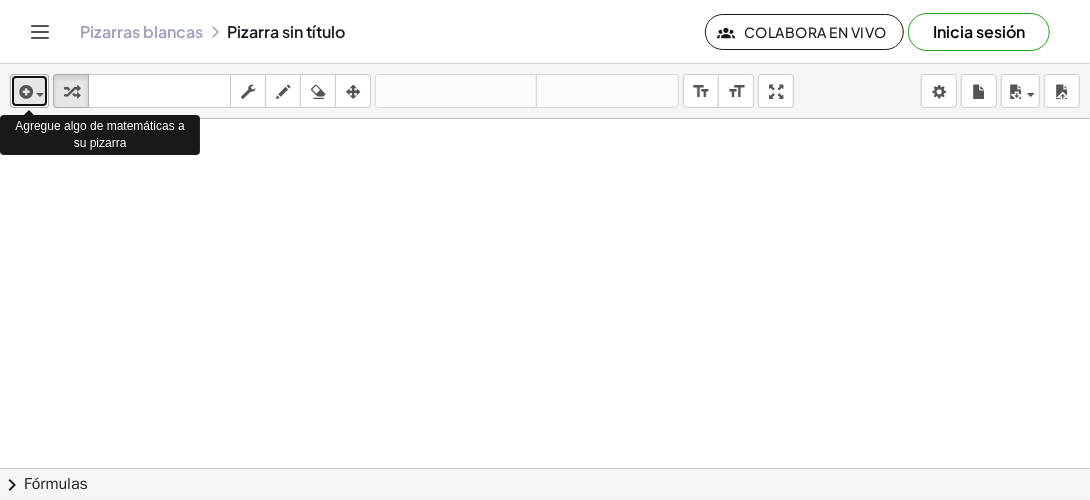 click at bounding box center (40, 95) 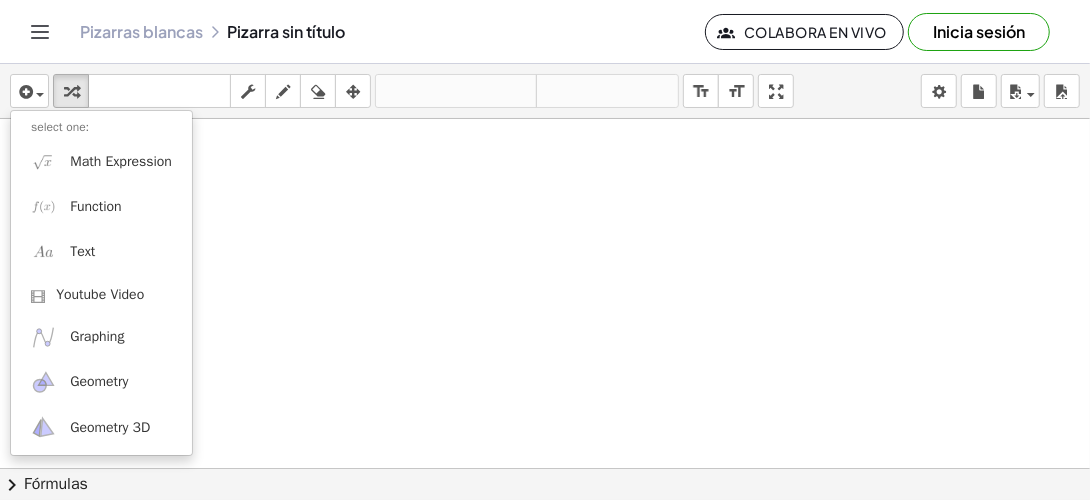 click 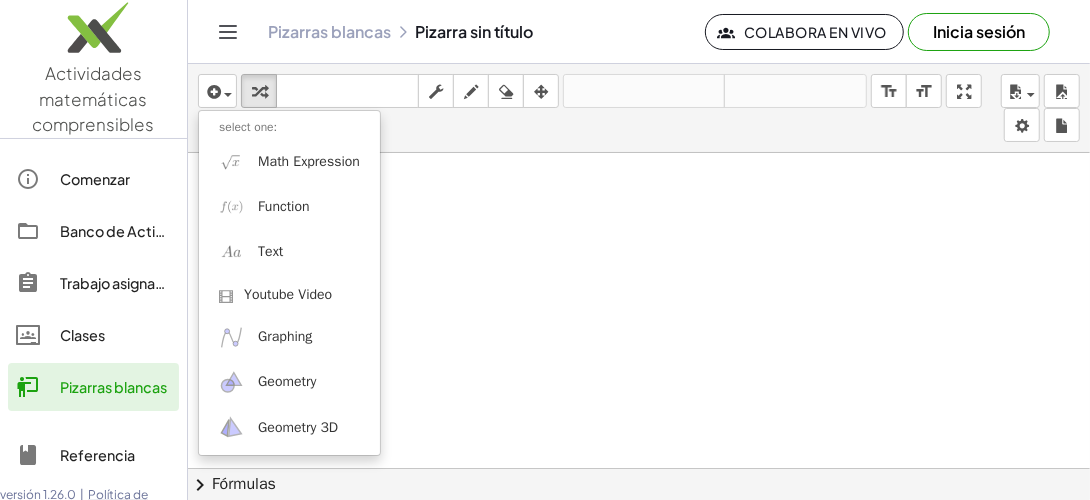 click 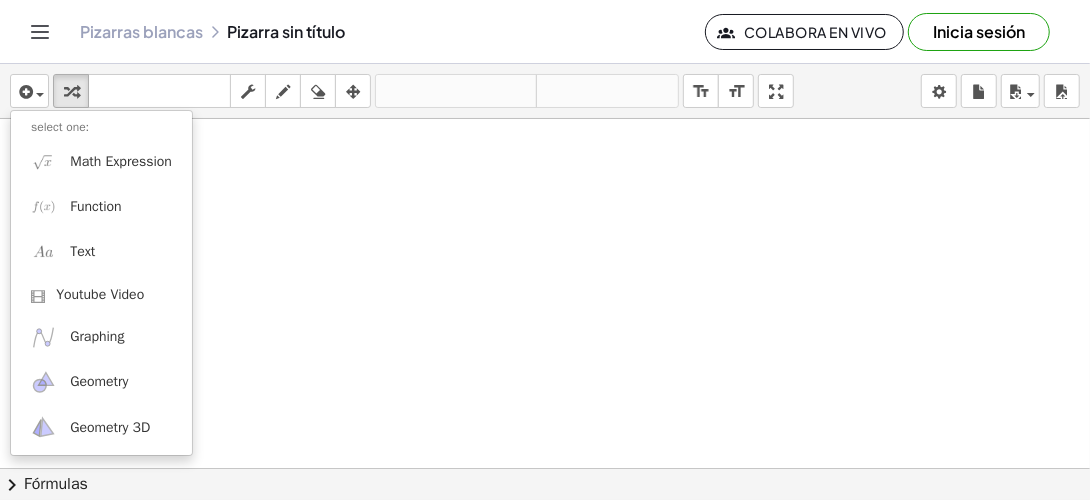 click on "Inicia sesión" at bounding box center [979, 32] 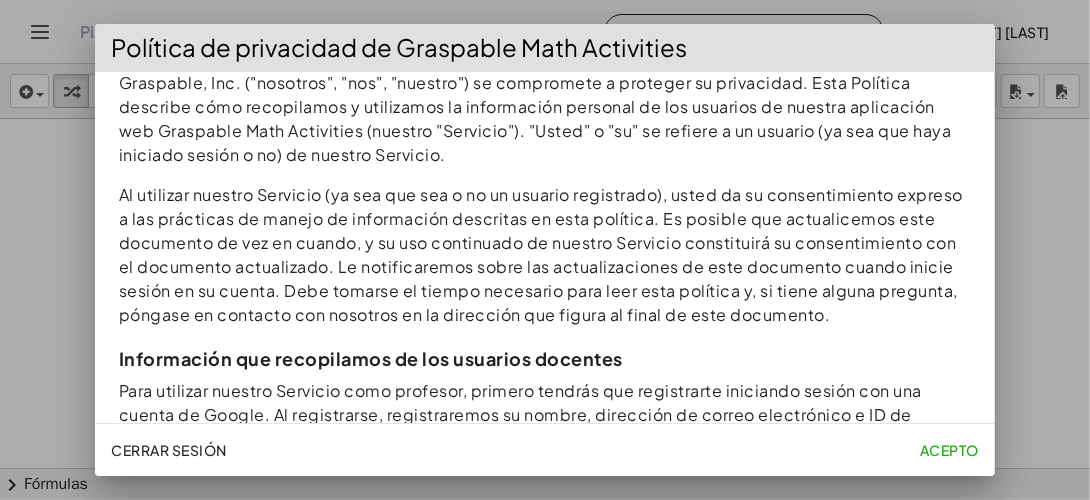 scroll, scrollTop: 0, scrollLeft: 0, axis: both 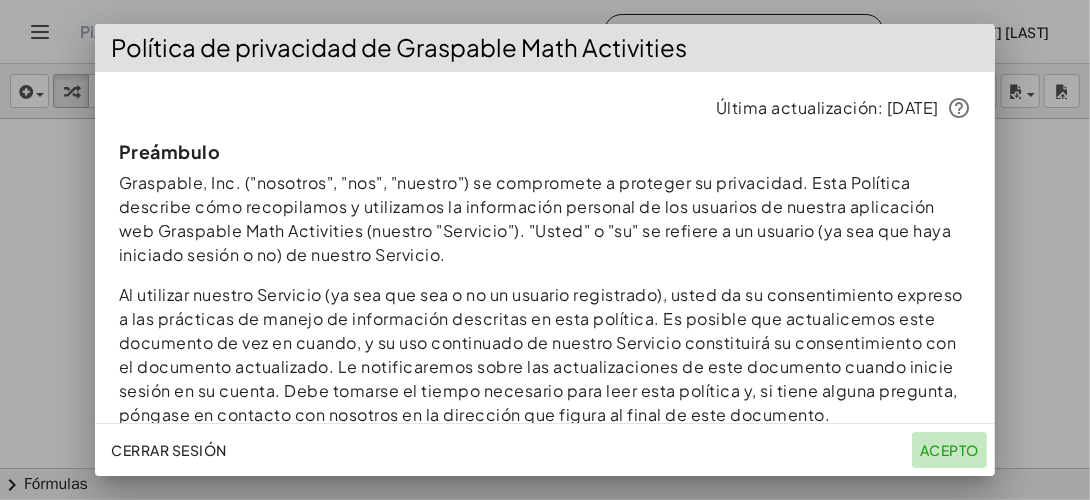 click on "Acepto" 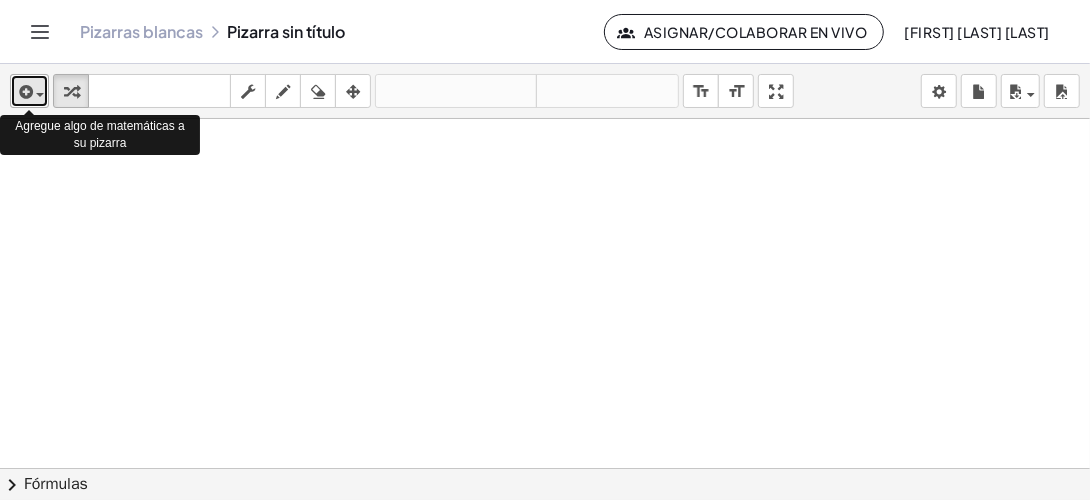 click on "insertar" at bounding box center [29, 91] 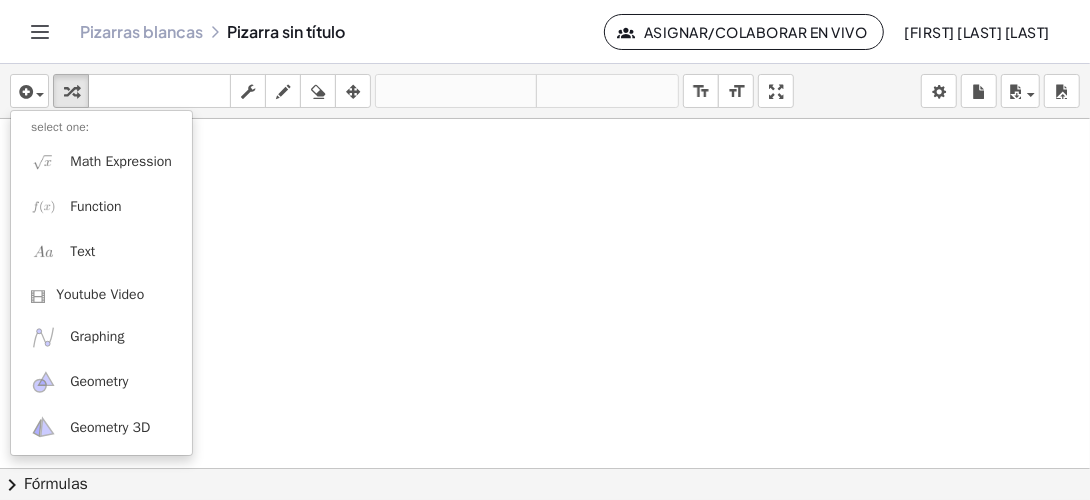click 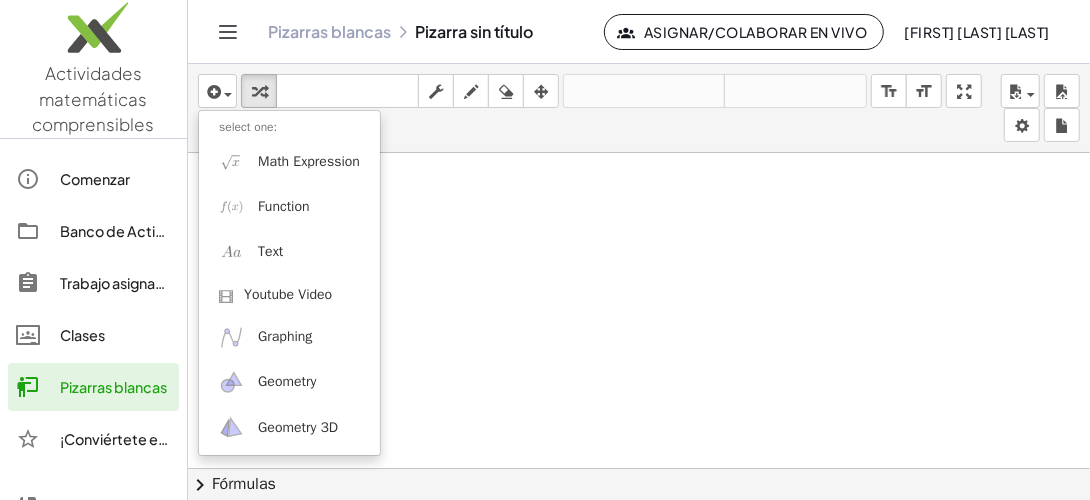 click 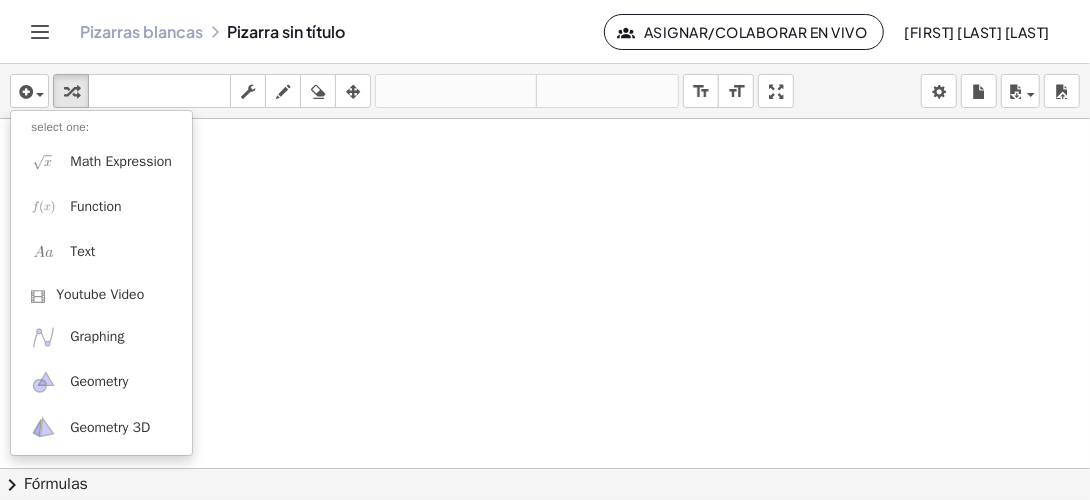 drag, startPoint x: 1038, startPoint y: 0, endPoint x: 513, endPoint y: 197, distance: 560.74414 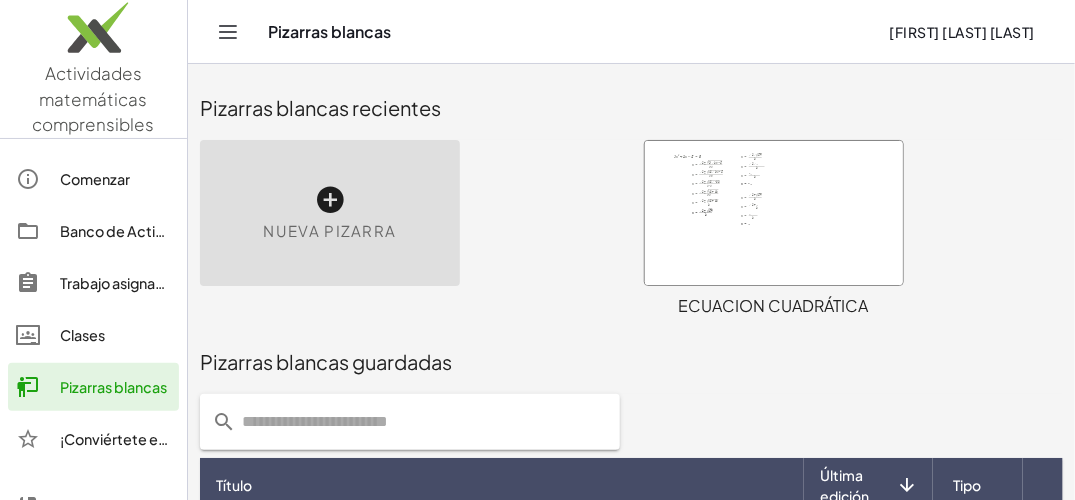 scroll, scrollTop: 140, scrollLeft: 0, axis: vertical 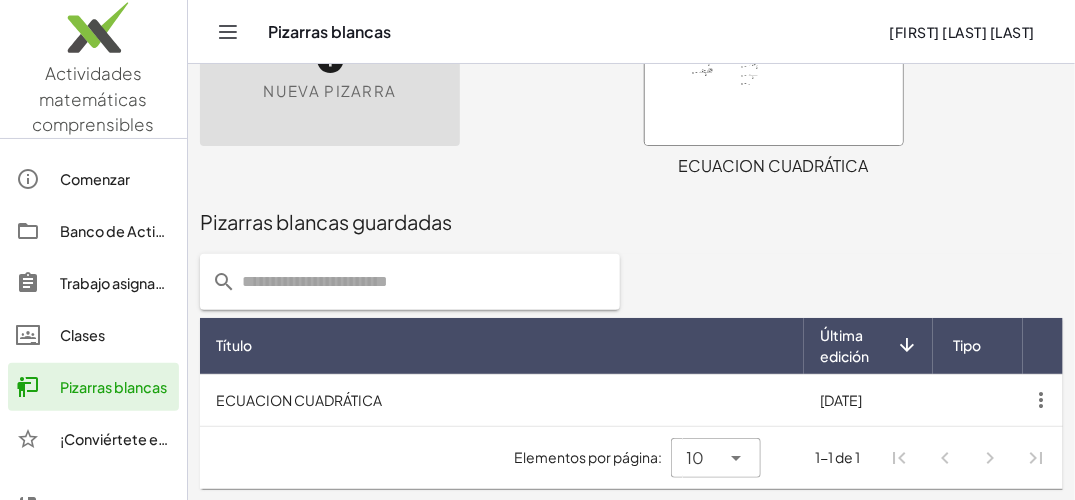 click at bounding box center [906, 345] 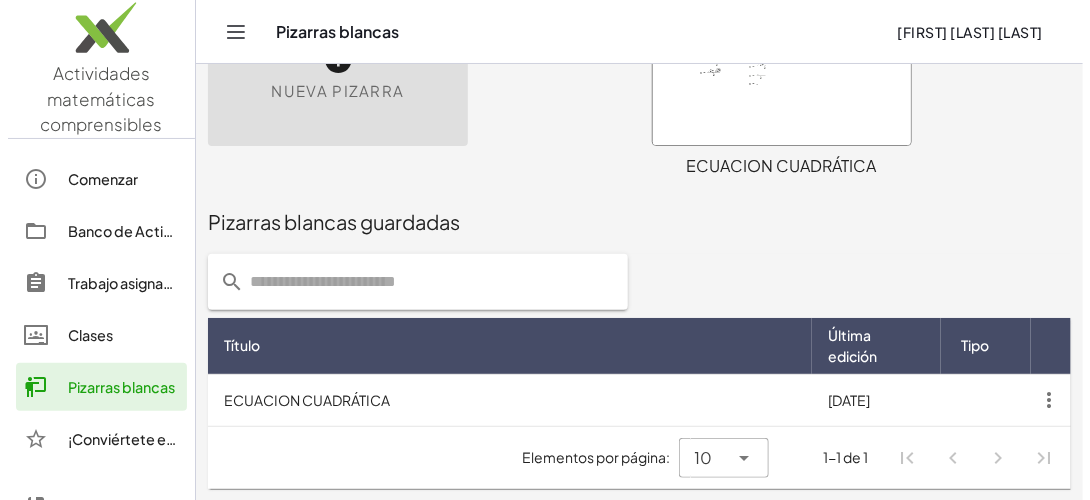 scroll, scrollTop: 0, scrollLeft: 0, axis: both 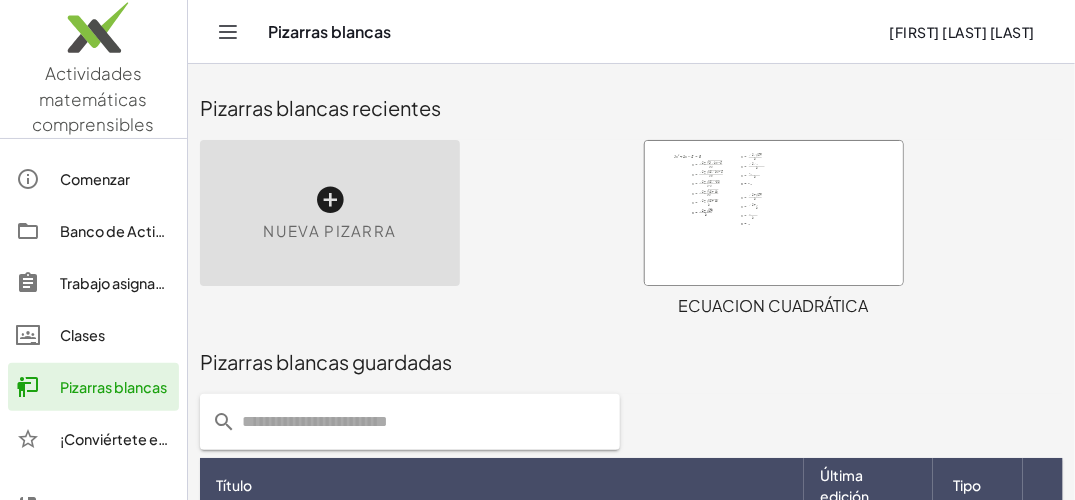 click at bounding box center (774, 213) 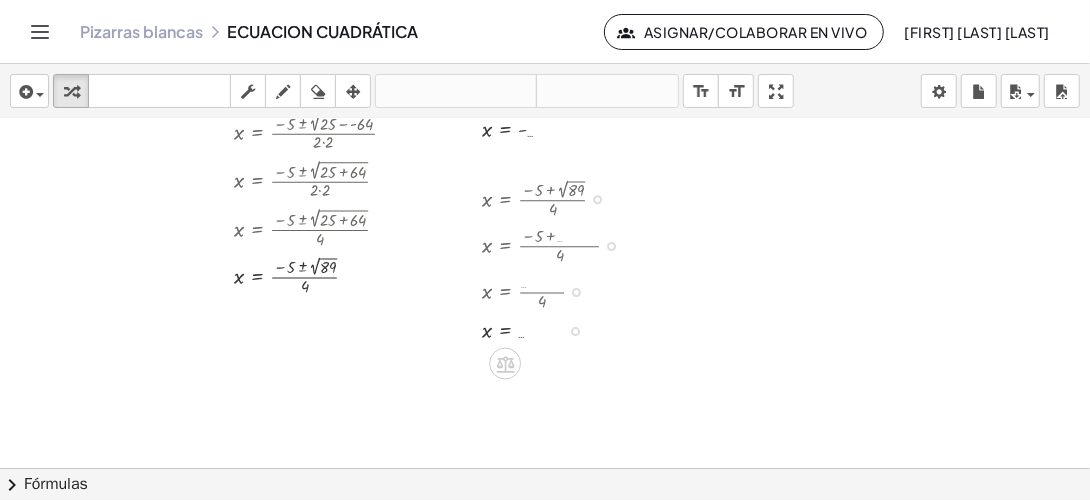 scroll, scrollTop: 100, scrollLeft: 0, axis: vertical 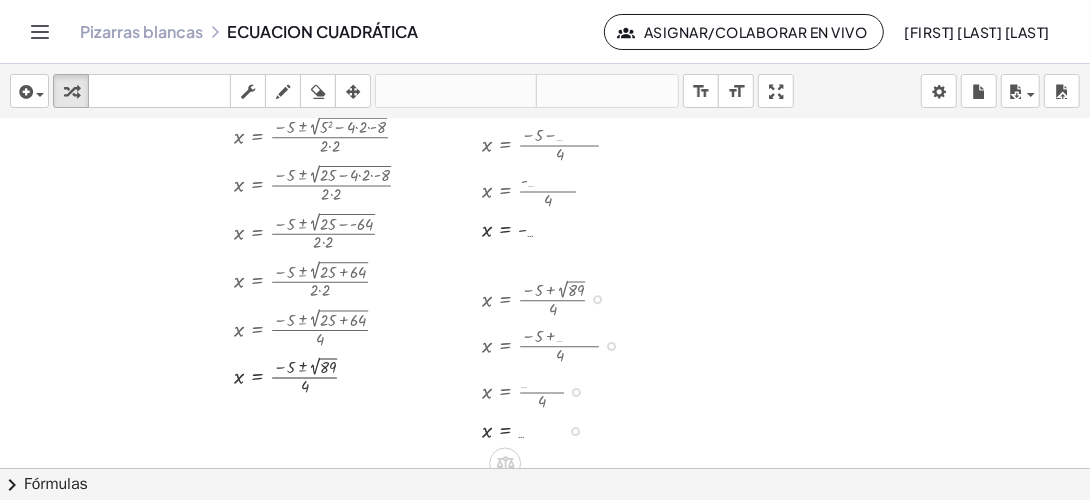 click at bounding box center [559, 344] 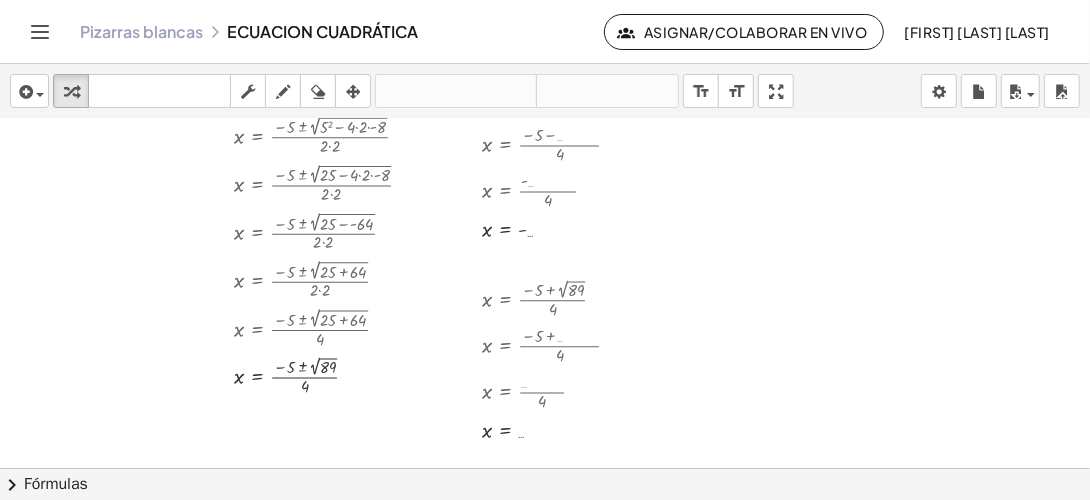 scroll, scrollTop: 0, scrollLeft: 0, axis: both 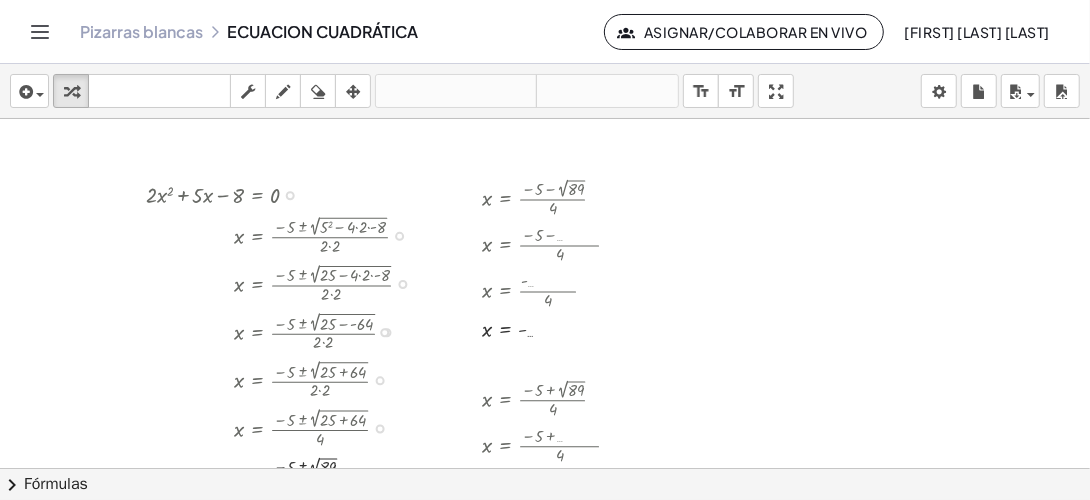 click at bounding box center [287, 193] 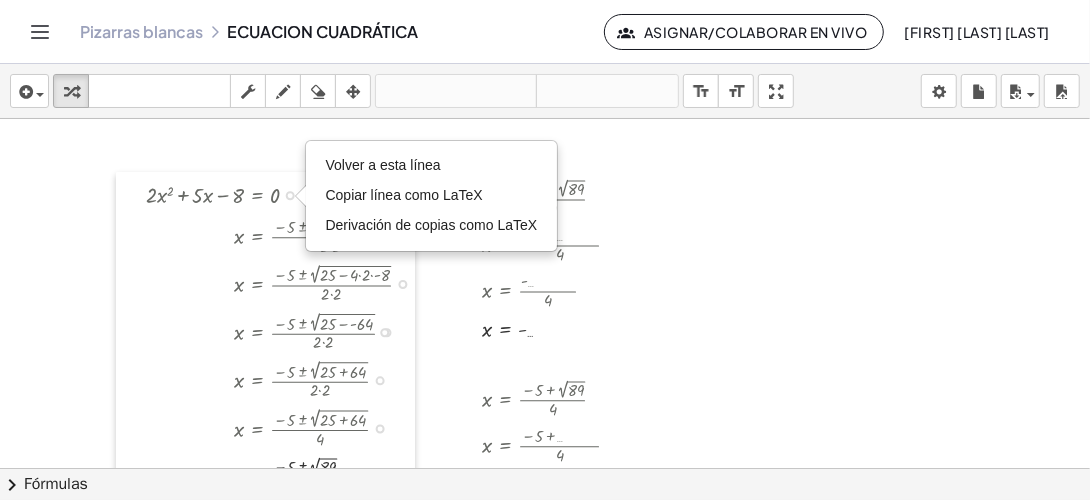 click at bounding box center (131, 338) 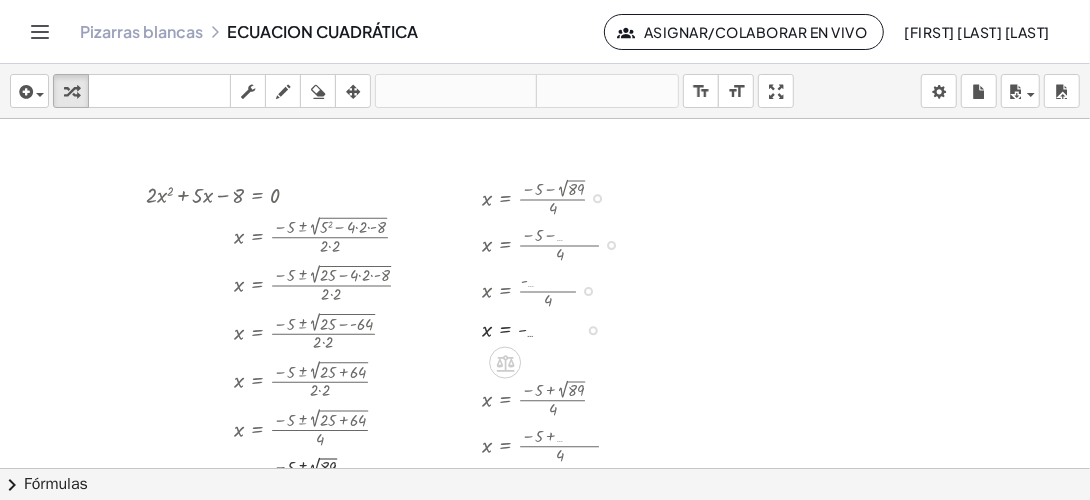 click at bounding box center [559, 196] 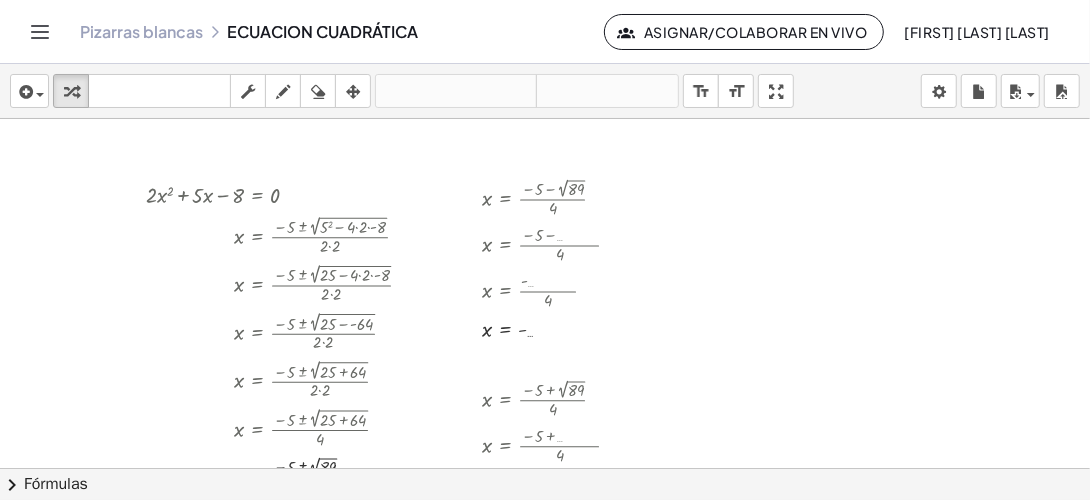 scroll, scrollTop: 100, scrollLeft: 0, axis: vertical 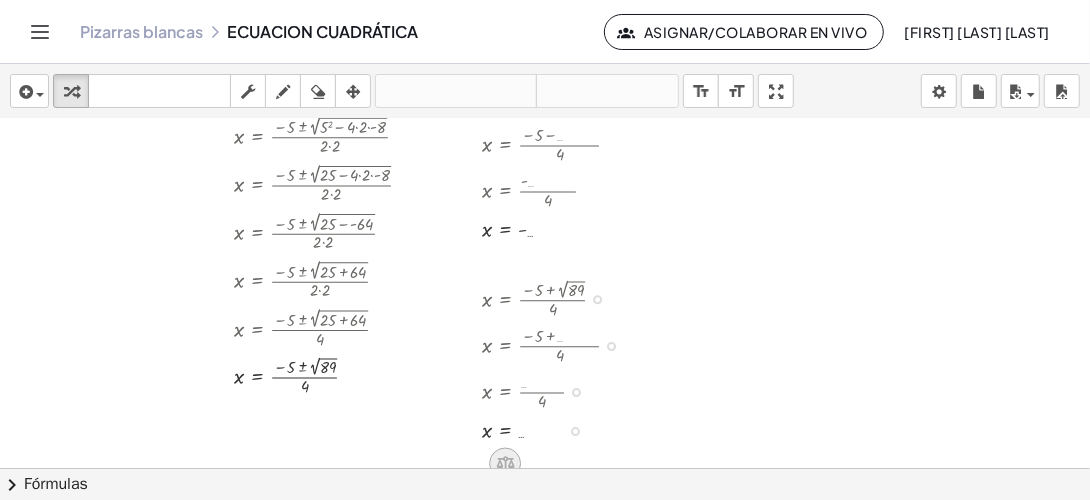 click 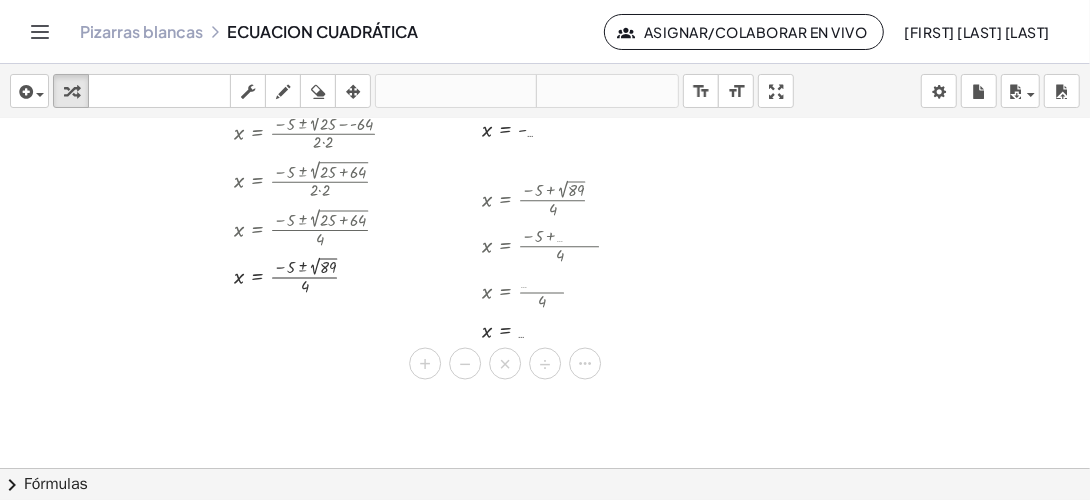 scroll, scrollTop: 0, scrollLeft: 0, axis: both 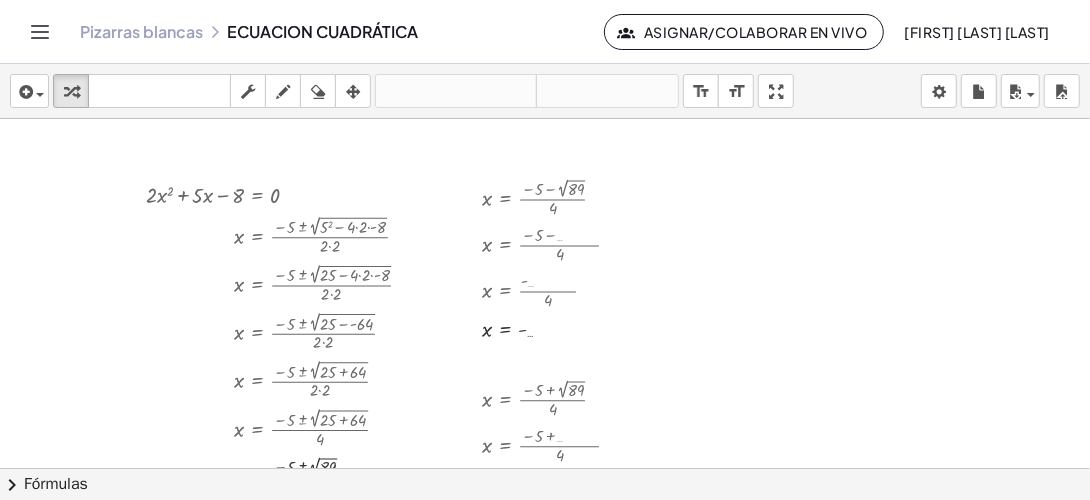 click at bounding box center [545, 469] 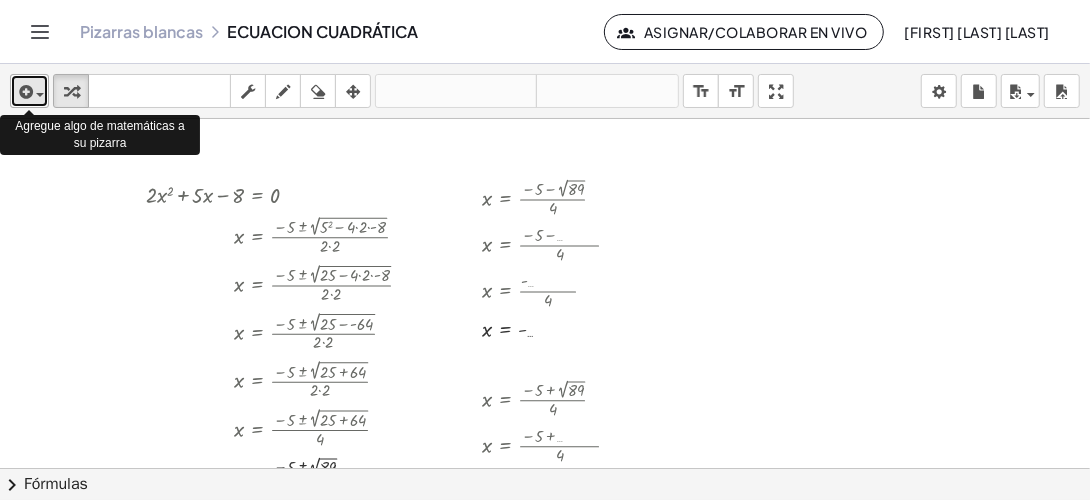 click at bounding box center (29, 91) 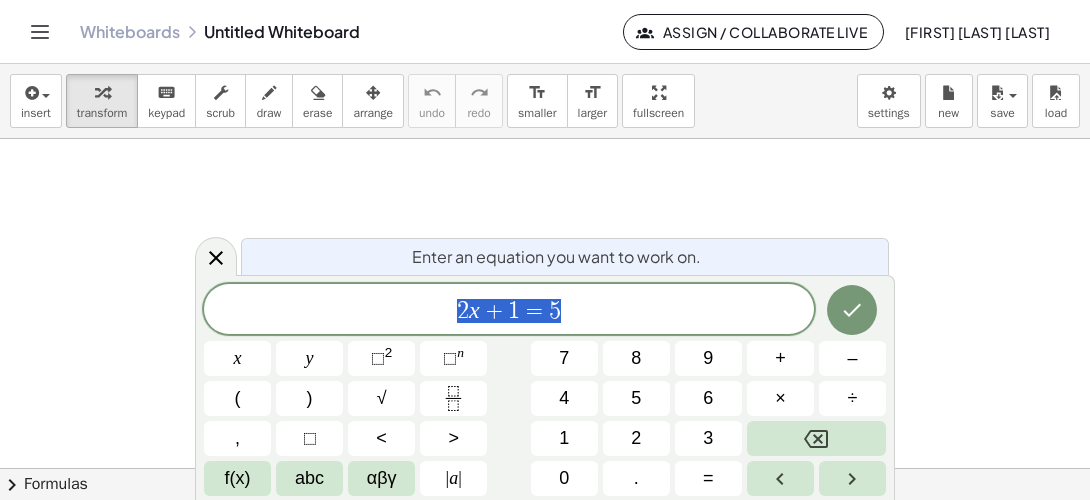 scroll, scrollTop: 0, scrollLeft: 0, axis: both 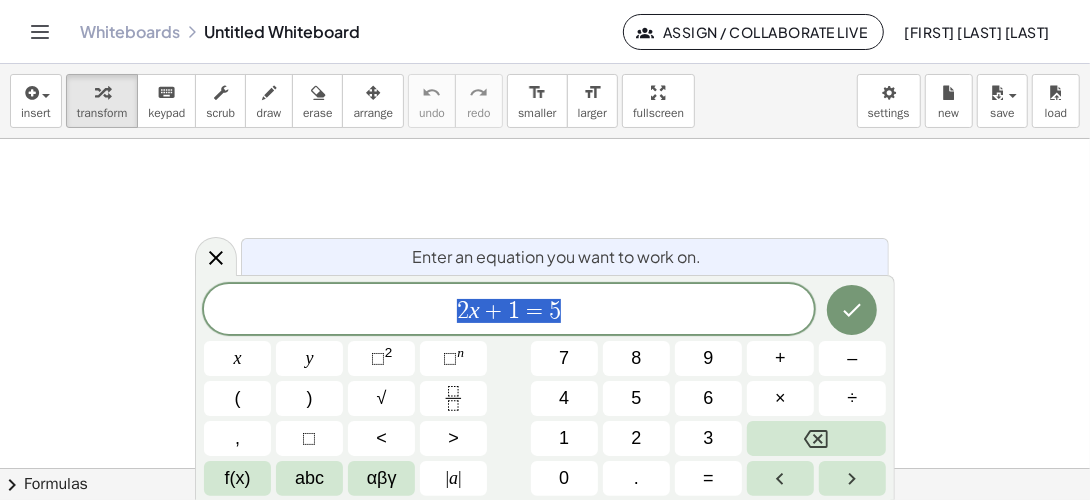 drag, startPoint x: 572, startPoint y: 305, endPoint x: 420, endPoint y: 312, distance: 152.1611 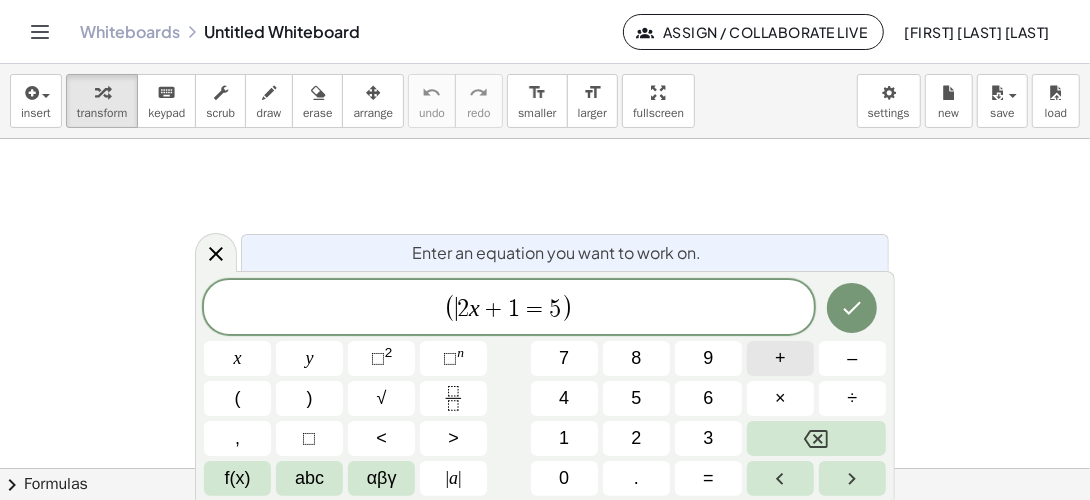 click on "+" at bounding box center (780, 358) 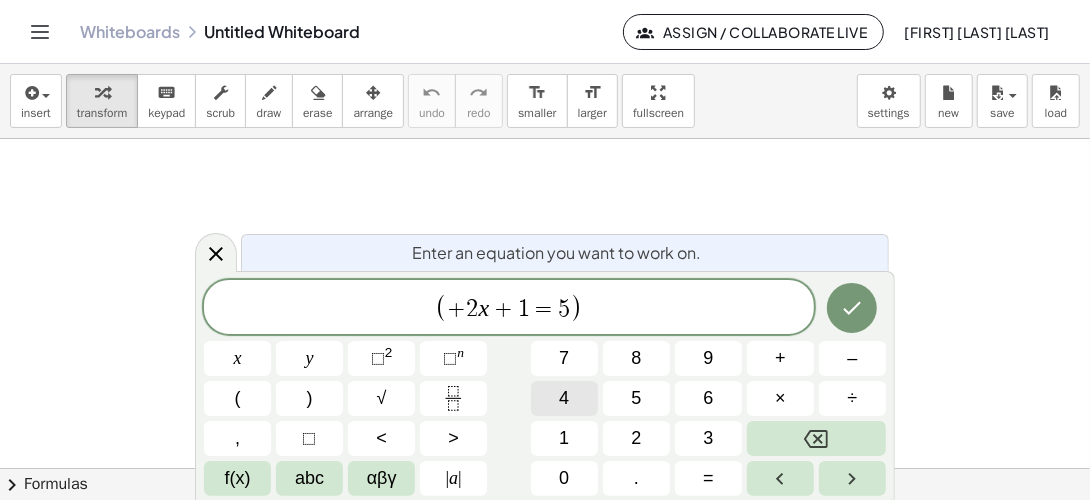 click on "4" at bounding box center (564, 398) 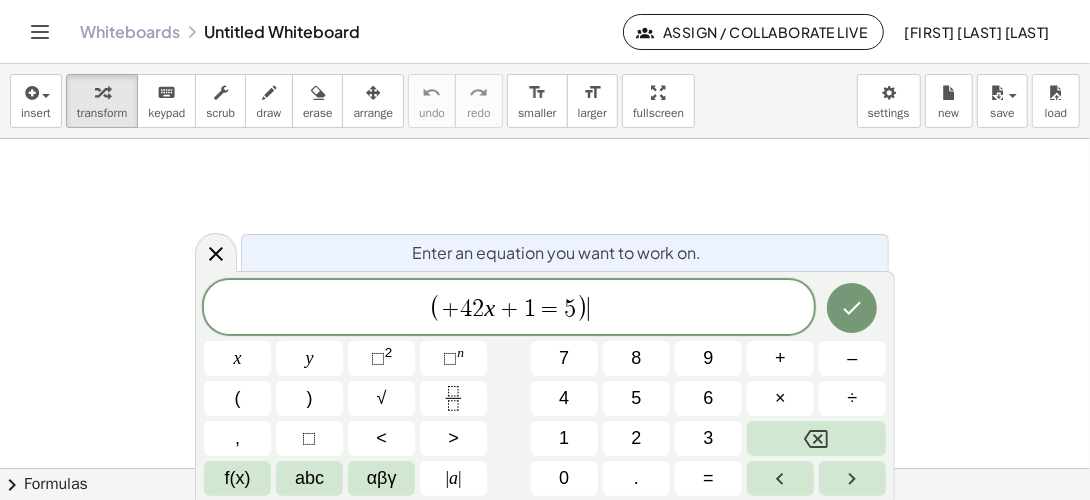 click on "( + 4 2 x + 1 = 5 ) ​" at bounding box center [509, 308] 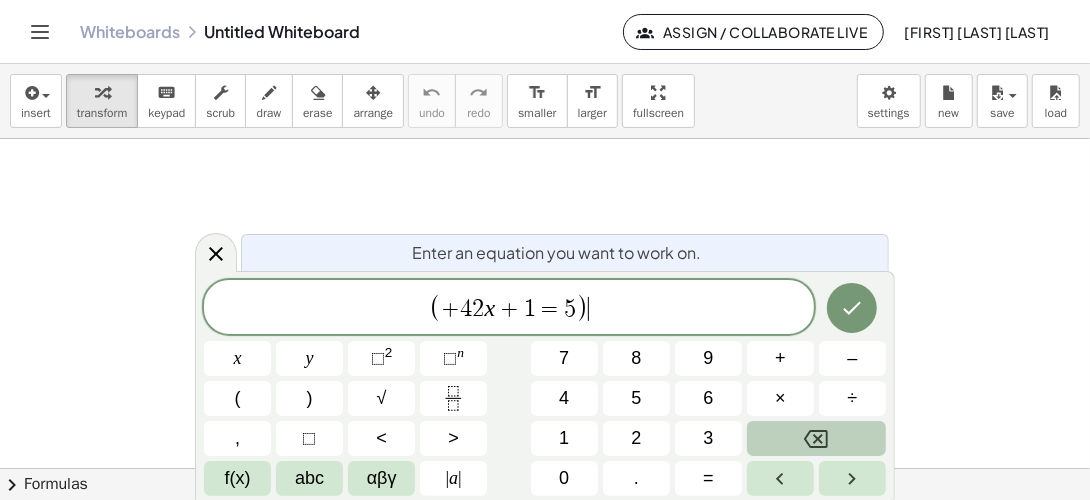 click 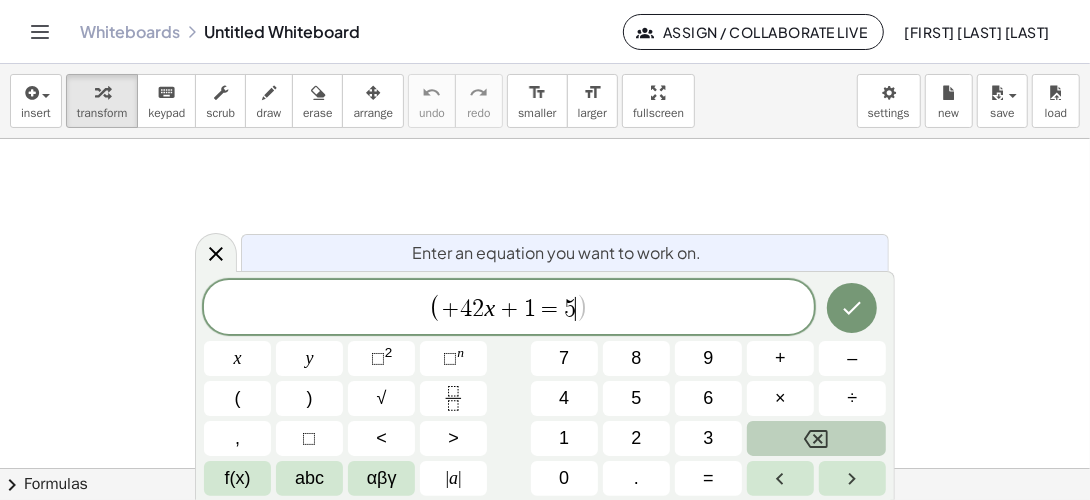 click 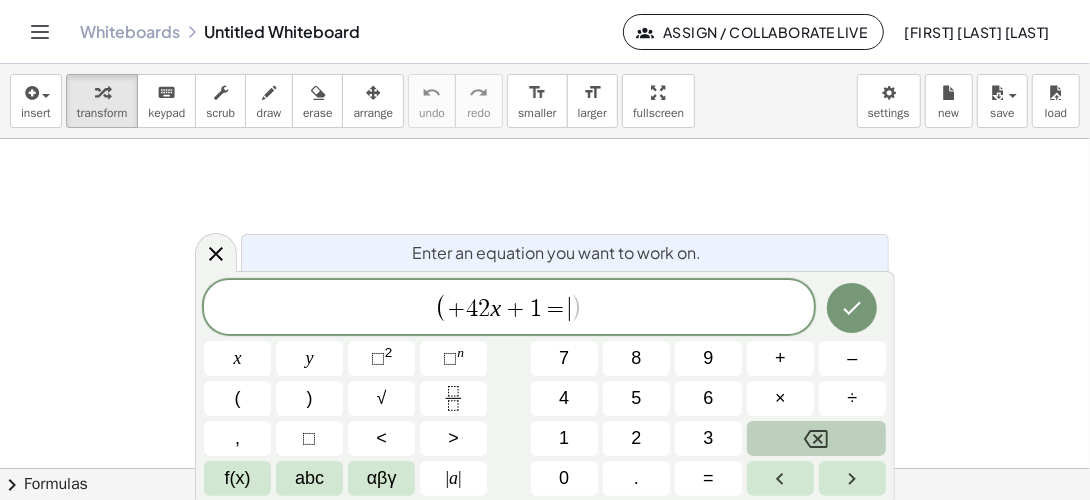click 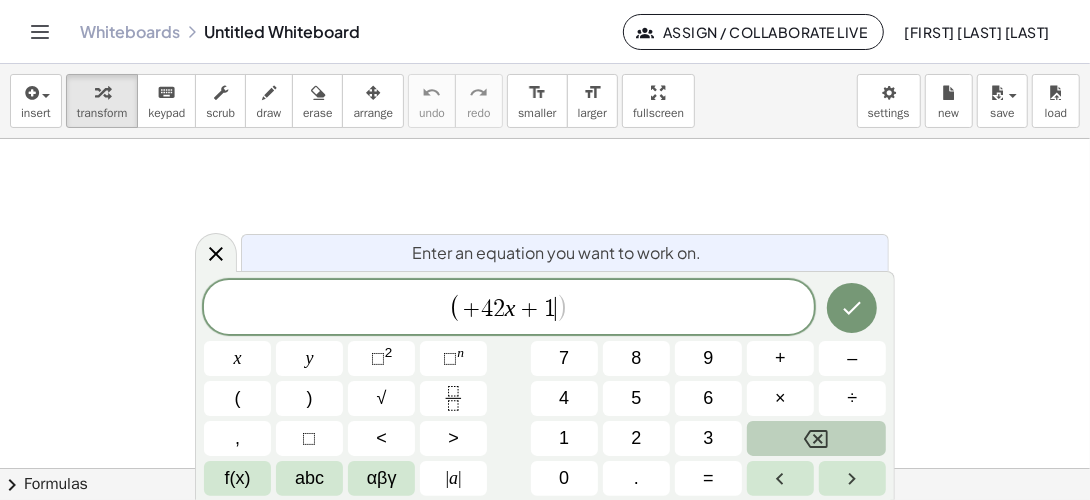 click 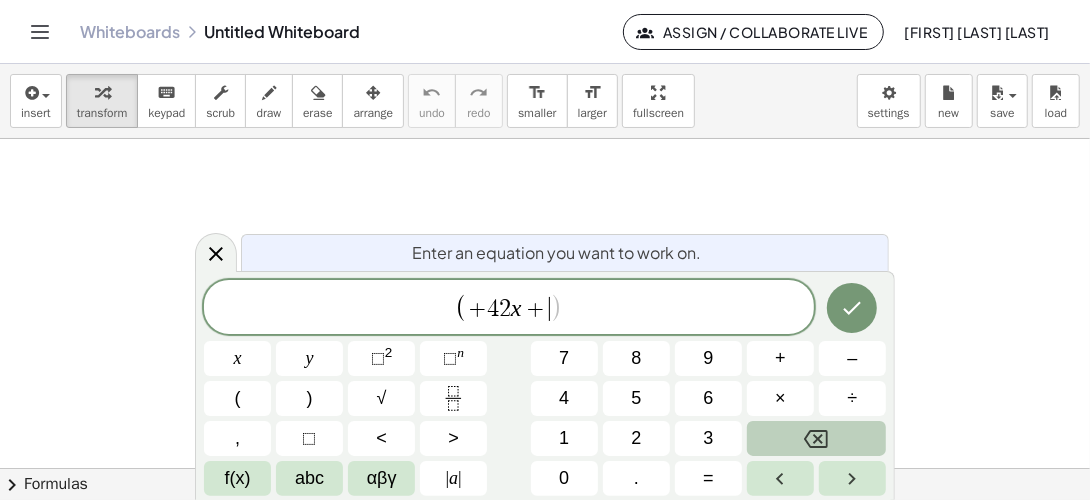 click 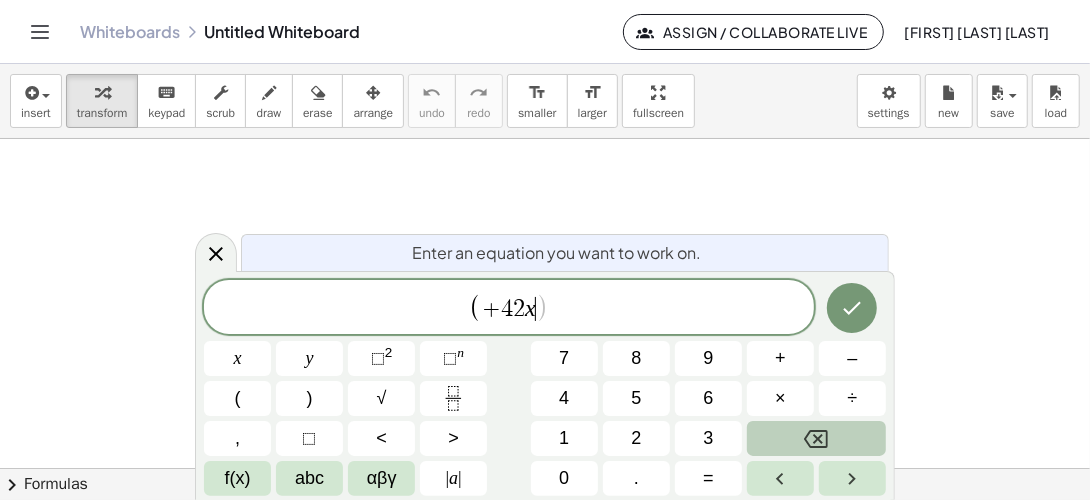 click 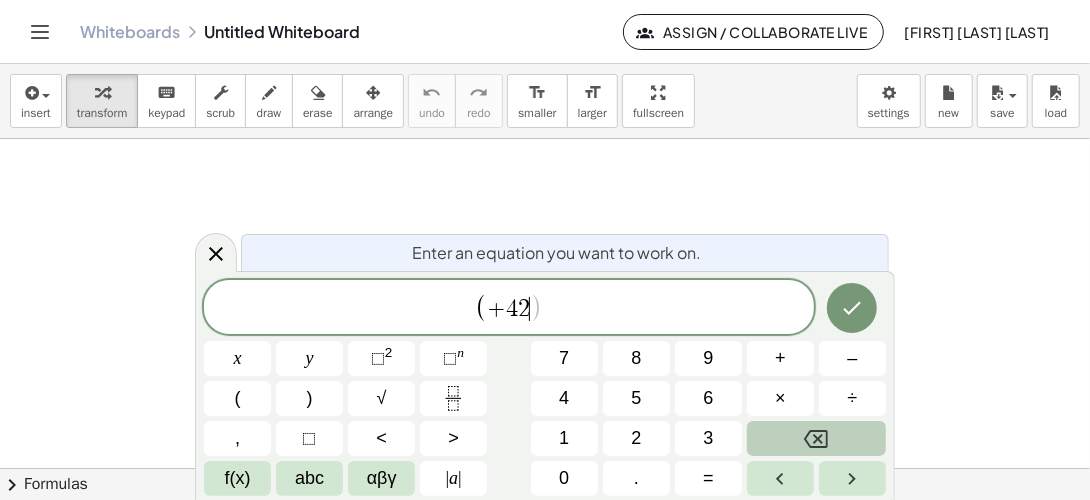 click 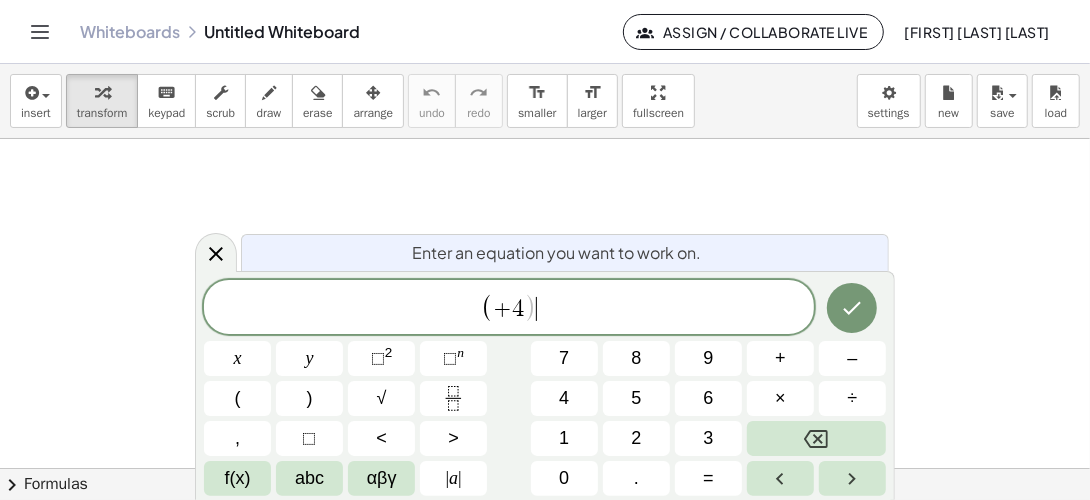 click on "( + 4 ) ​" at bounding box center (509, 308) 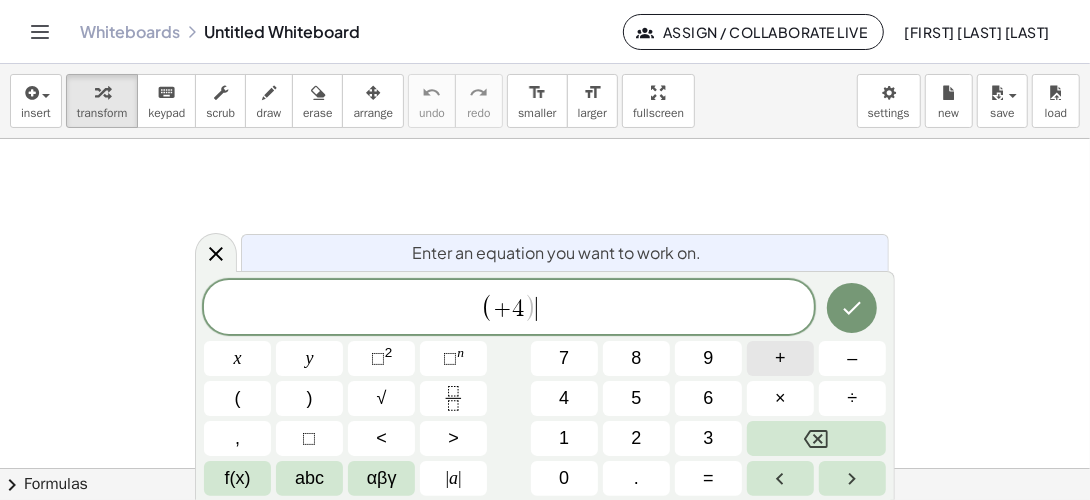 click on "+" at bounding box center (780, 358) 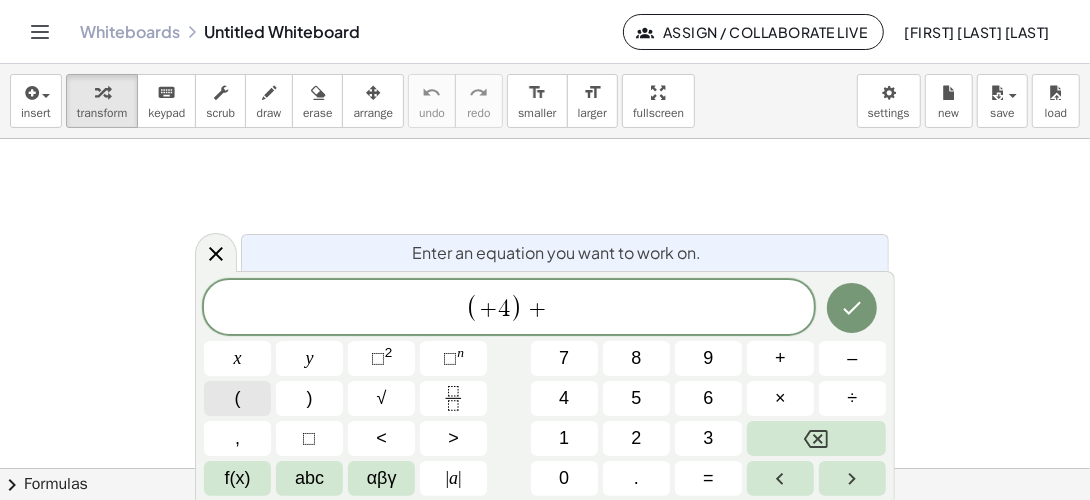 click on "(" at bounding box center (237, 398) 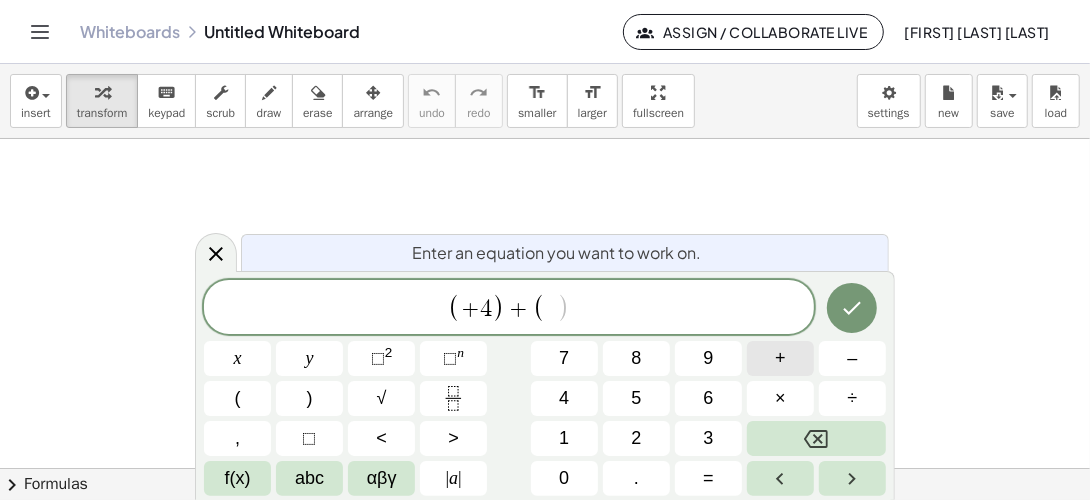 click on "+" at bounding box center (780, 358) 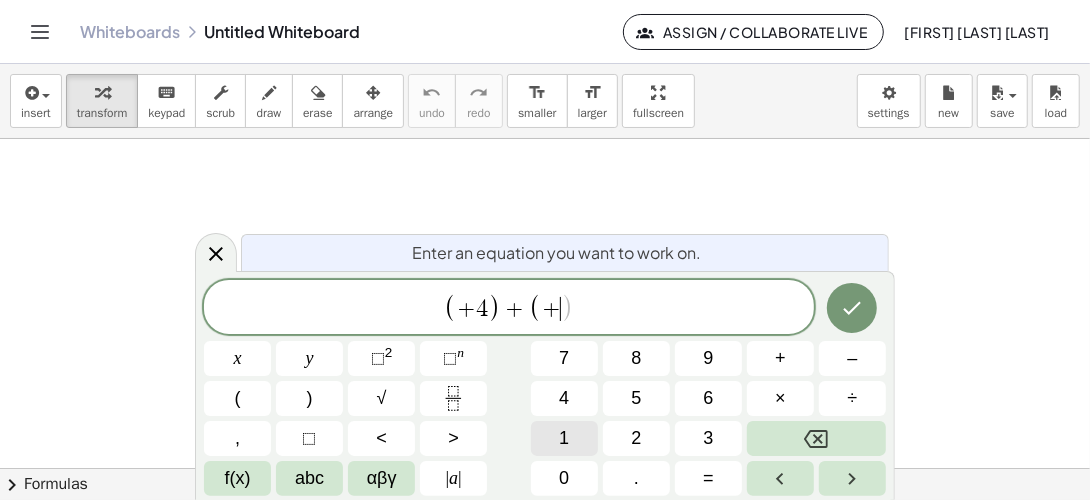 click on "1" at bounding box center [564, 438] 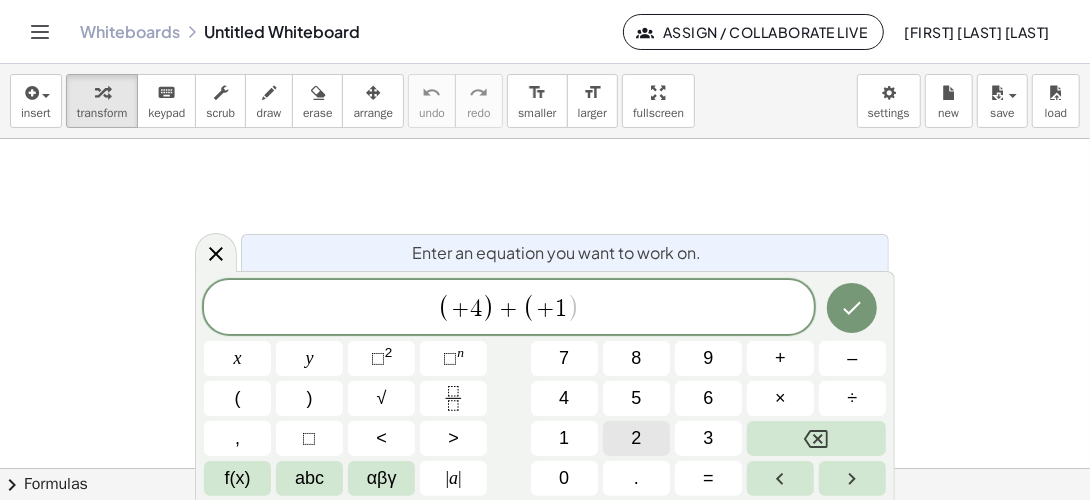 click on "2" at bounding box center [636, 438] 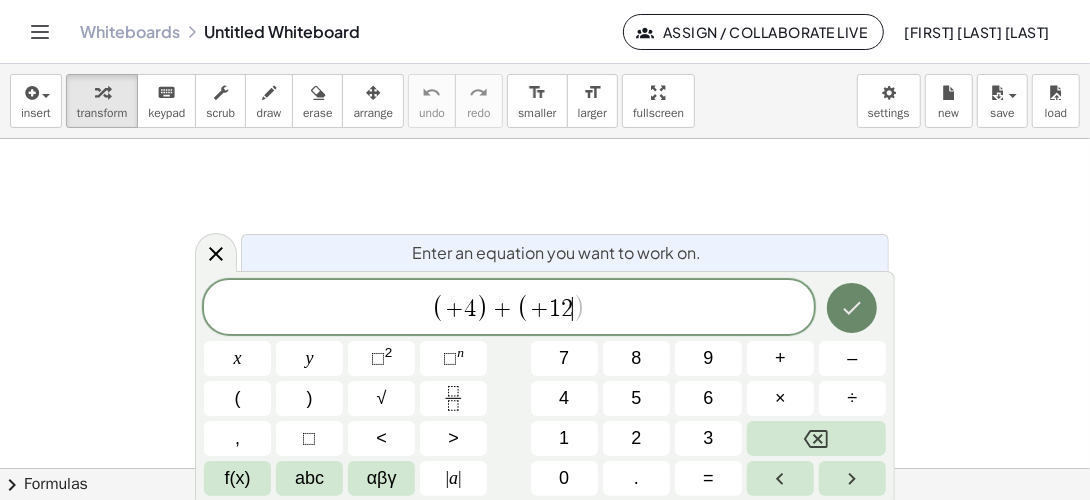 click 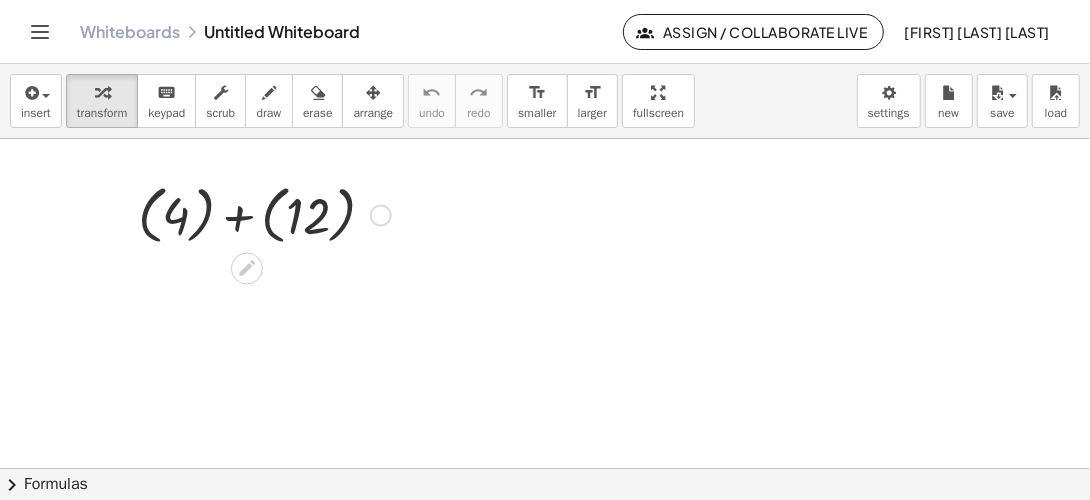 click at bounding box center (264, 213) 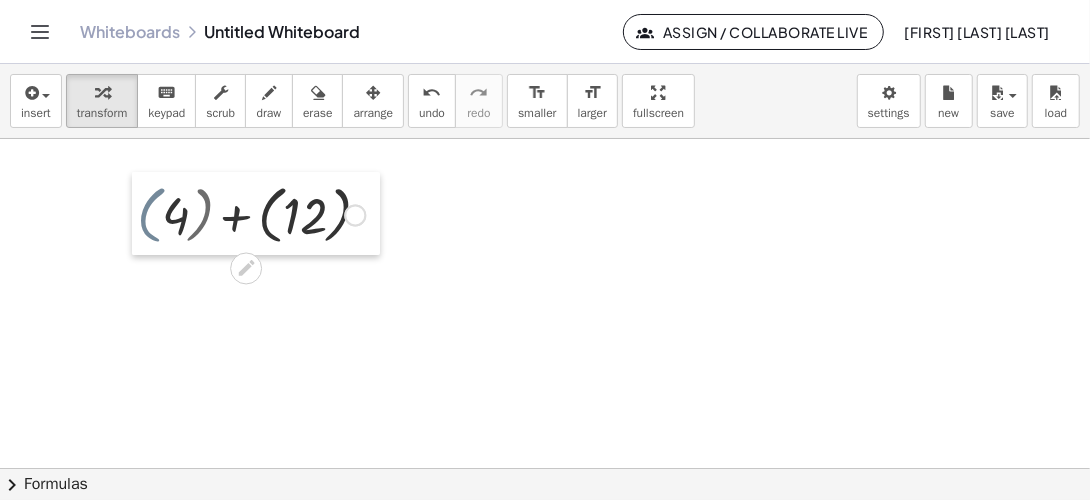 click at bounding box center [147, 213] 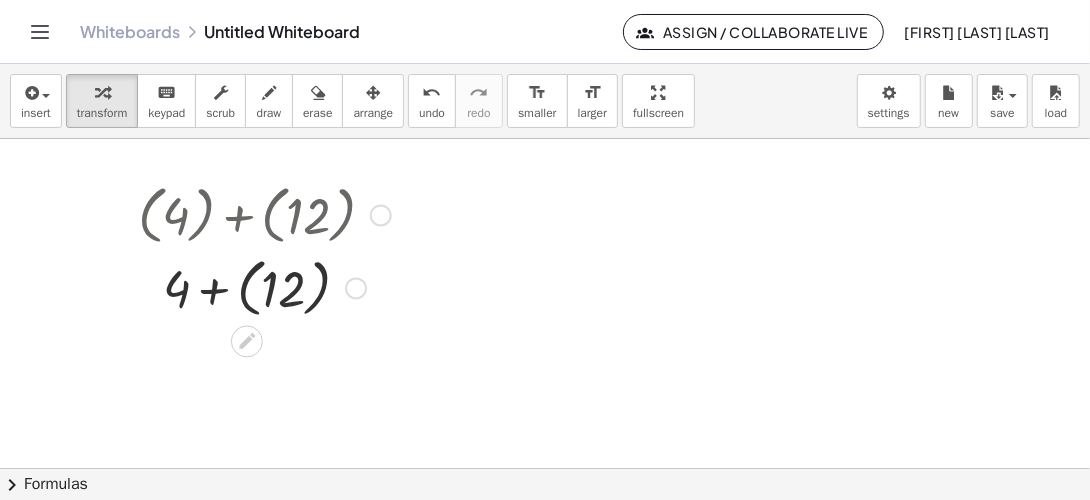 click at bounding box center [264, 286] 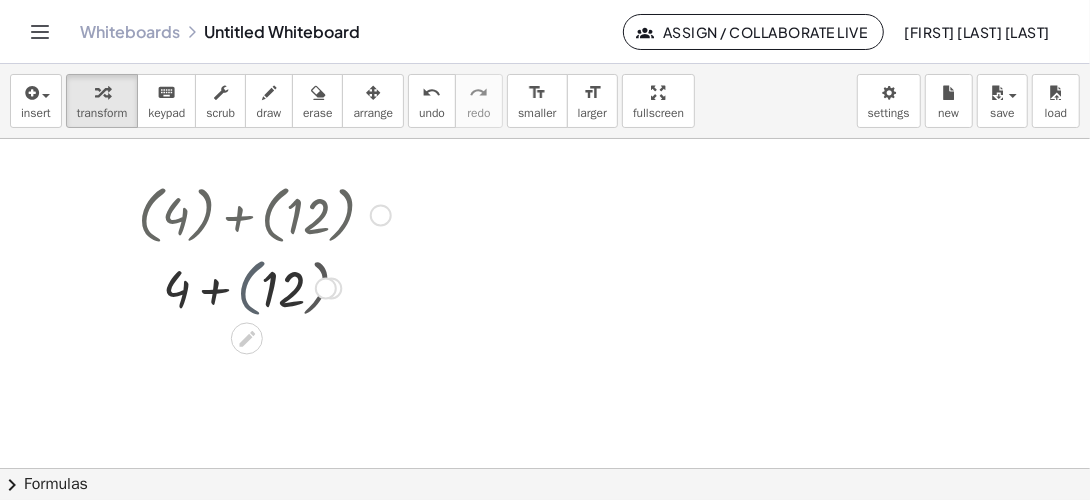 click at bounding box center (264, 287) 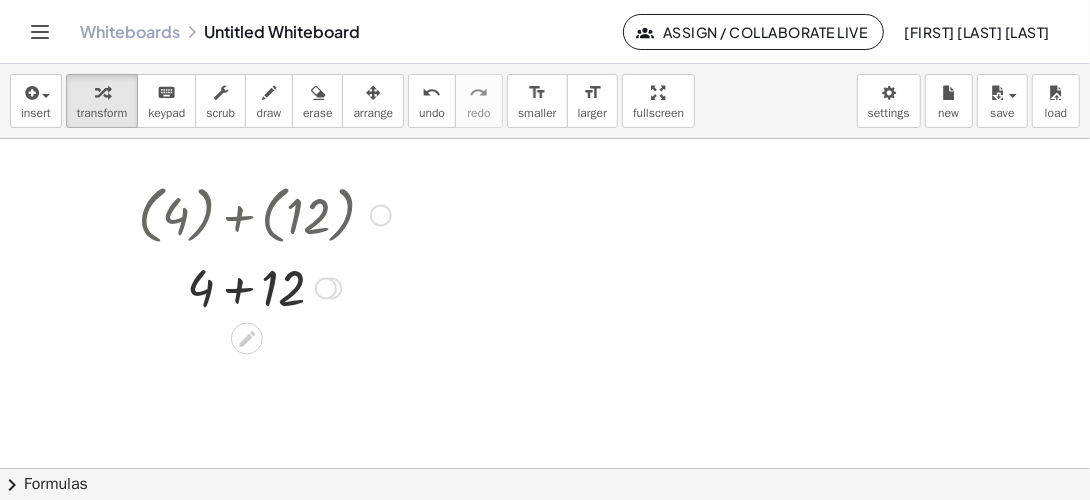 click at bounding box center (264, 287) 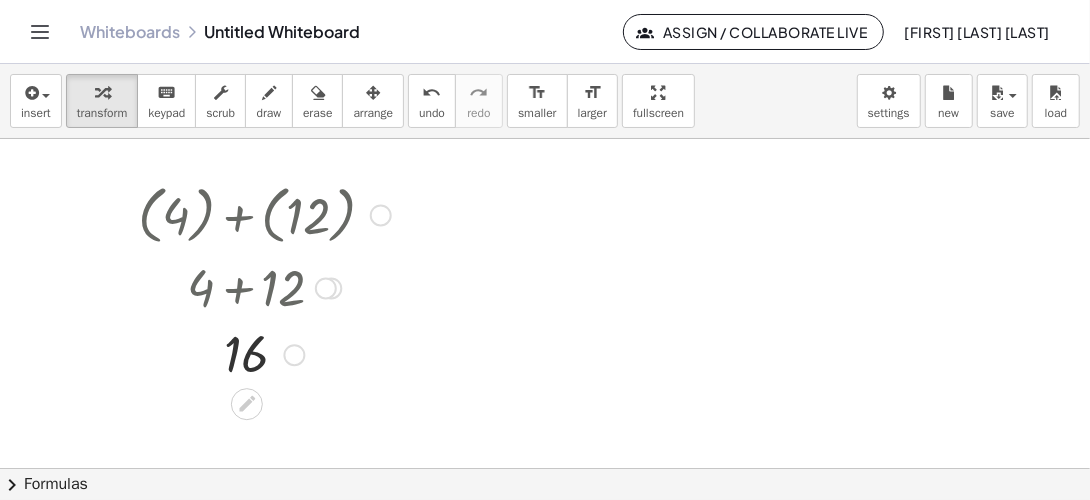 click at bounding box center [381, 216] 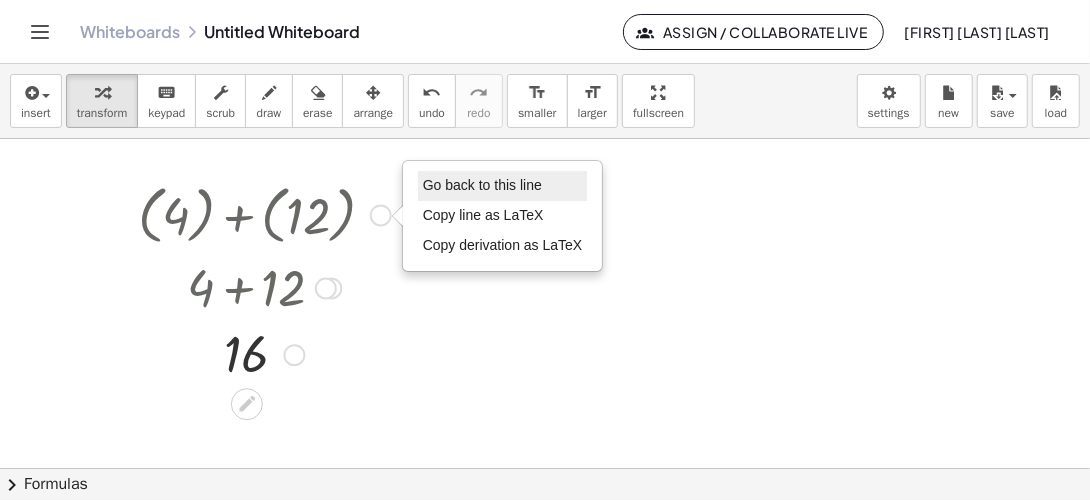 click on "Go back to this line" at bounding box center (482, 185) 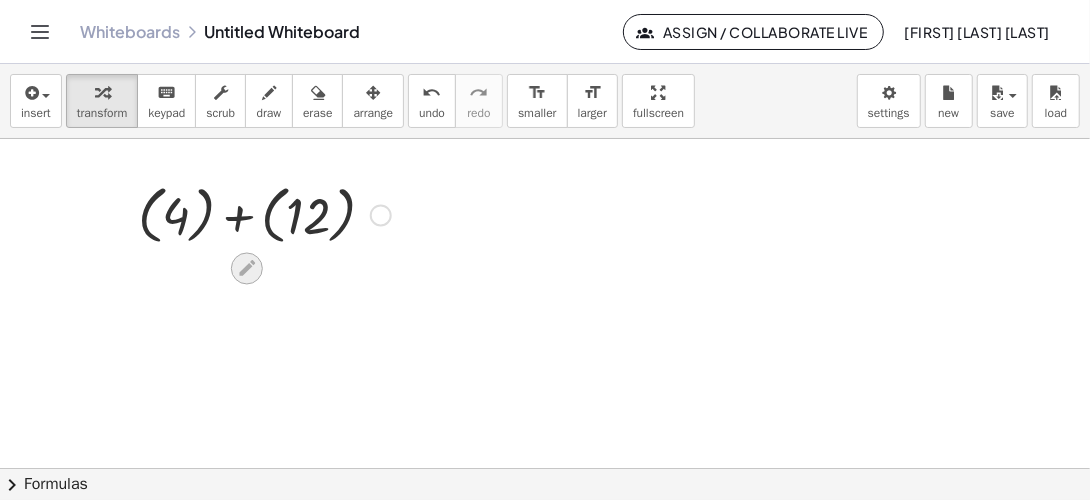 click 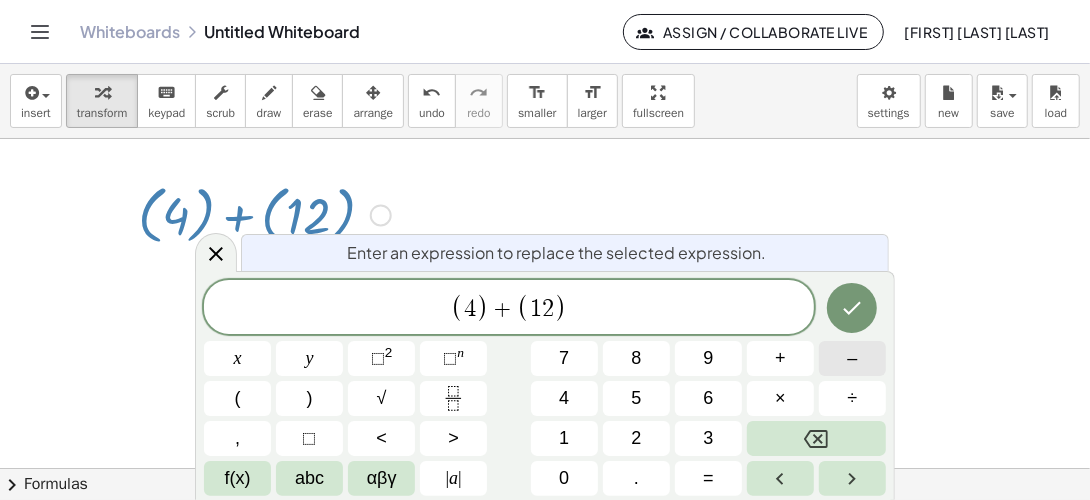 click on "–" at bounding box center (852, 358) 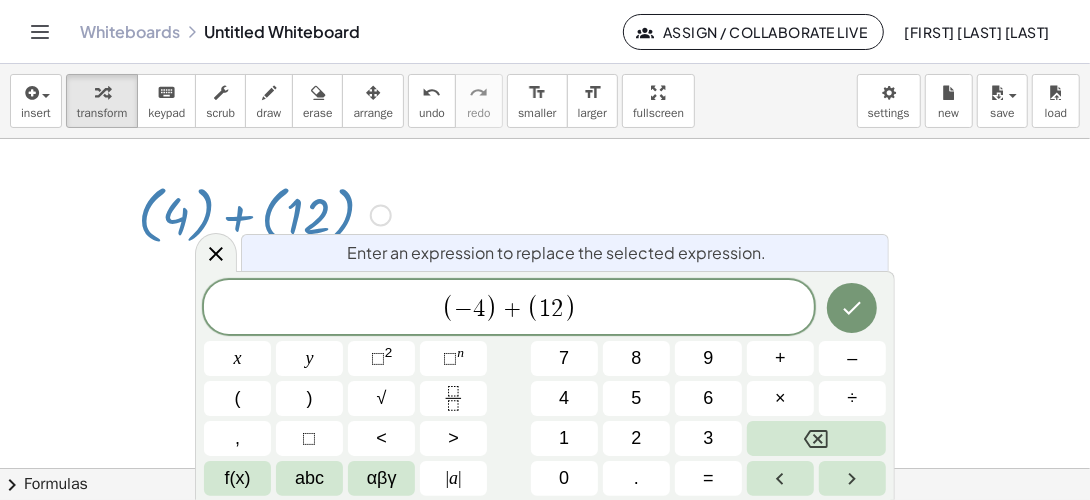 click on "(" at bounding box center (533, 308) 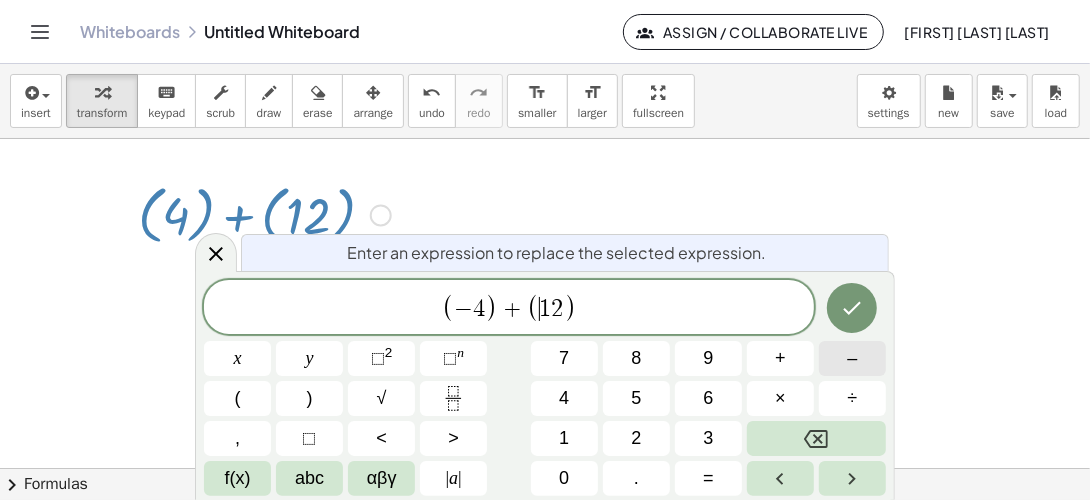 click on "–" at bounding box center (852, 358) 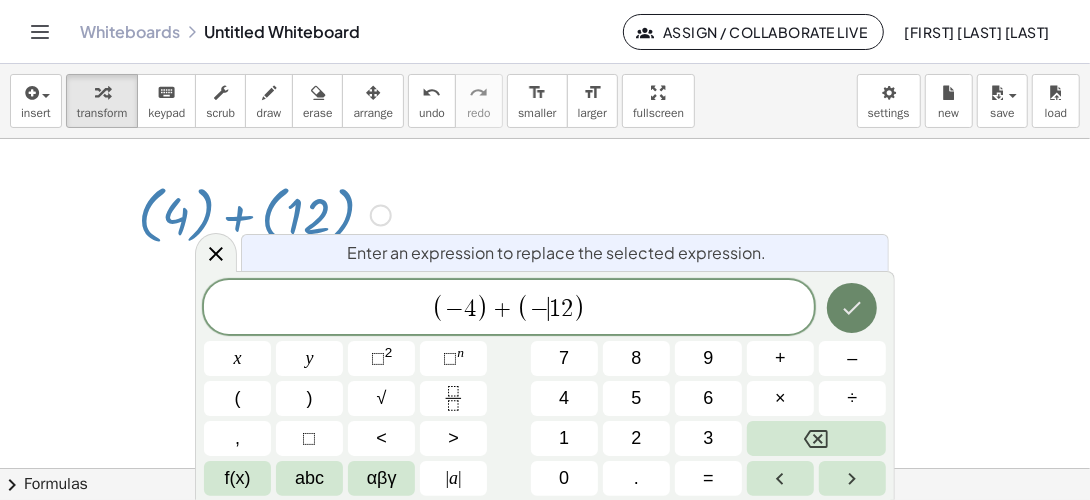 click 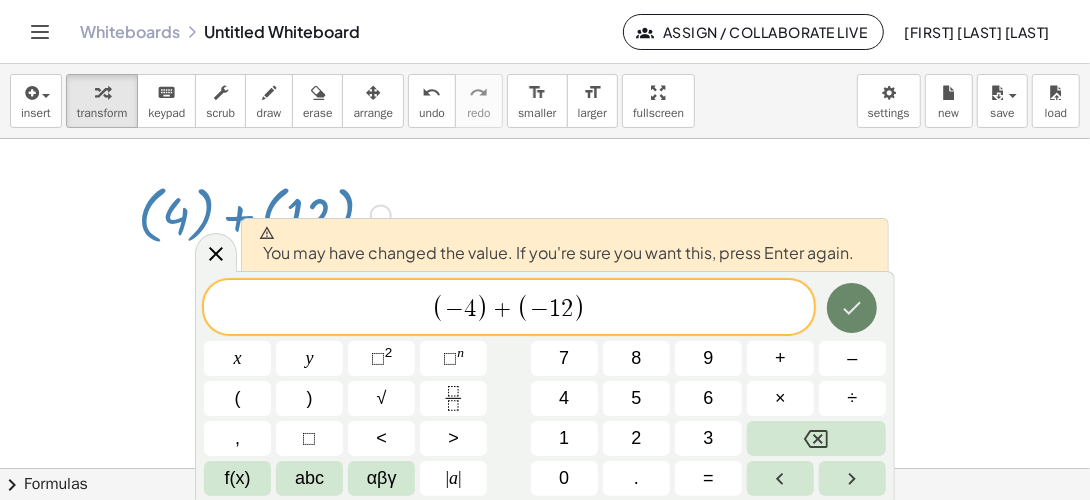 click 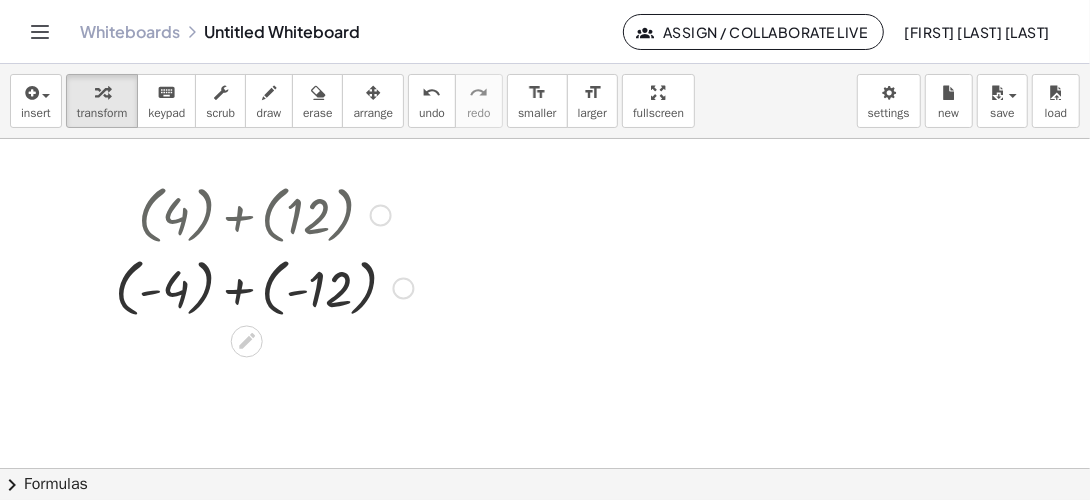 click at bounding box center [381, 216] 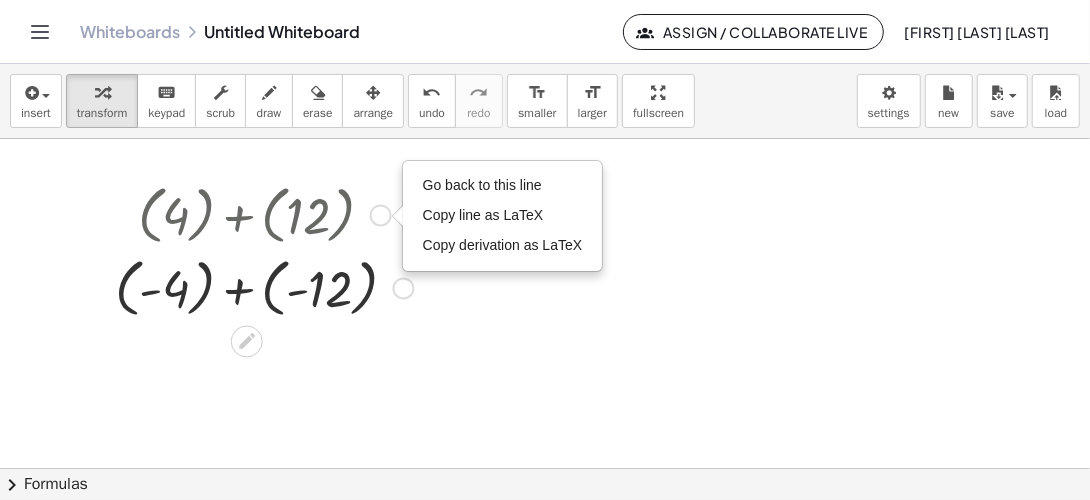 click at bounding box center (264, 213) 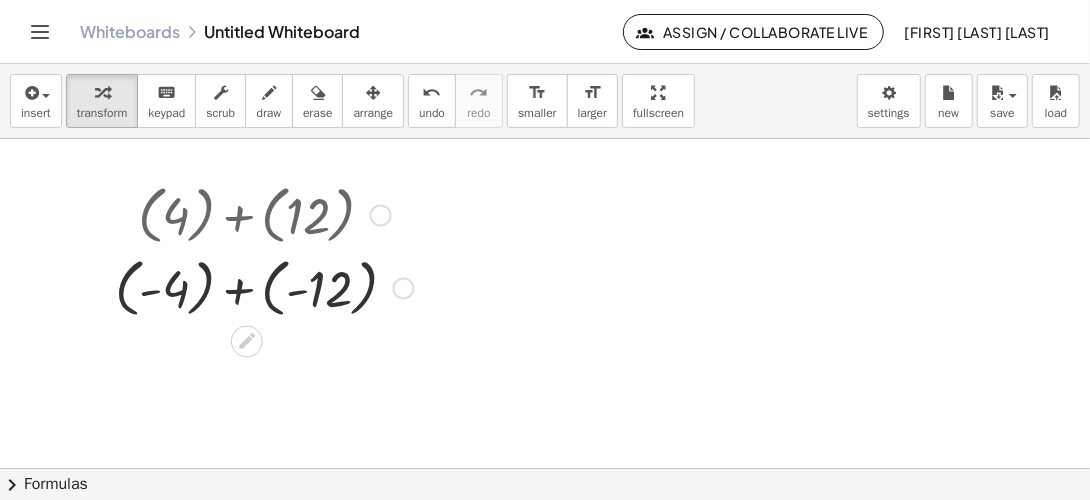click at bounding box center (264, 213) 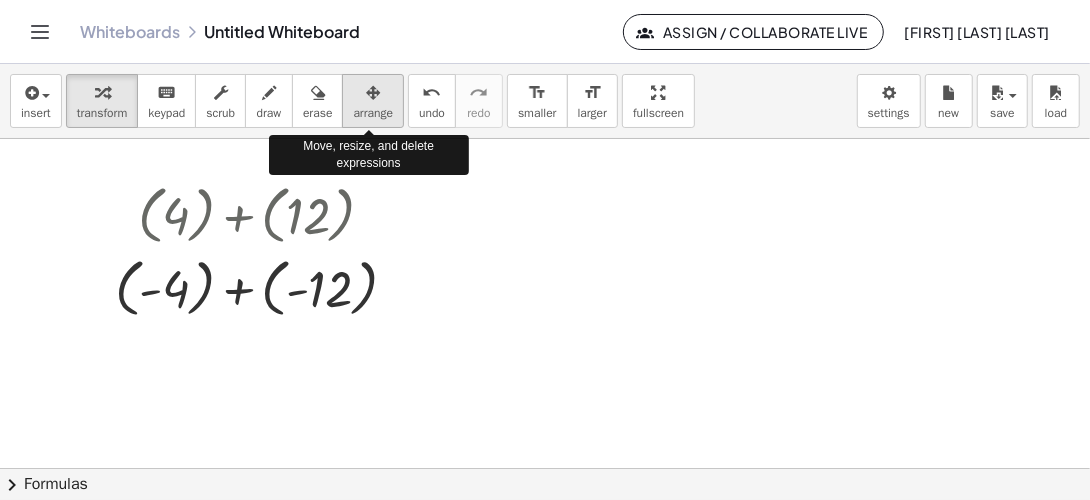 click at bounding box center (373, 92) 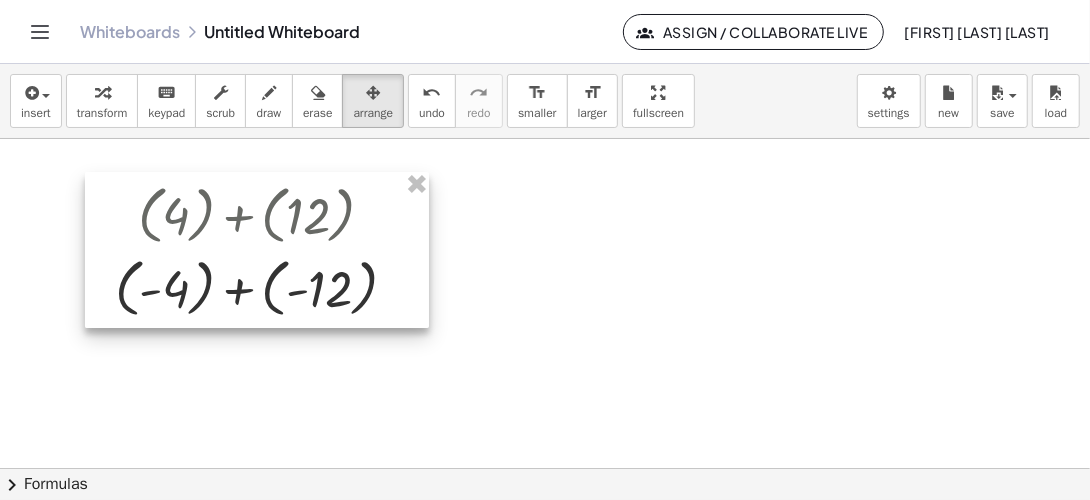 click at bounding box center (257, 250) 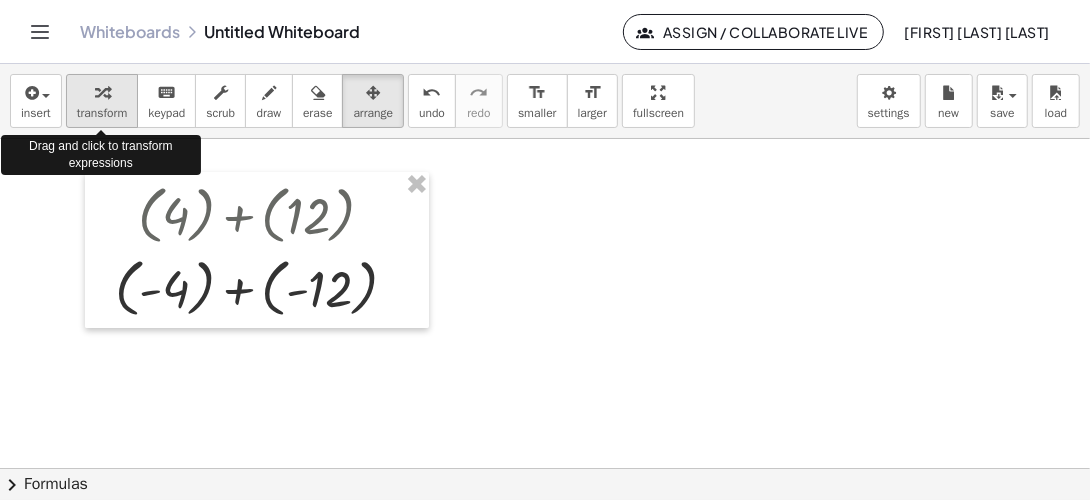 click at bounding box center (102, 92) 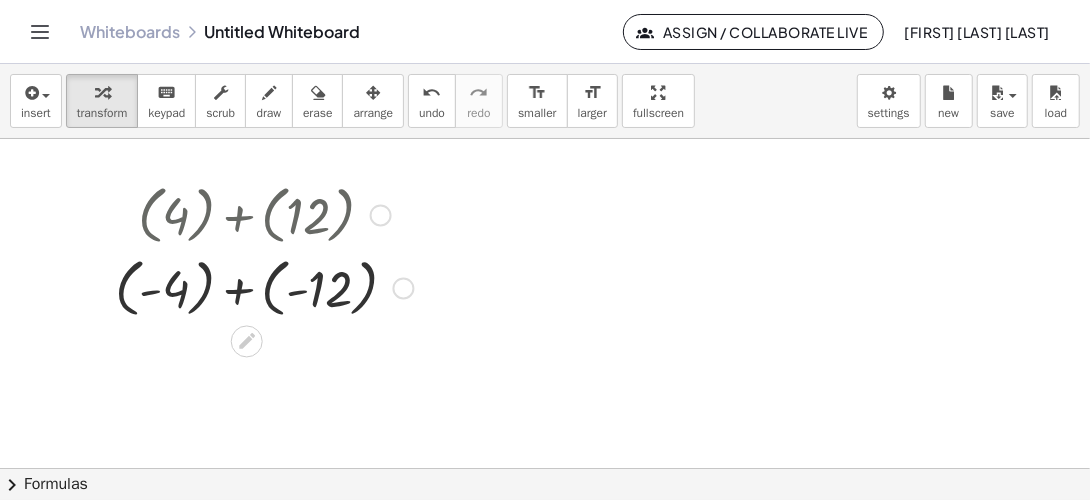 click at bounding box center (264, 213) 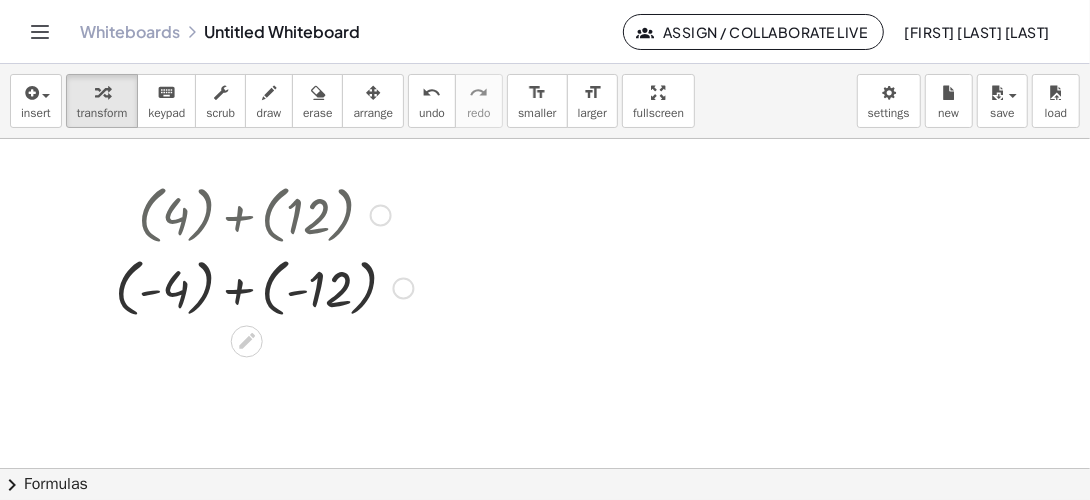 click on "Go back to this line Copy line as LaTeX Copy derivation as LaTeX" at bounding box center [381, 216] 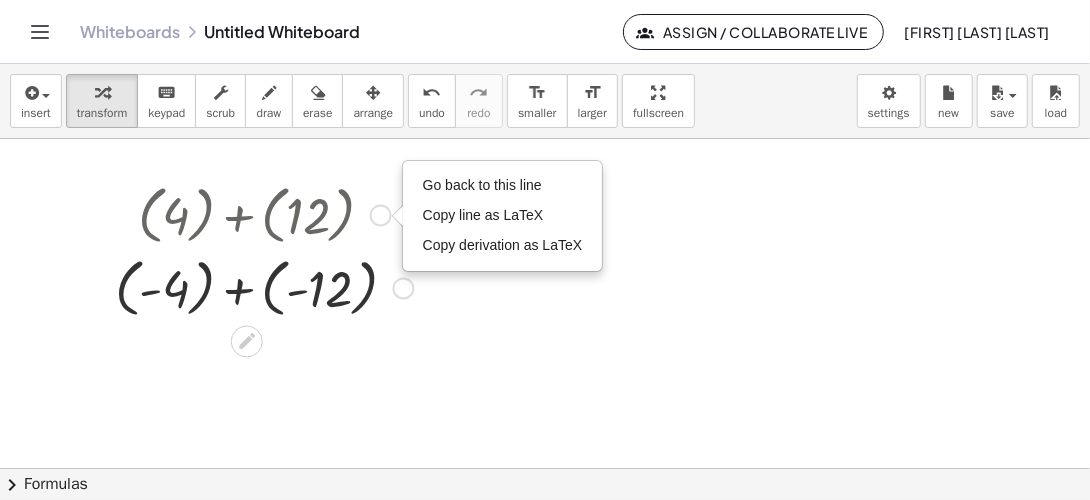 drag, startPoint x: 382, startPoint y: 215, endPoint x: 352, endPoint y: 218, distance: 30.149628 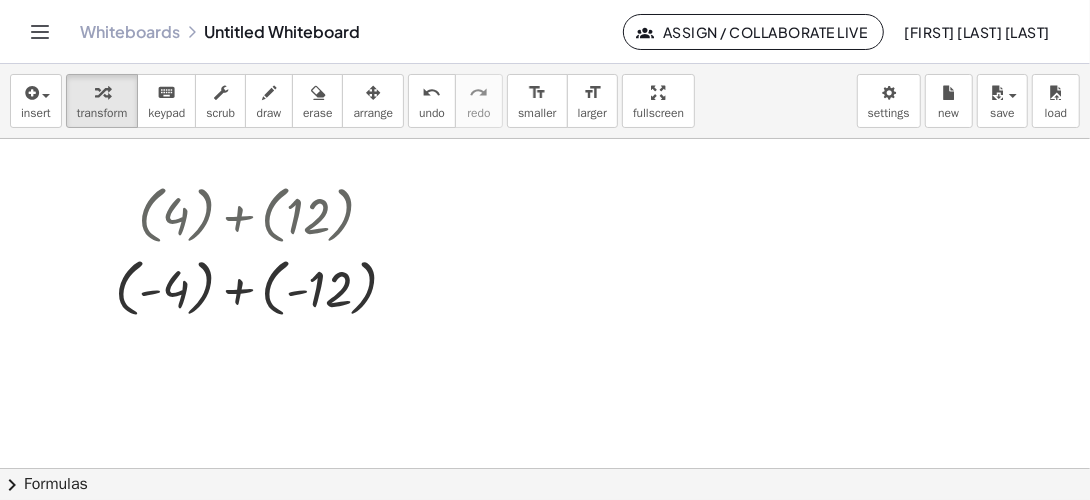 drag, startPoint x: 378, startPoint y: 217, endPoint x: 305, endPoint y: 348, distance: 149.96666 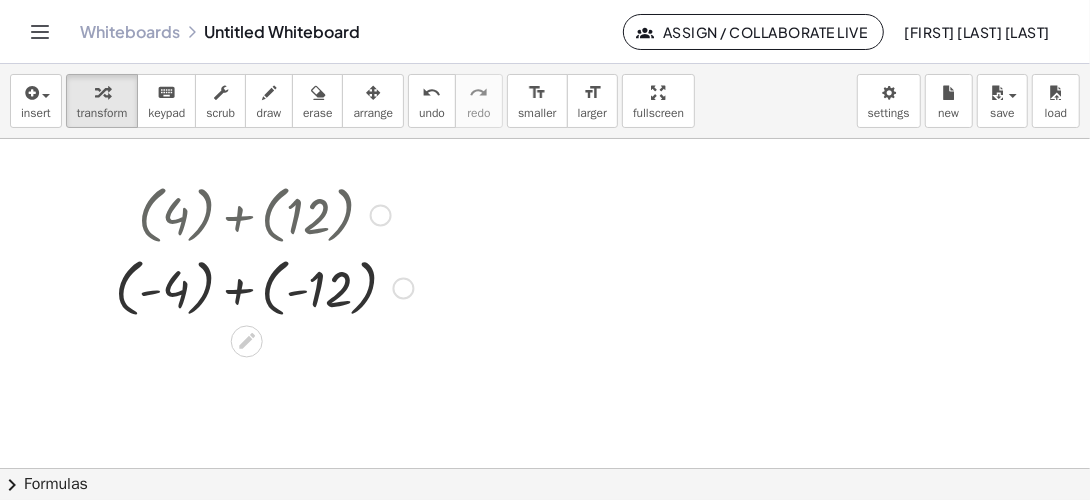 click at bounding box center [264, 213] 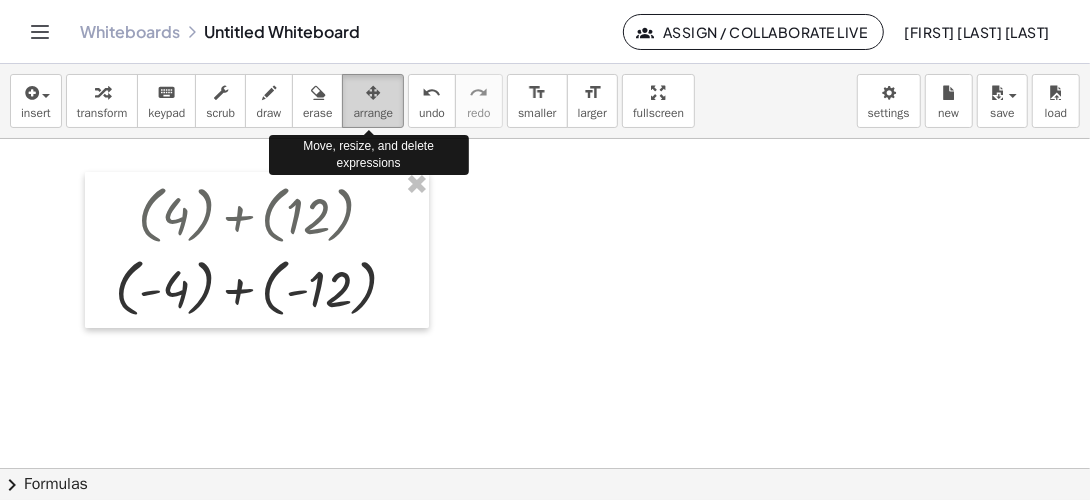 click on "arrange" at bounding box center (373, 113) 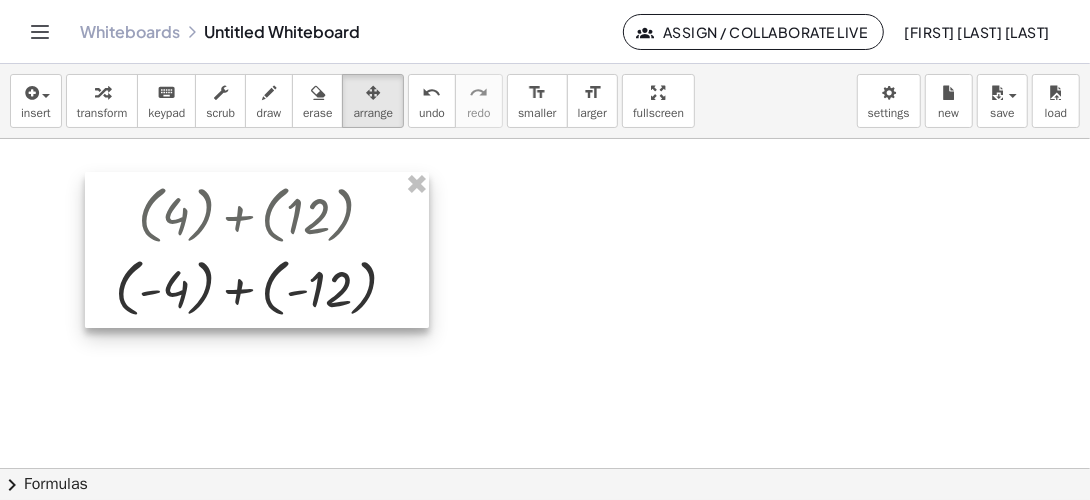 click at bounding box center (257, 250) 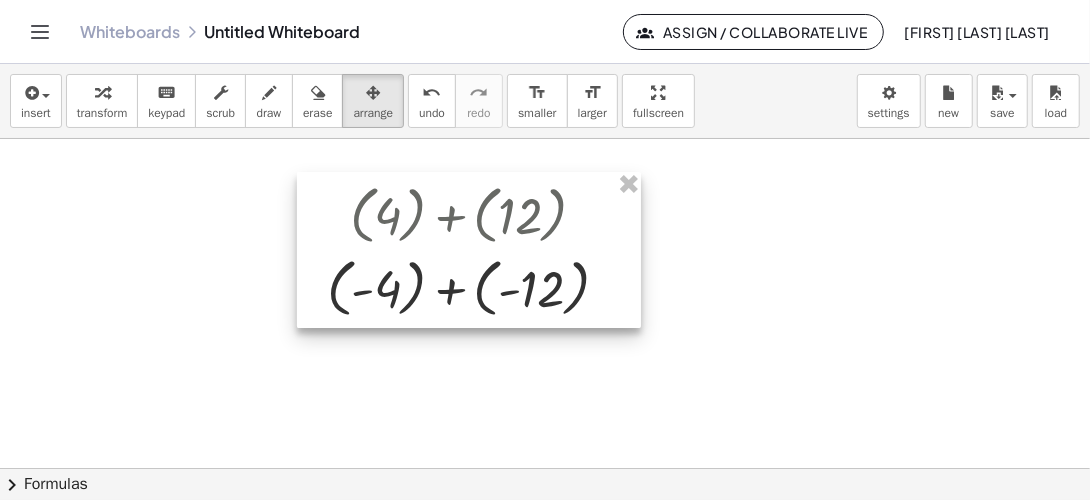 drag, startPoint x: 360, startPoint y: 223, endPoint x: 569, endPoint y: 234, distance: 209.28928 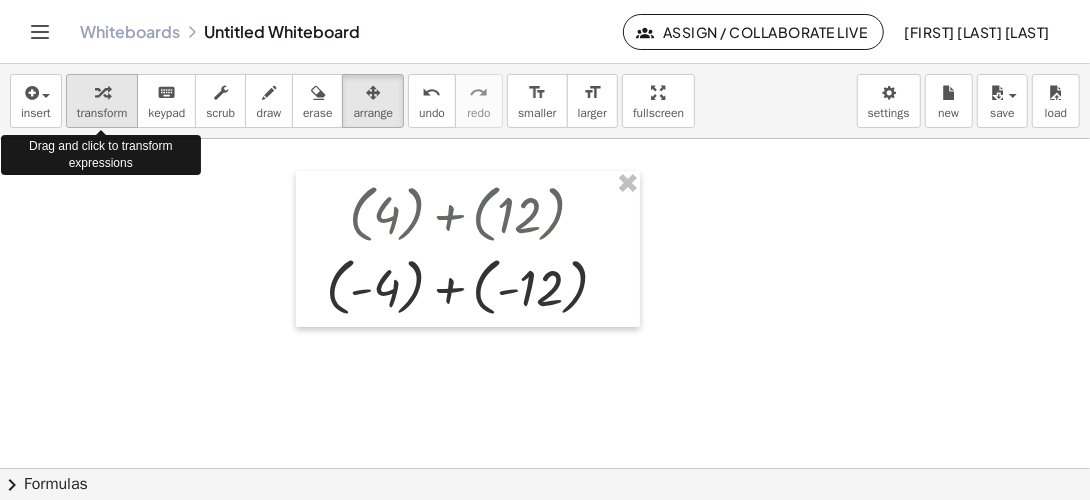 click at bounding box center (102, 93) 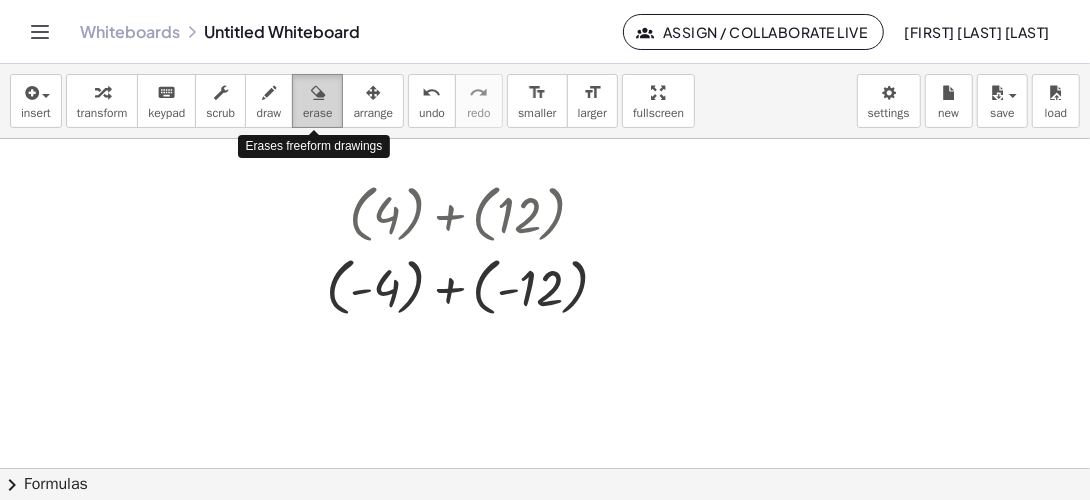 click at bounding box center [318, 93] 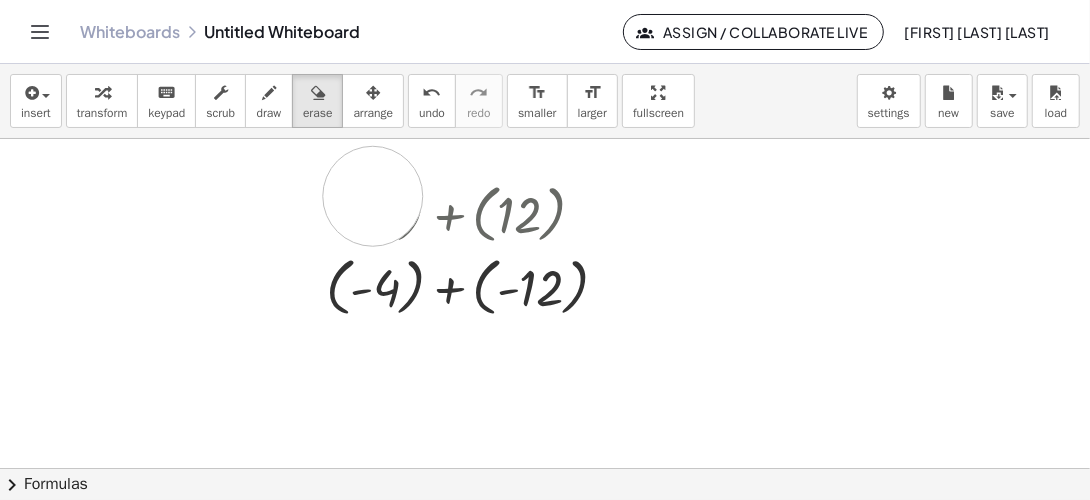 click at bounding box center (545, 469) 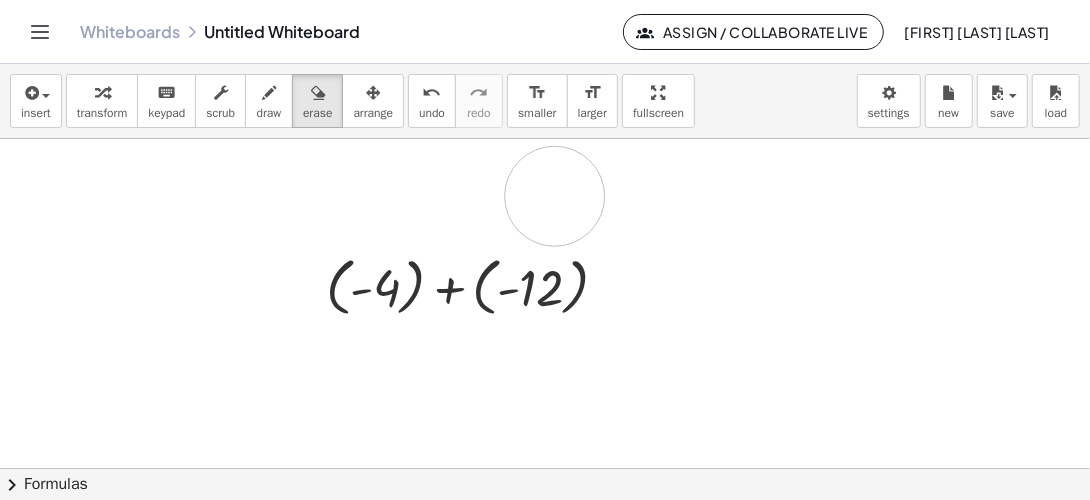 drag, startPoint x: 386, startPoint y: 202, endPoint x: 555, endPoint y: 195, distance: 169.14491 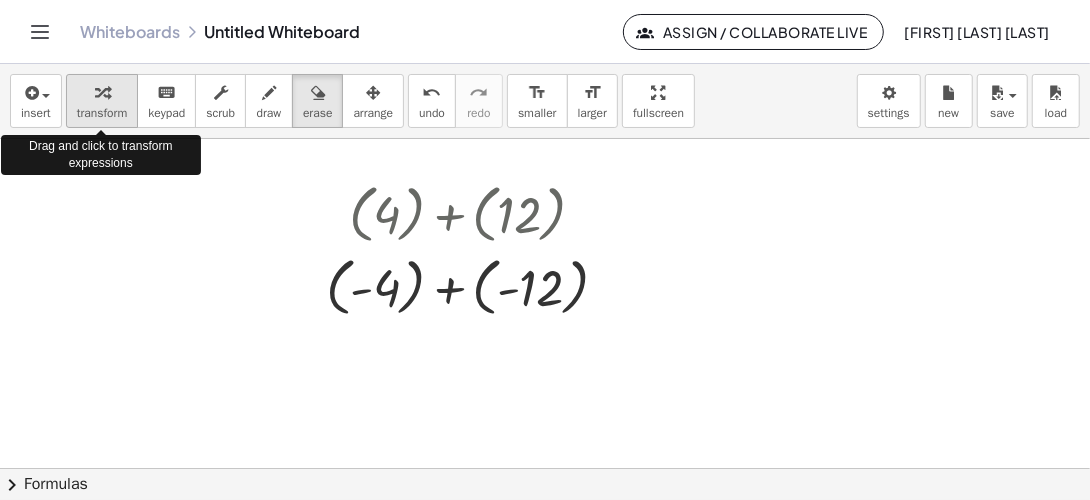 click at bounding box center [102, 93] 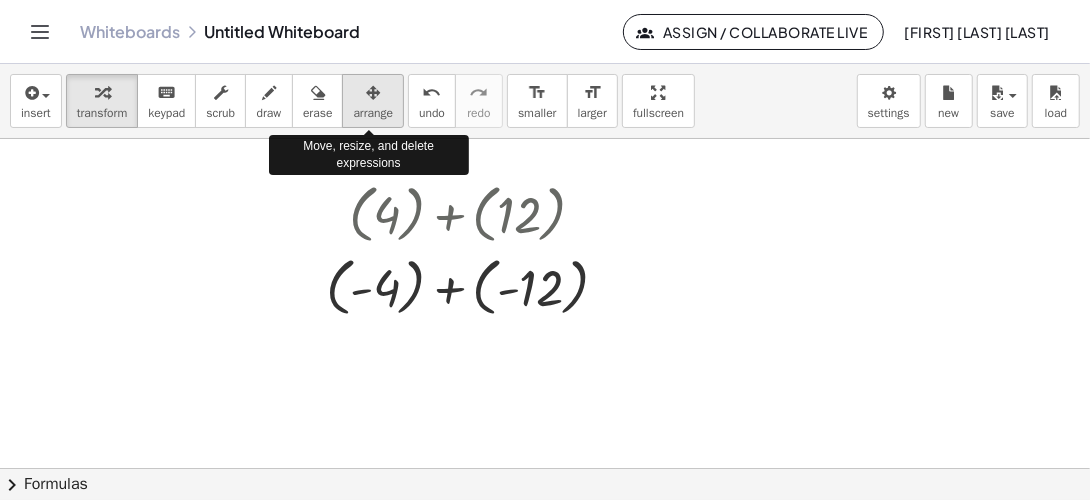 click at bounding box center (373, 92) 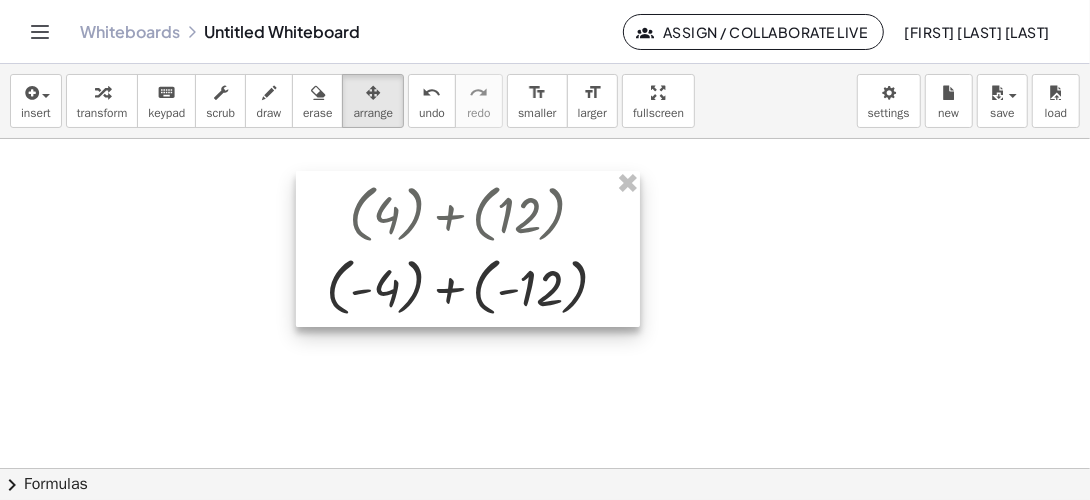 click at bounding box center (468, 249) 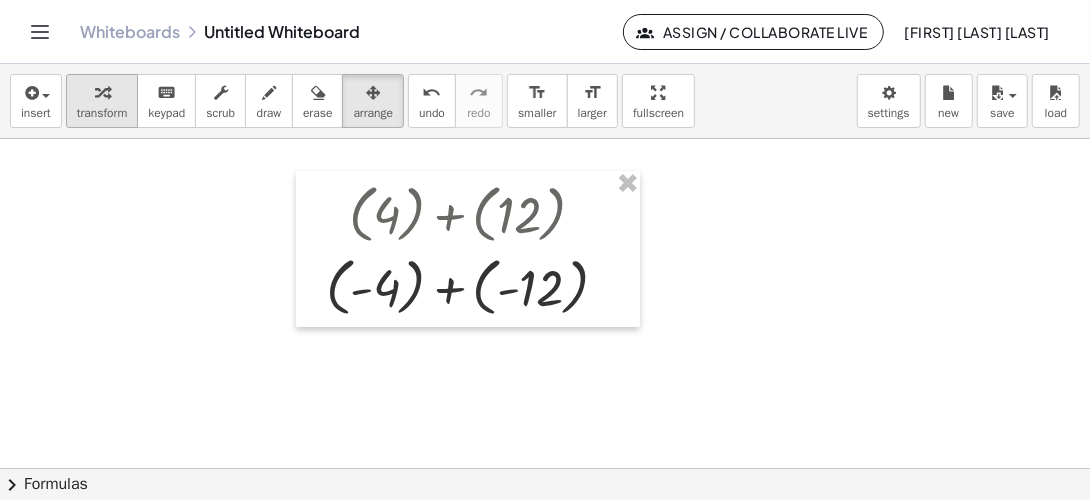 click at bounding box center (102, 93) 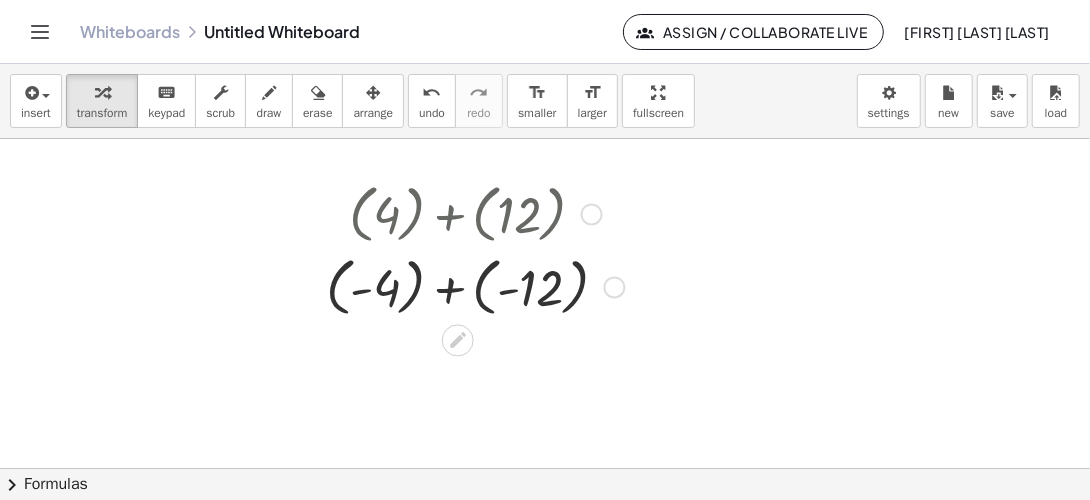click on "Go back to this line Copy line as LaTeX Copy derivation as LaTeX" at bounding box center (592, 215) 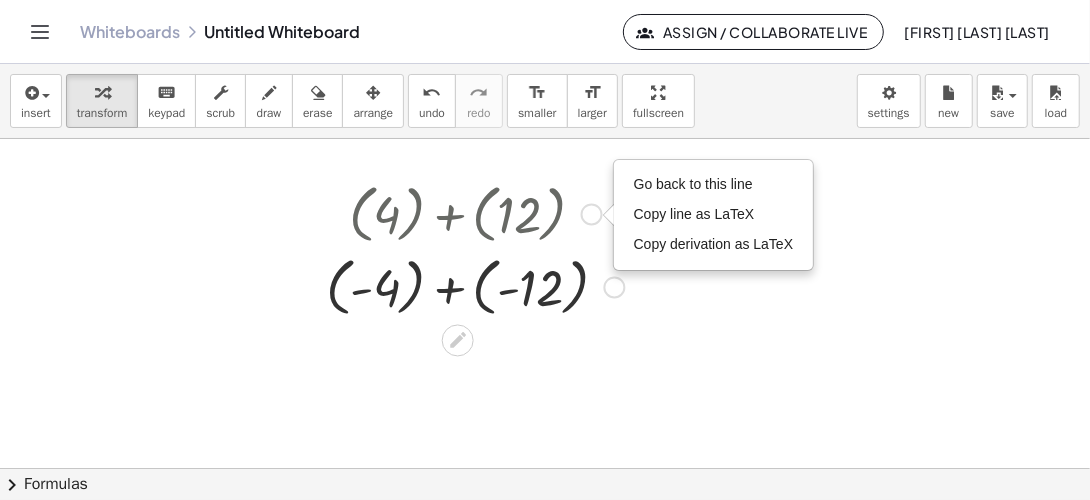 click on "Go back to this line Copy line as LaTeX Copy derivation as LaTeX" at bounding box center (615, 288) 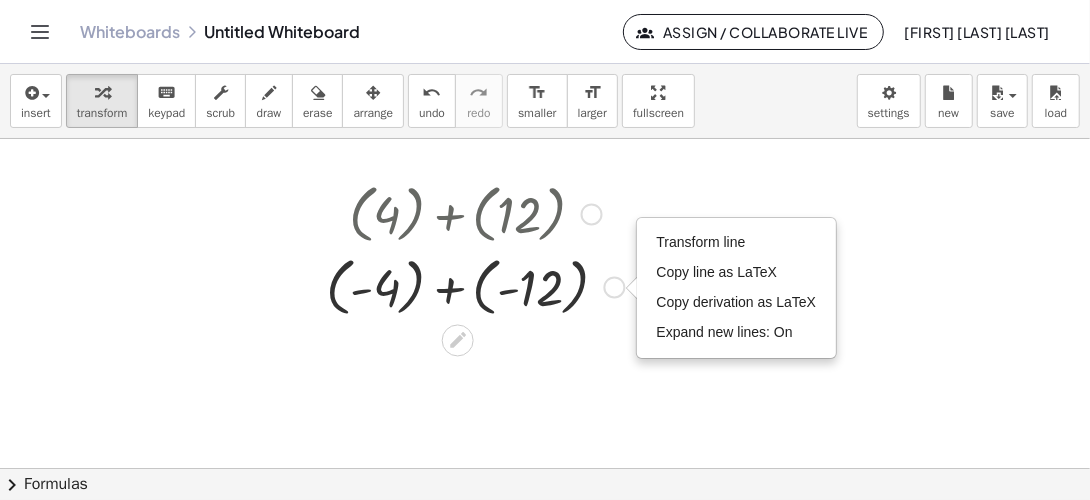click on "Go back to this line Copy line as LaTeX Copy derivation as LaTeX" at bounding box center [592, 215] 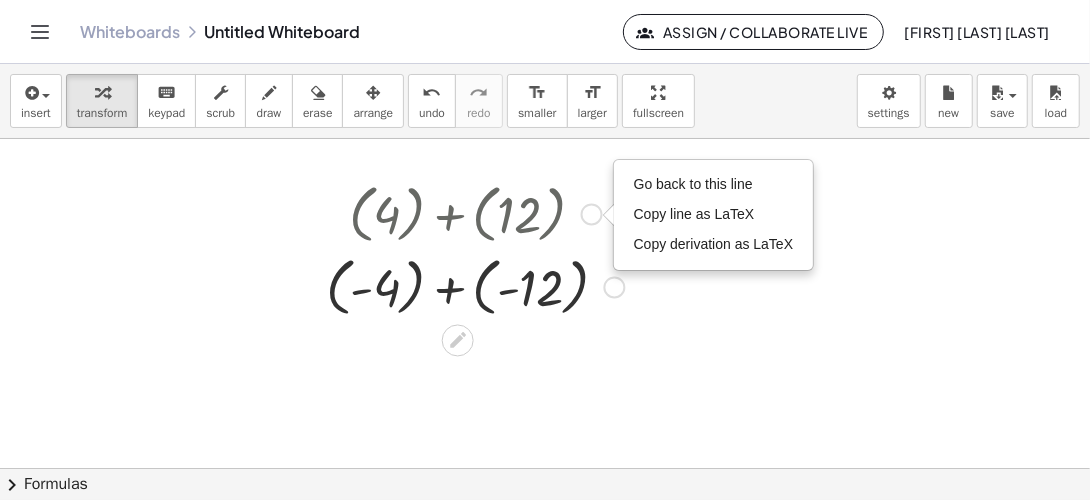 click on "Transform line Copy line as LaTeX Copy derivation as LaTeX Expand new lines: On" at bounding box center [615, 288] 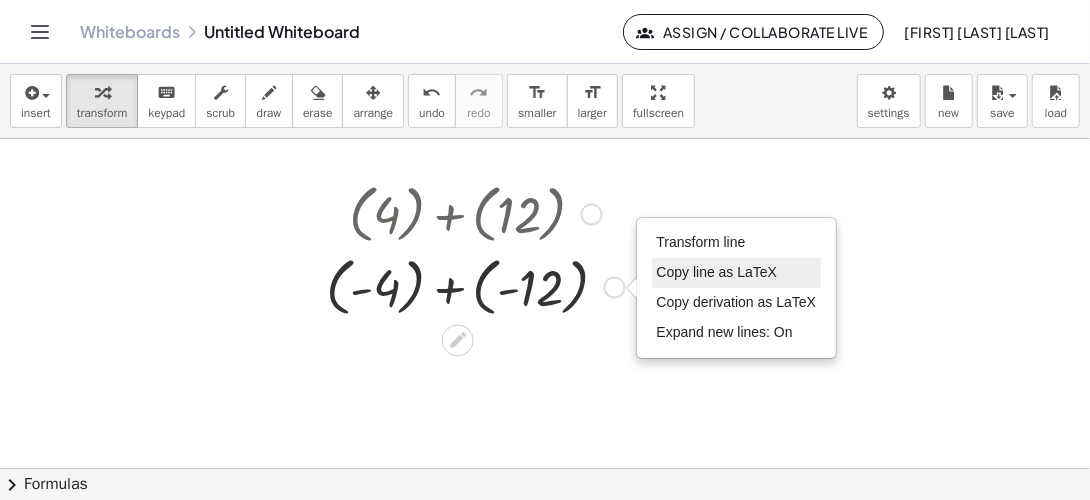 click on "Copy line as LaTeX" at bounding box center (717, 272) 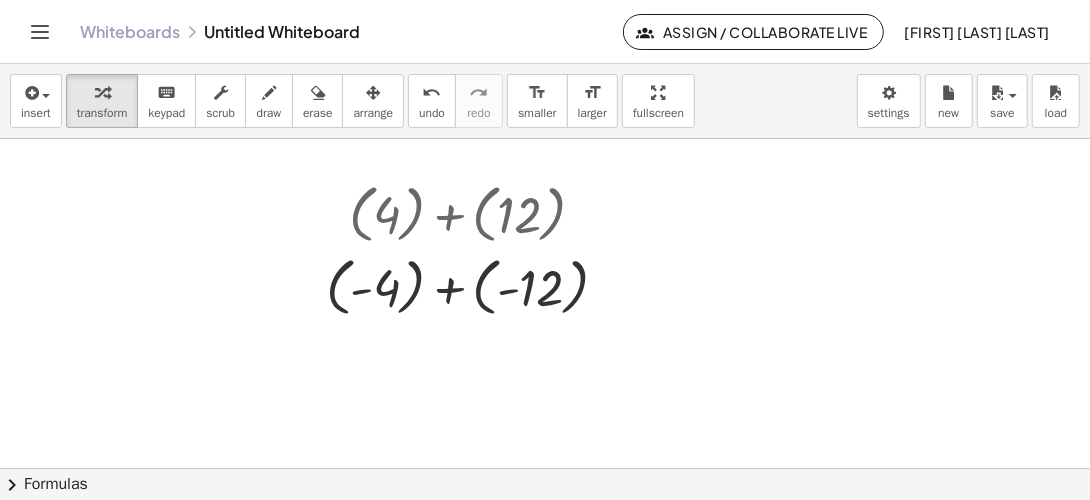 drag, startPoint x: 764, startPoint y: 228, endPoint x: 788, endPoint y: 235, distance: 25 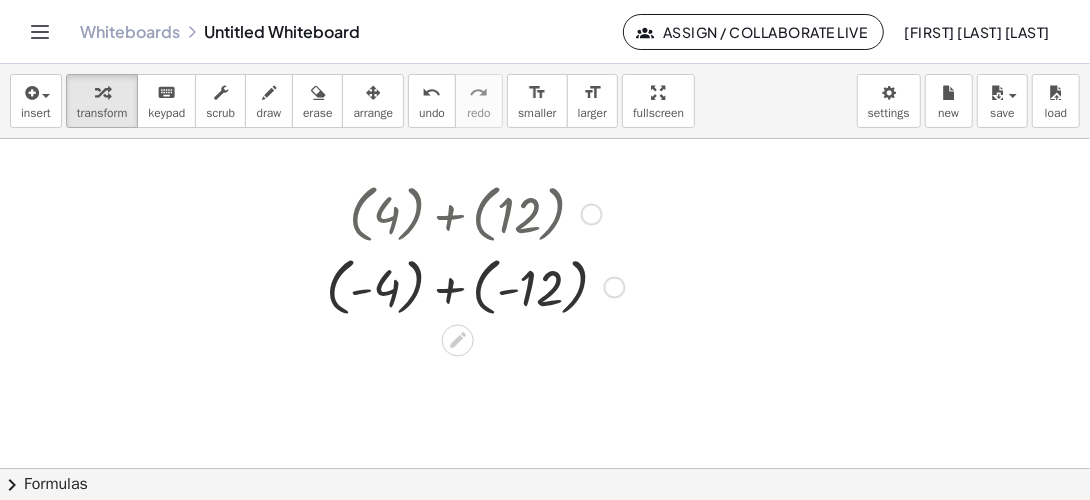 click on "Copied done" at bounding box center [615, 288] 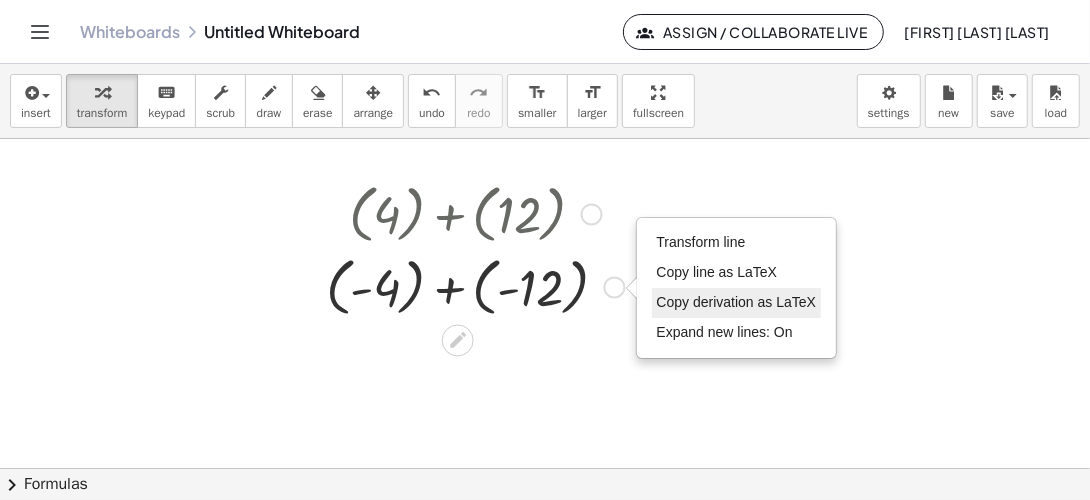 click on "Copy derivation as LaTeX" at bounding box center (737, 303) 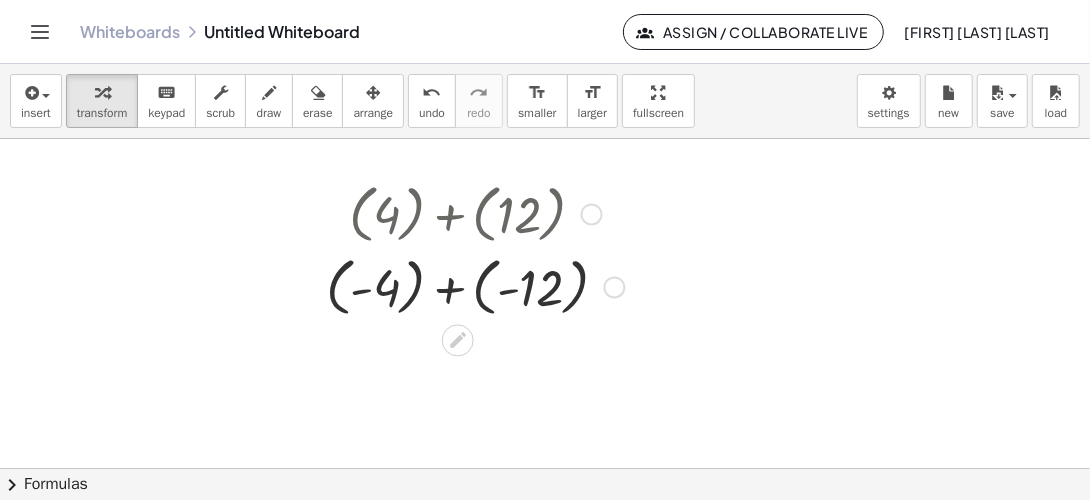 click on "Copied done" at bounding box center (615, 288) 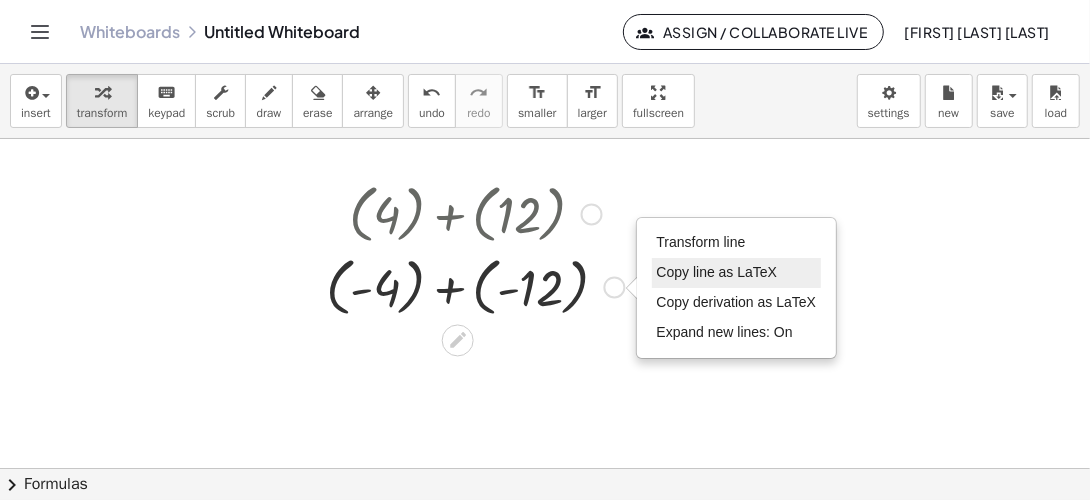 click on "Copy line as LaTeX" at bounding box center [717, 272] 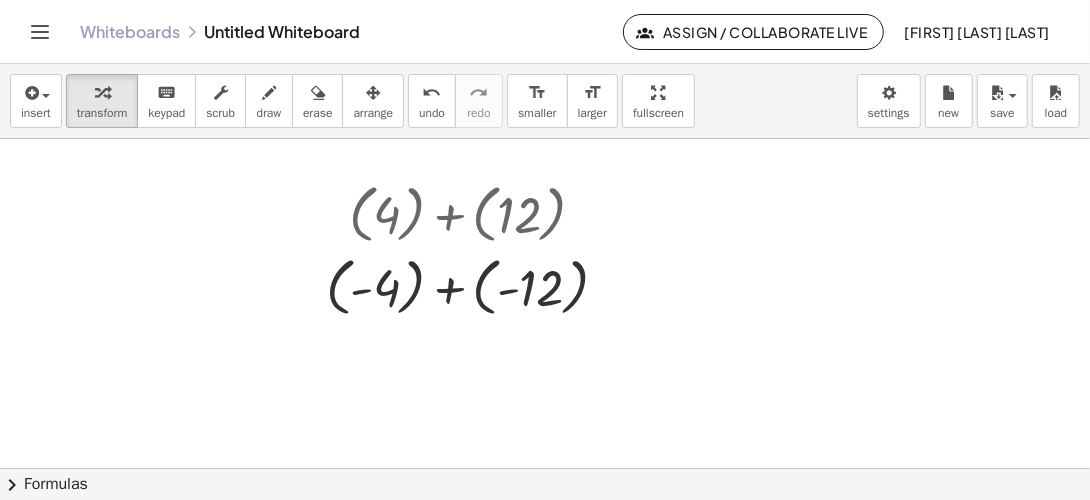 drag, startPoint x: 672, startPoint y: 276, endPoint x: 590, endPoint y: 376, distance: 129.3213 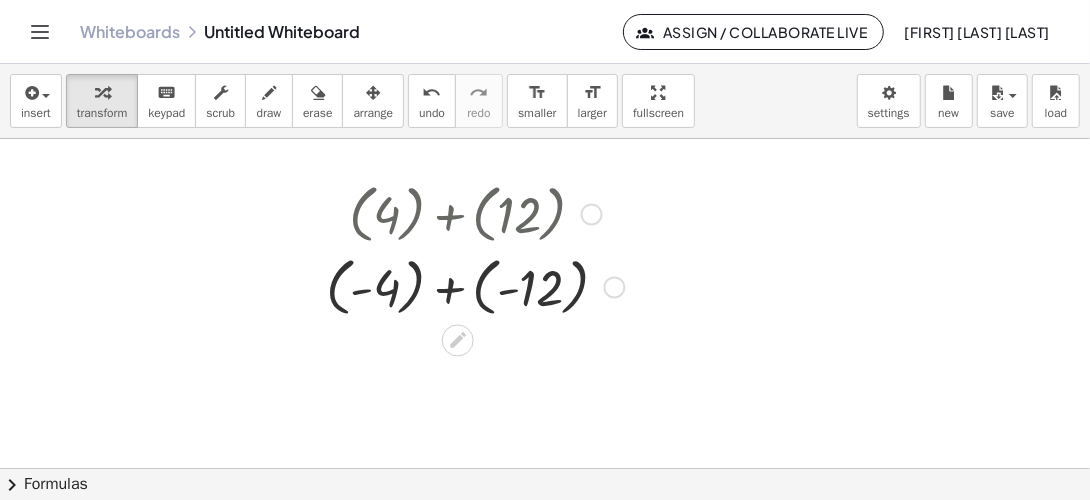 click on "Go back to this line Copy line as LaTeX Copy derivation as LaTeX" at bounding box center [592, 215] 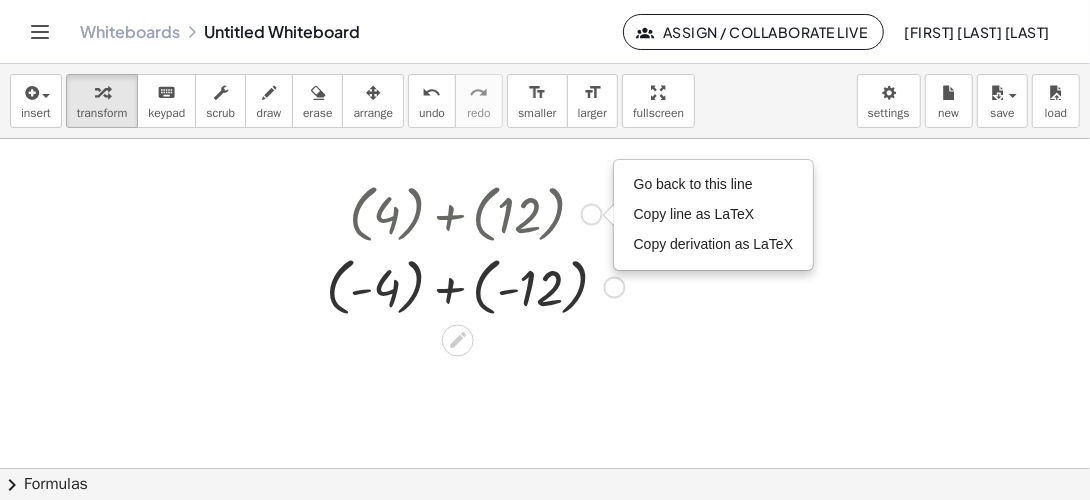 click on "Copied done" at bounding box center [615, 288] 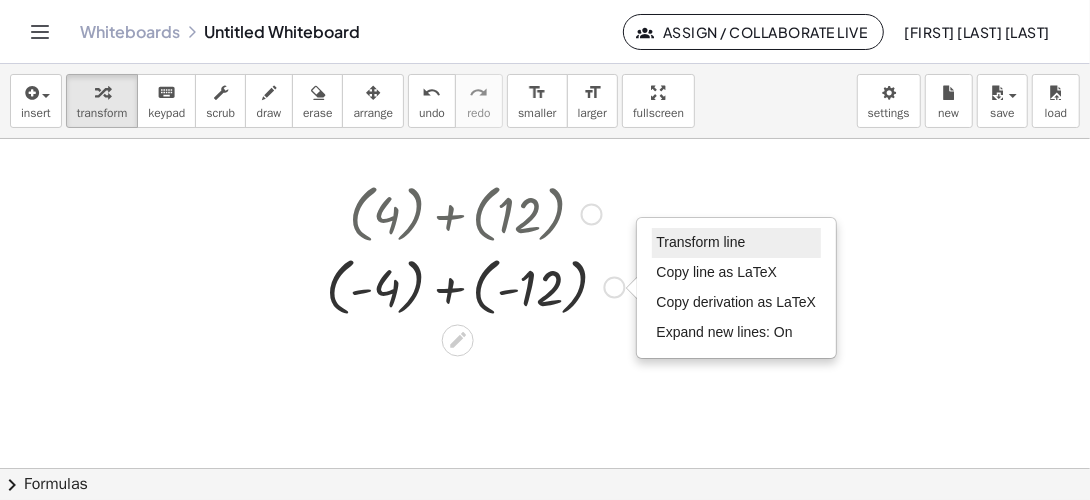 click on "Transform line" at bounding box center (737, 243) 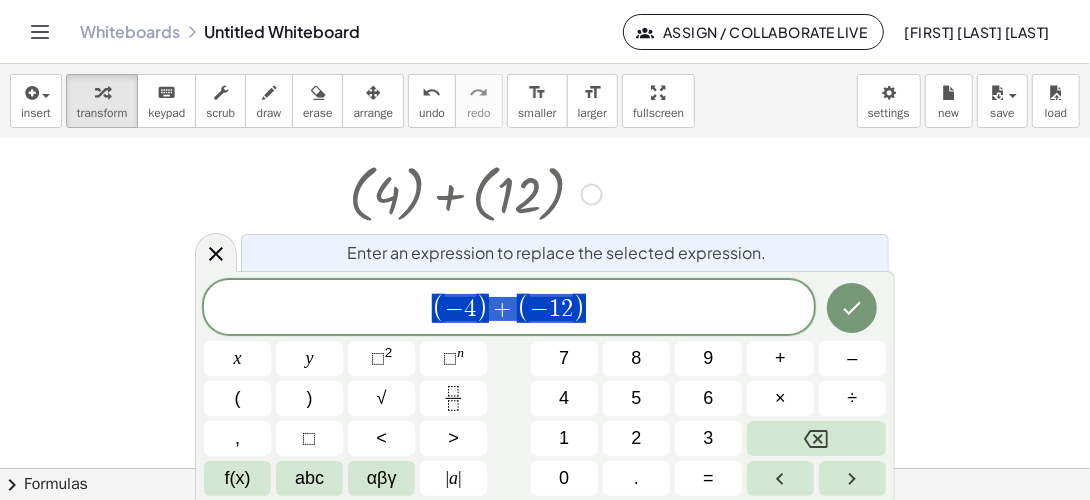 scroll, scrollTop: 21, scrollLeft: 0, axis: vertical 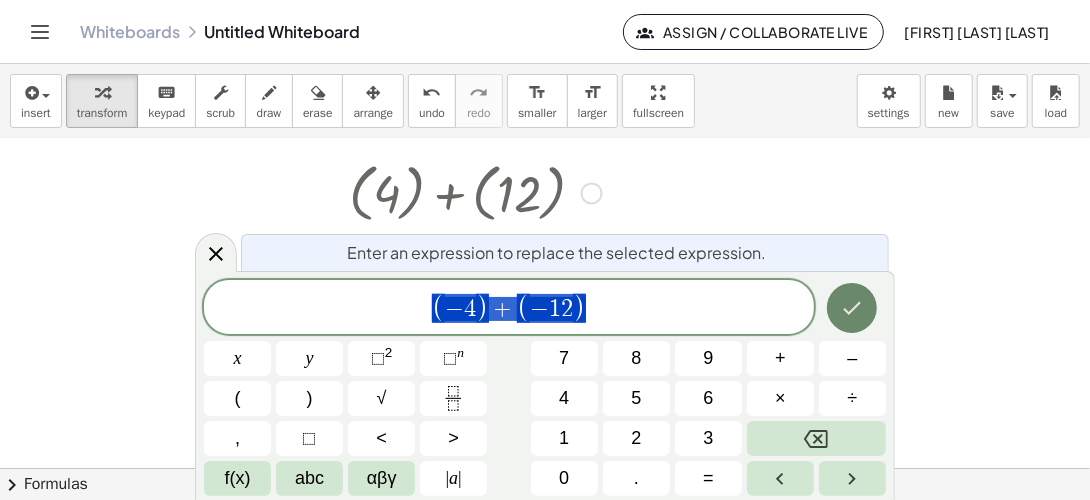 click 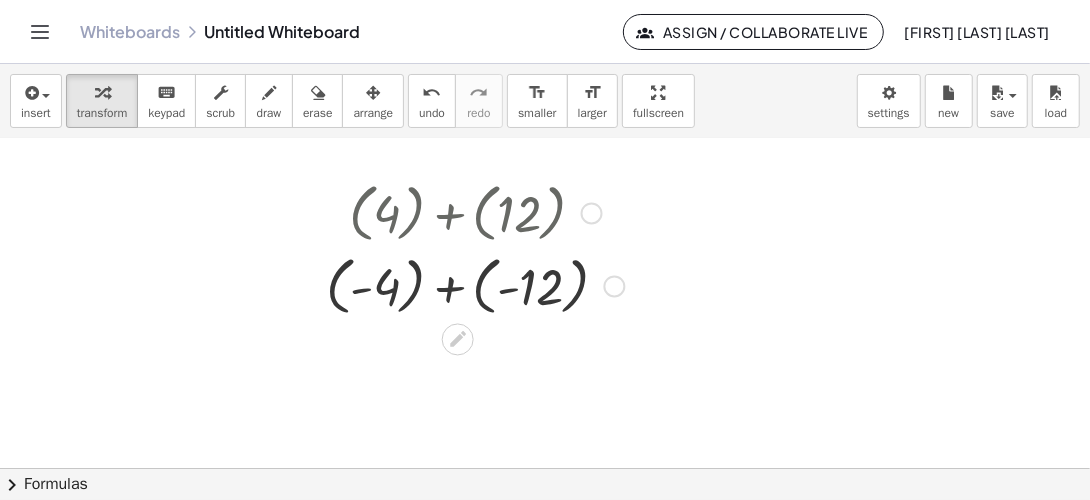 scroll, scrollTop: 0, scrollLeft: 0, axis: both 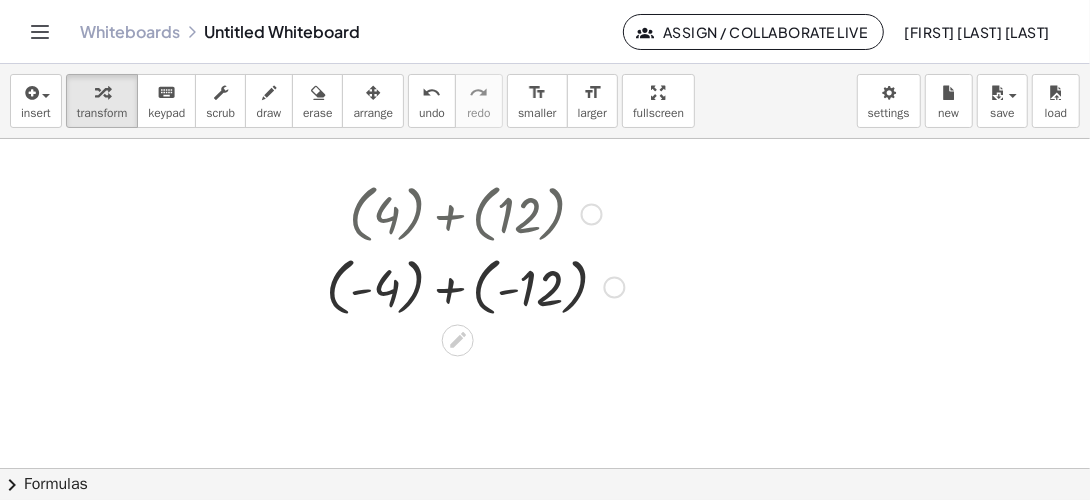 click on "Go back to this line Copy line as LaTeX Copy derivation as LaTeX" at bounding box center (592, 215) 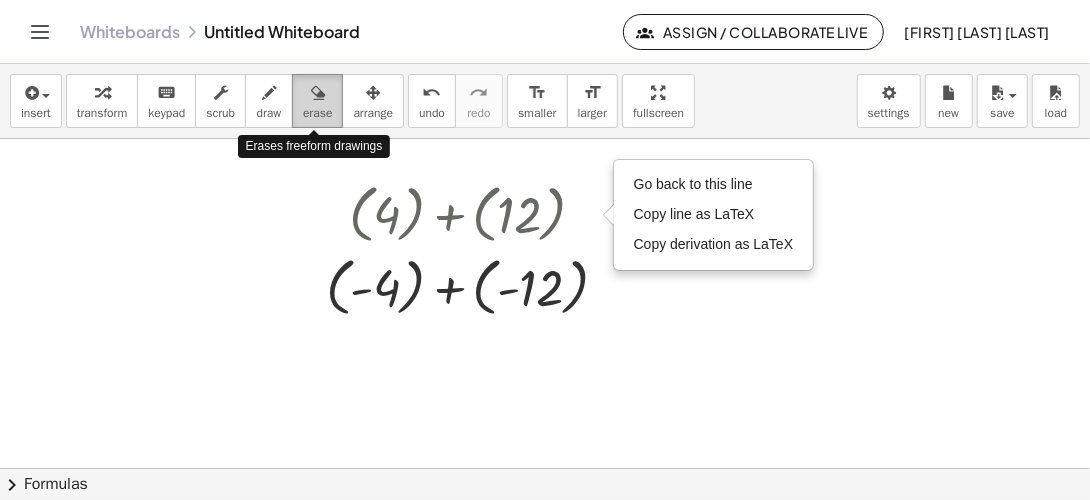 click at bounding box center (317, 92) 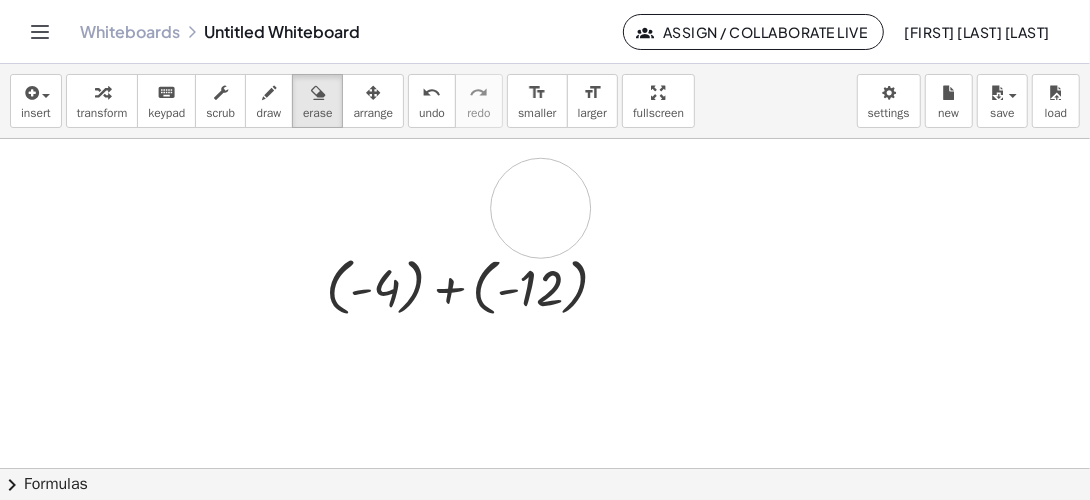 drag, startPoint x: 416, startPoint y: 198, endPoint x: 545, endPoint y: 207, distance: 129.31357 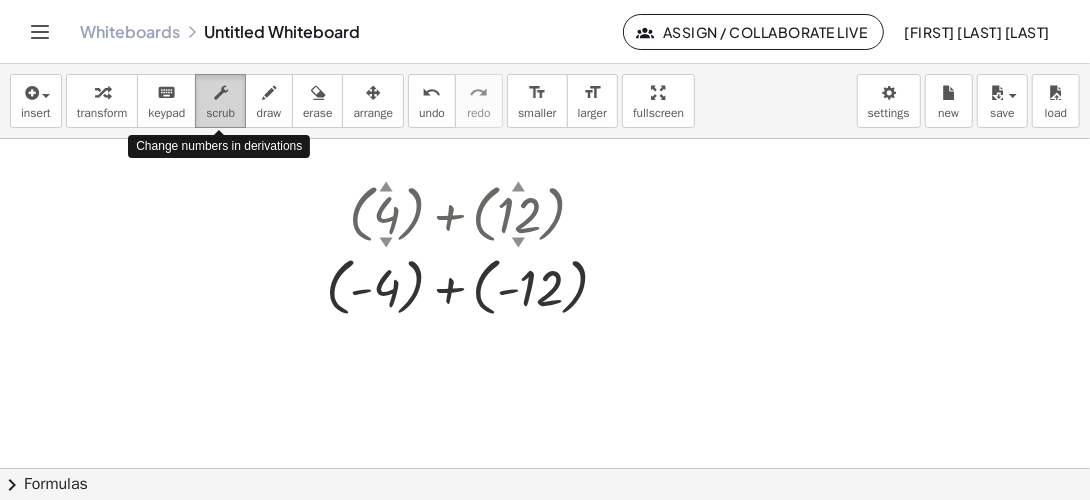 click on "scrub" at bounding box center [220, 101] 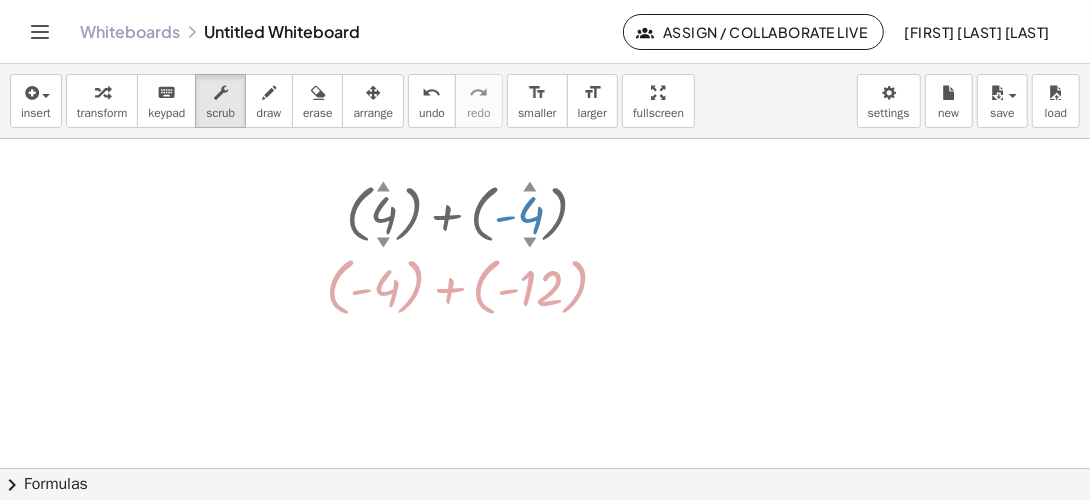 drag, startPoint x: 520, startPoint y: 240, endPoint x: 521, endPoint y: 336, distance: 96.00521 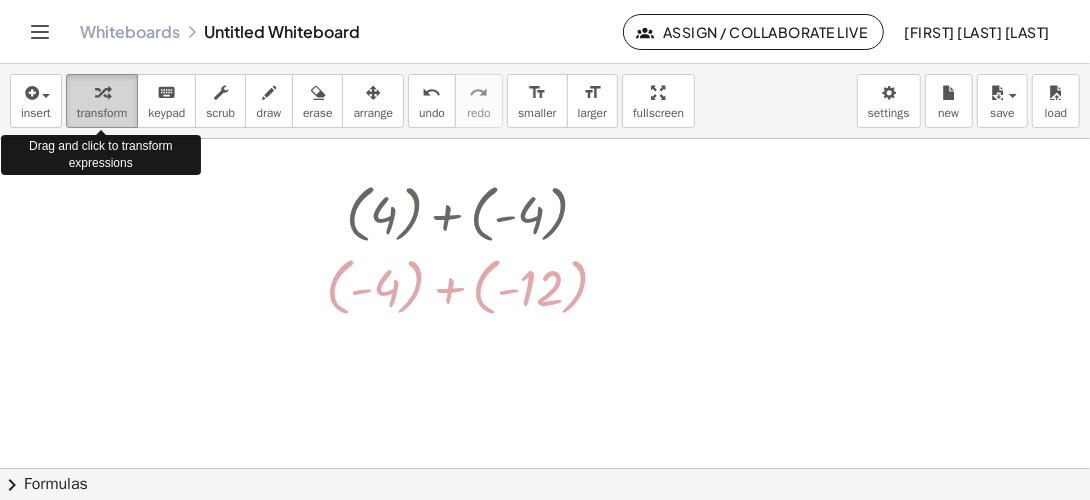 click at bounding box center (102, 92) 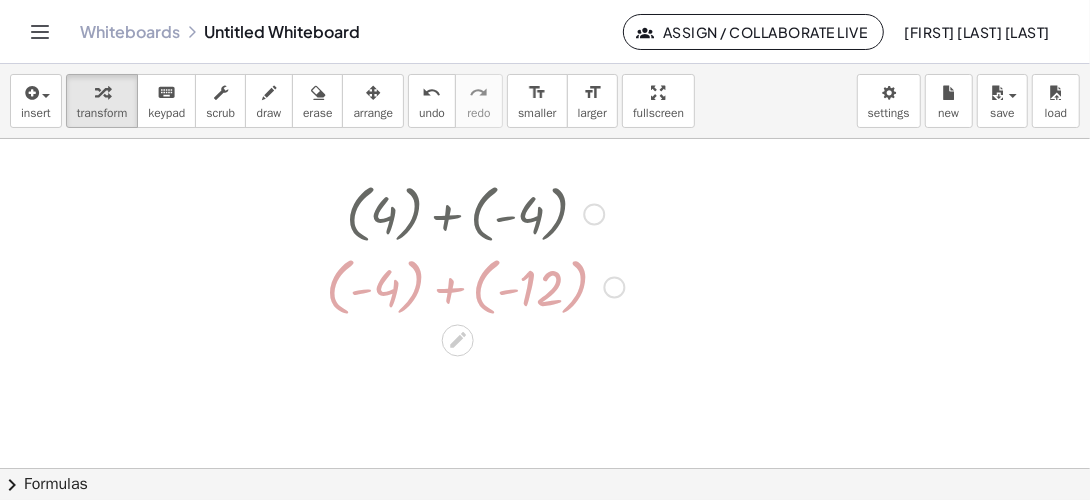 click at bounding box center [475, 212] 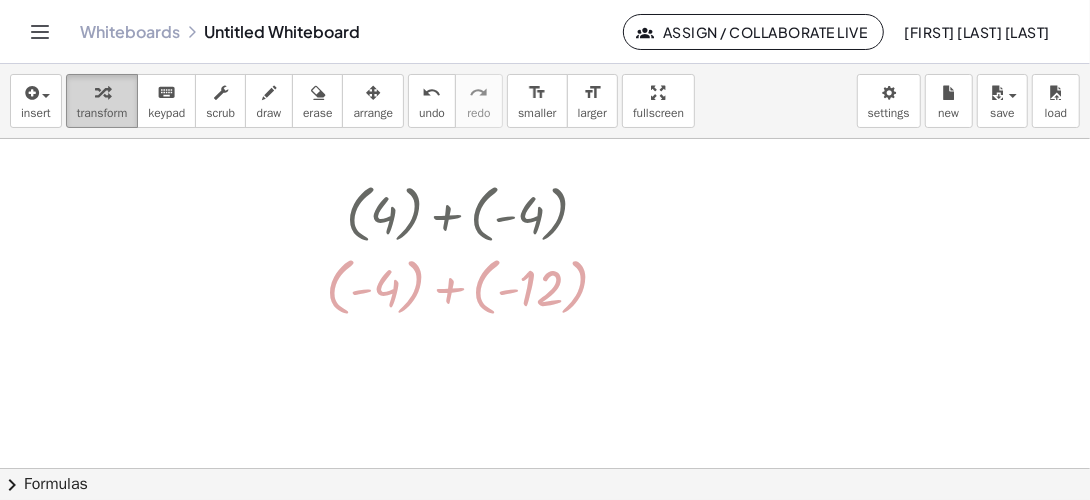 click at bounding box center (102, 93) 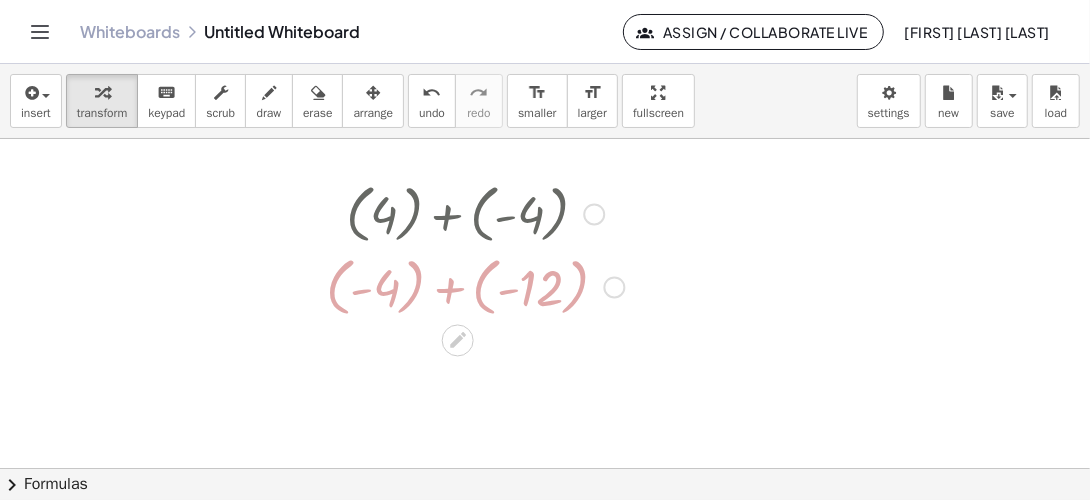 click at bounding box center (475, 285) 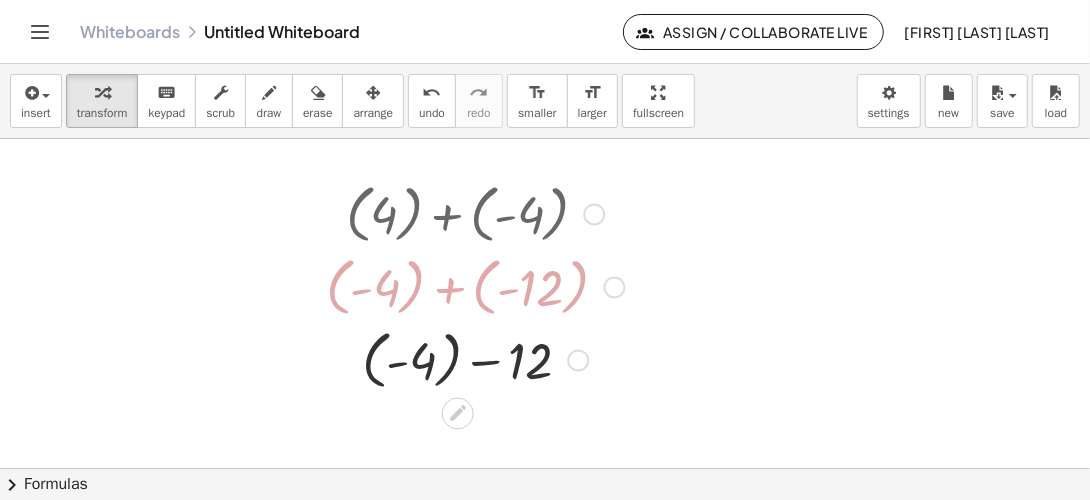 click at bounding box center [475, 212] 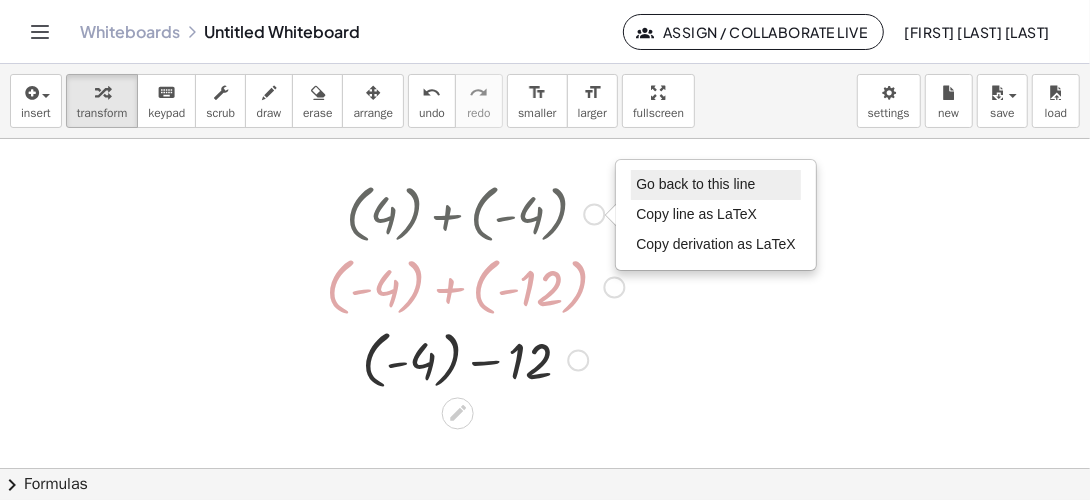 click on "Go back to this line" at bounding box center [695, 184] 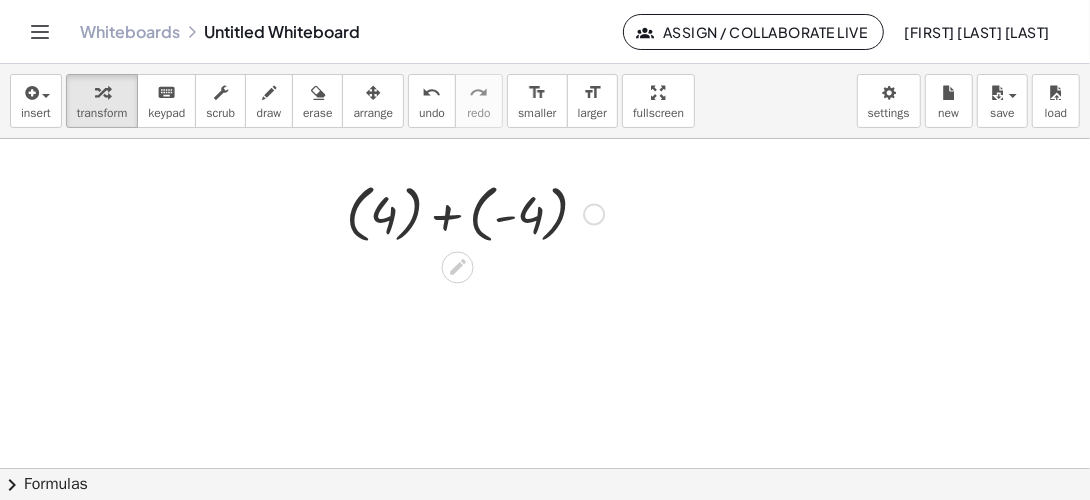 click on "Go back to this line Copy line as LaTeX Copy derivation as LaTeX" at bounding box center (594, 215) 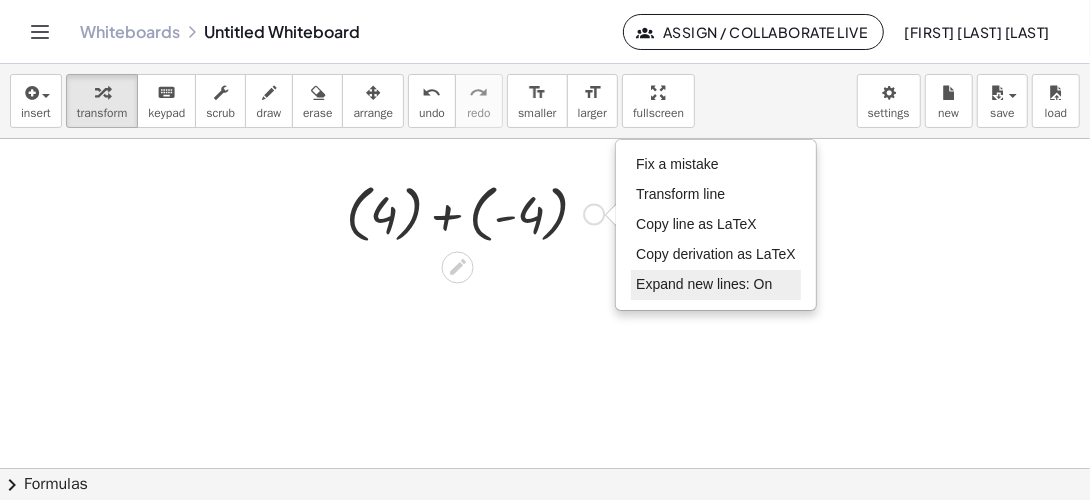 click on "Expand new lines: On" at bounding box center (704, 284) 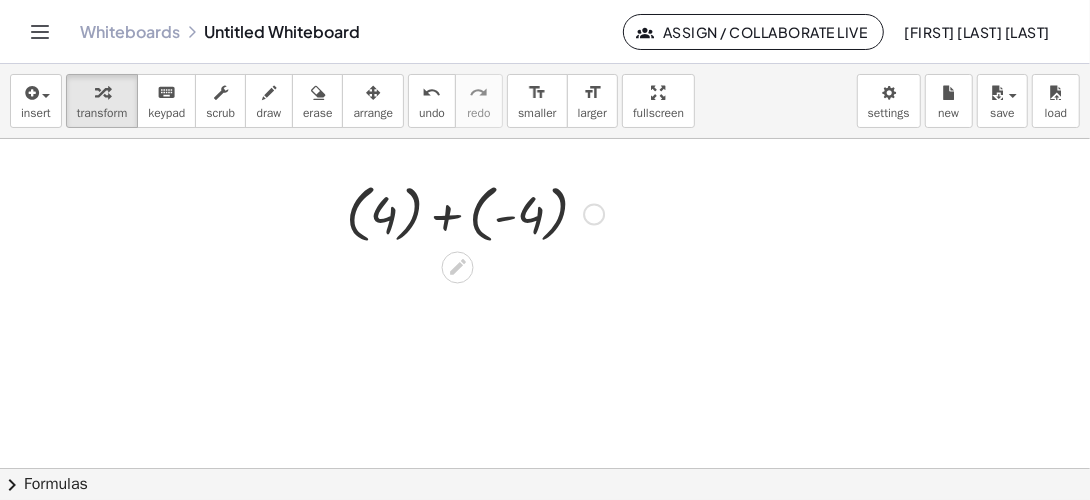 click at bounding box center [475, 212] 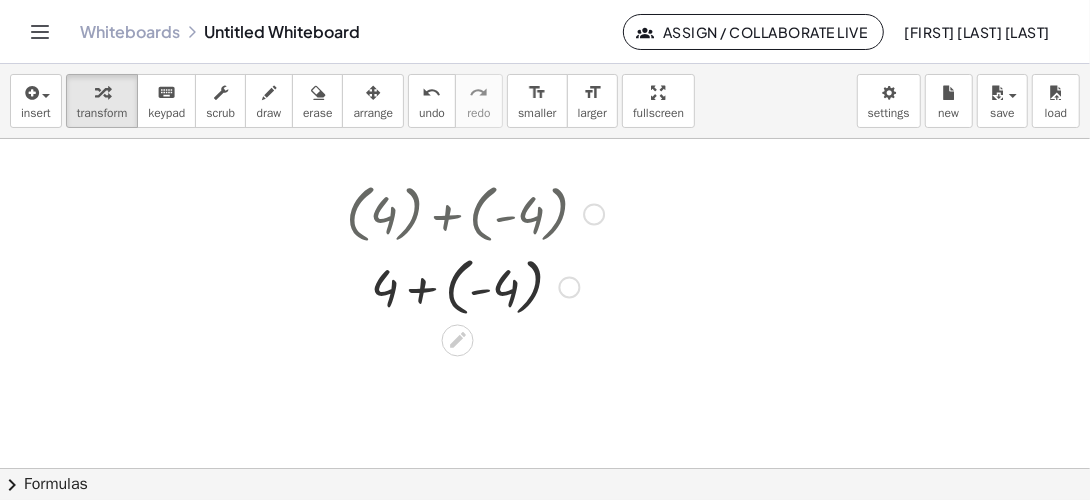 drag, startPoint x: 564, startPoint y: 216, endPoint x: 566, endPoint y: 297, distance: 81.02469 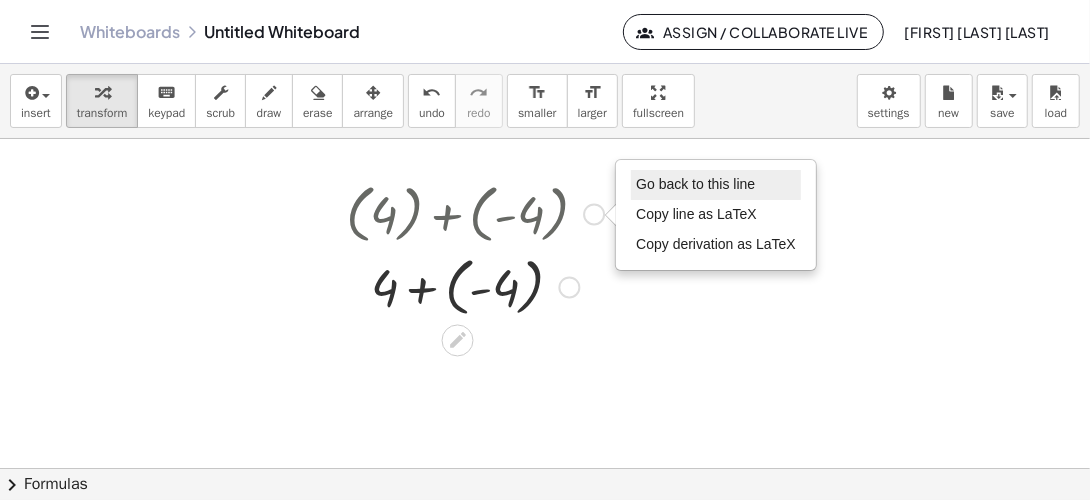 click on "Go back to this line" at bounding box center (695, 184) 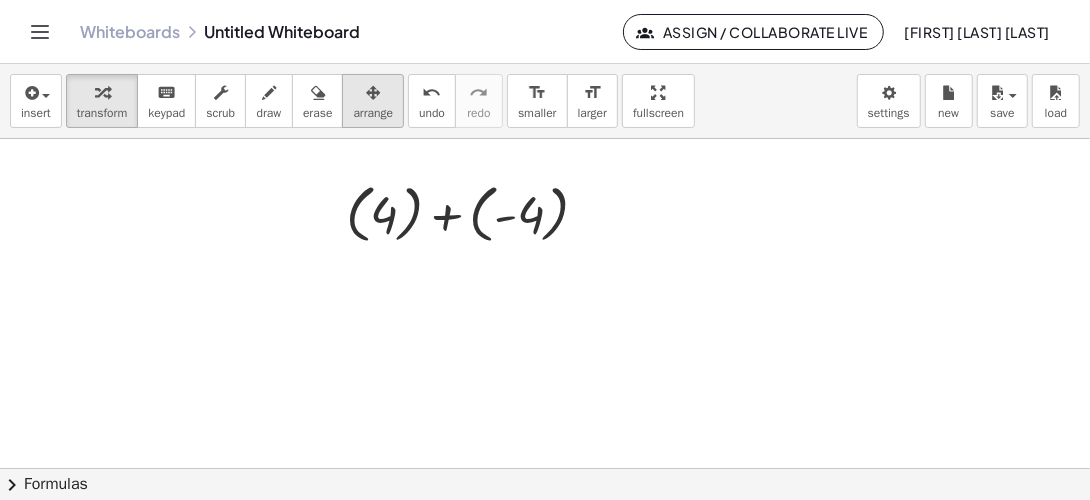 click at bounding box center [373, 93] 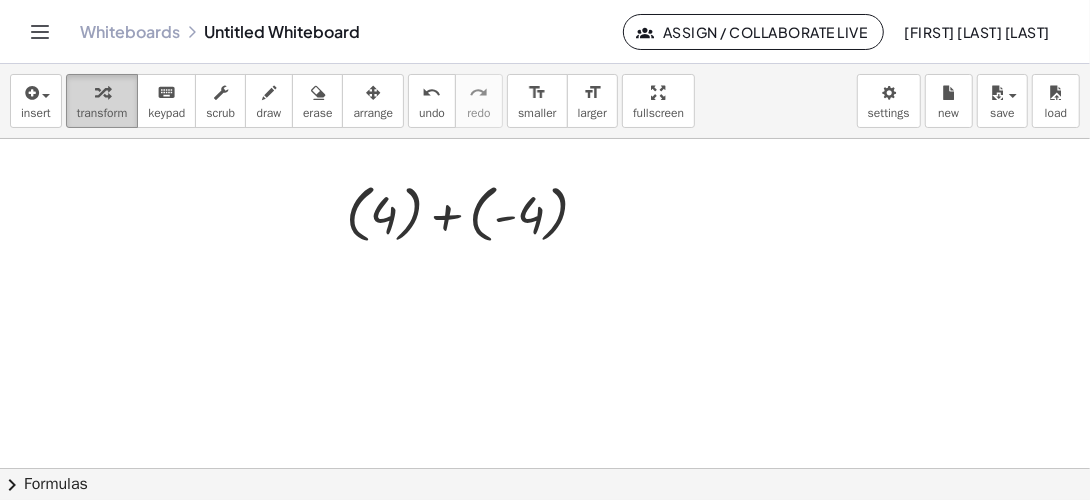 click at bounding box center [102, 92] 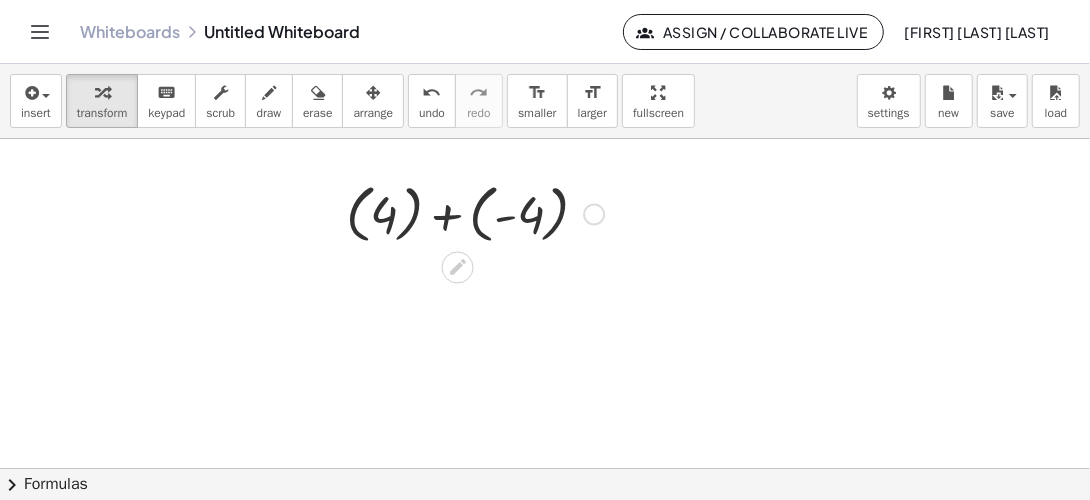 click on "Go back to this line Copy line as LaTeX Copy derivation as LaTeX" at bounding box center (594, 215) 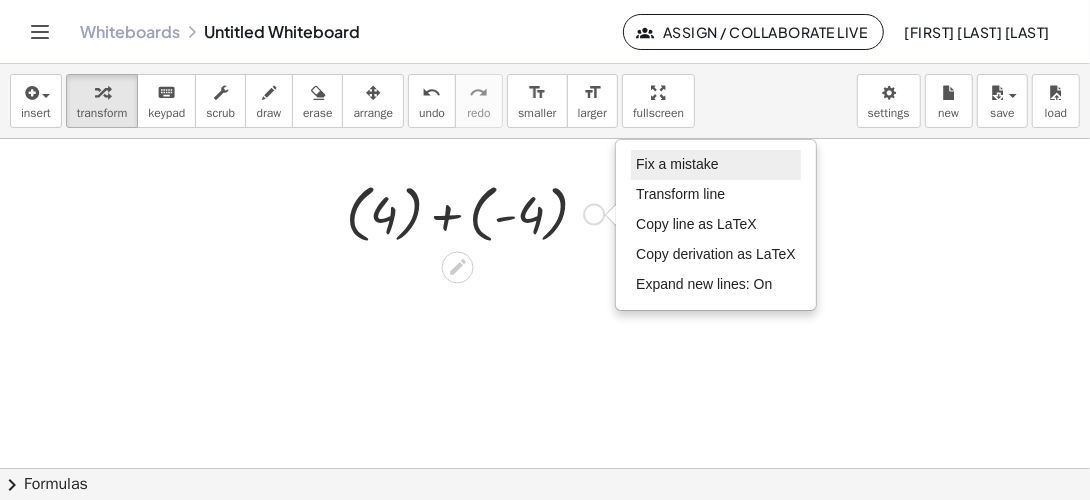 click on "Fix a mistake" at bounding box center [716, 165] 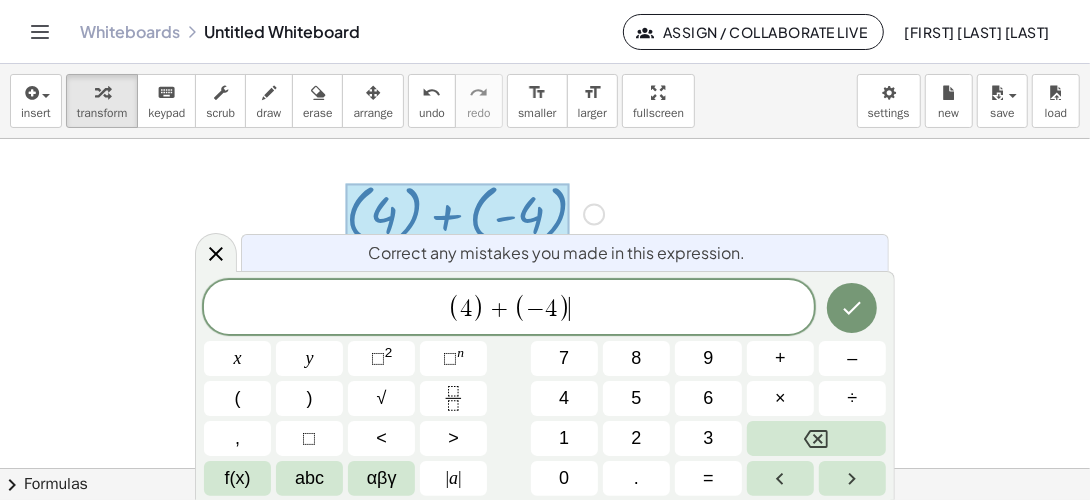 click on "−" at bounding box center (536, 309) 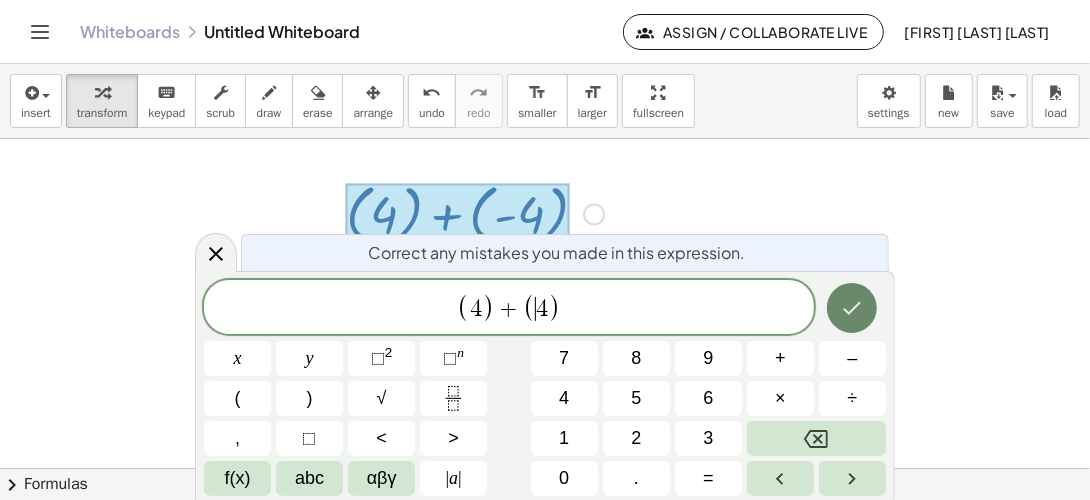 click 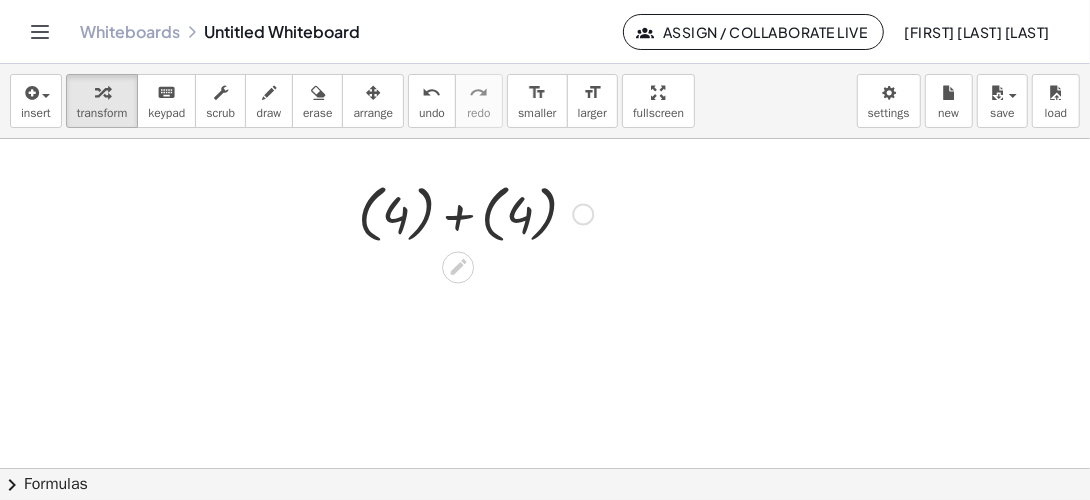 click at bounding box center [475, 212] 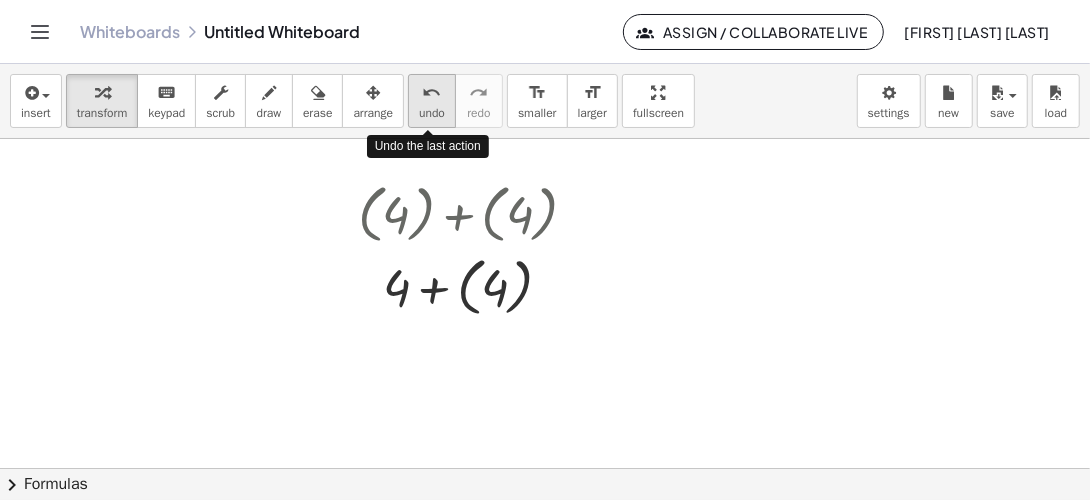 click on "undo undo" at bounding box center (432, 101) 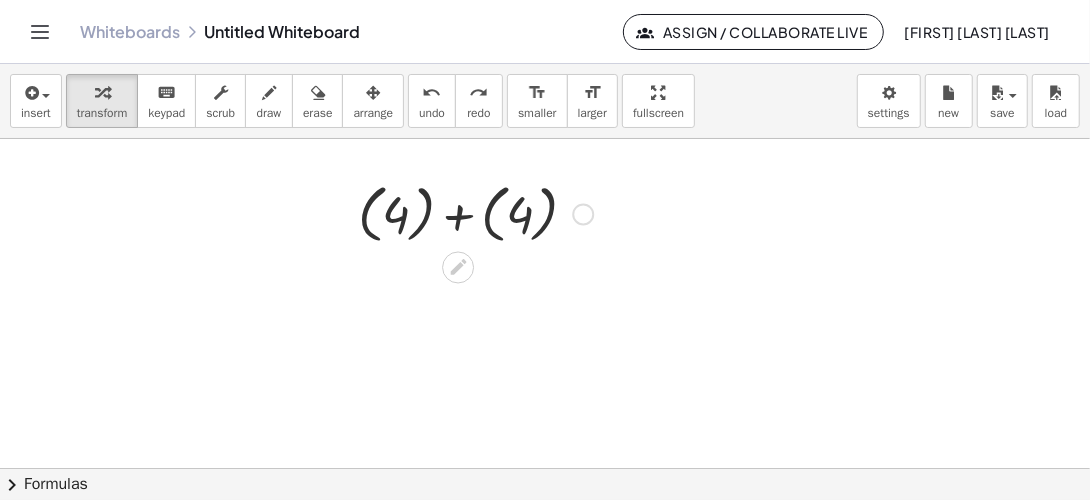 click at bounding box center (583, 215) 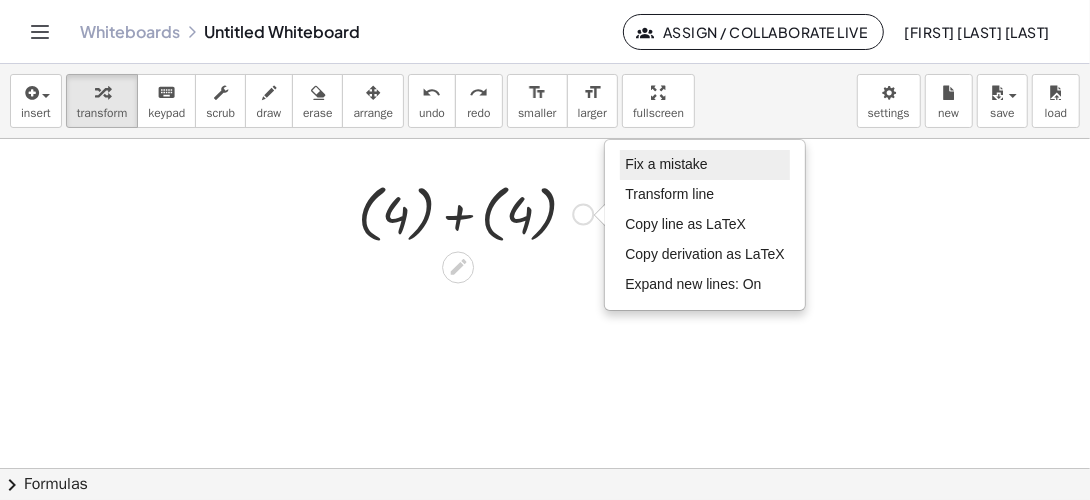 click on "Fix a mistake" at bounding box center [666, 164] 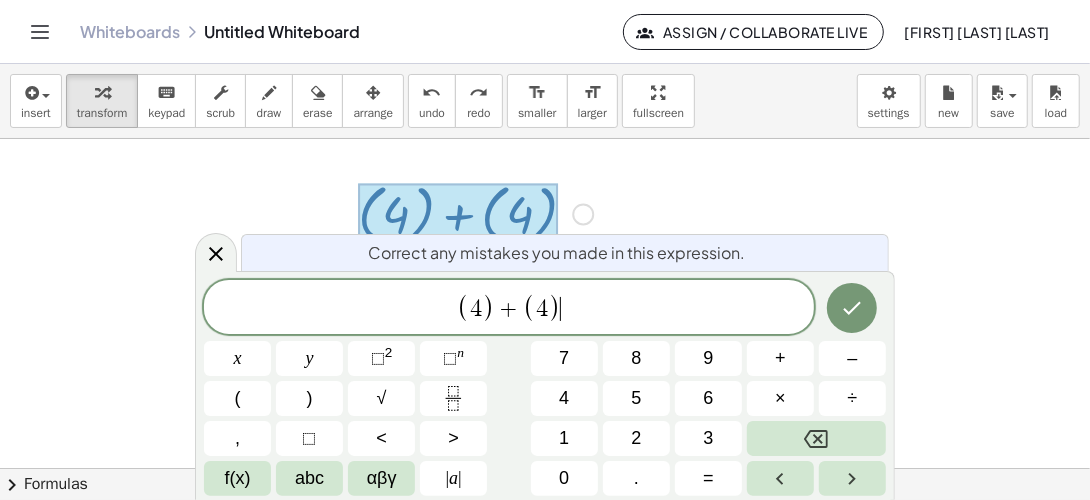 click on "( 4 )" at bounding box center [476, 308] 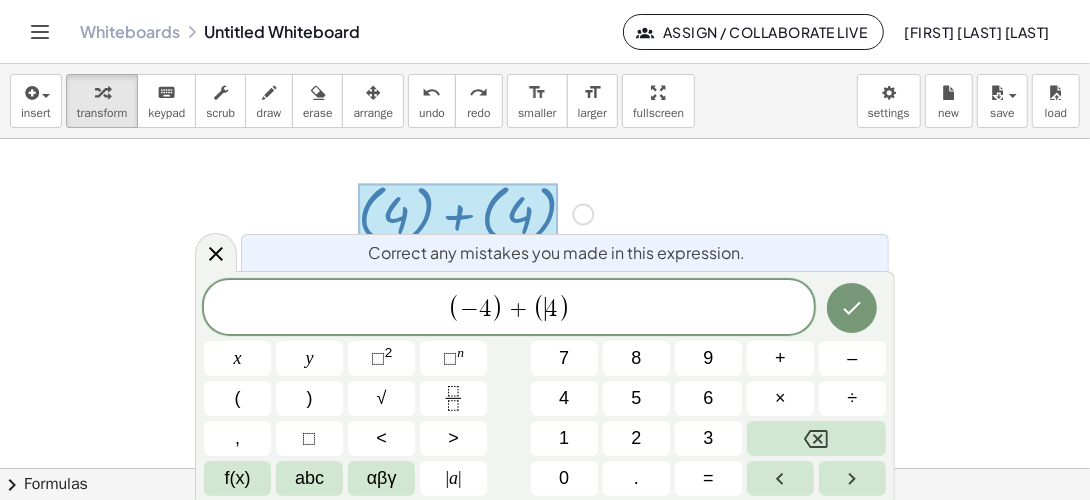 click on "(" at bounding box center [539, 308] 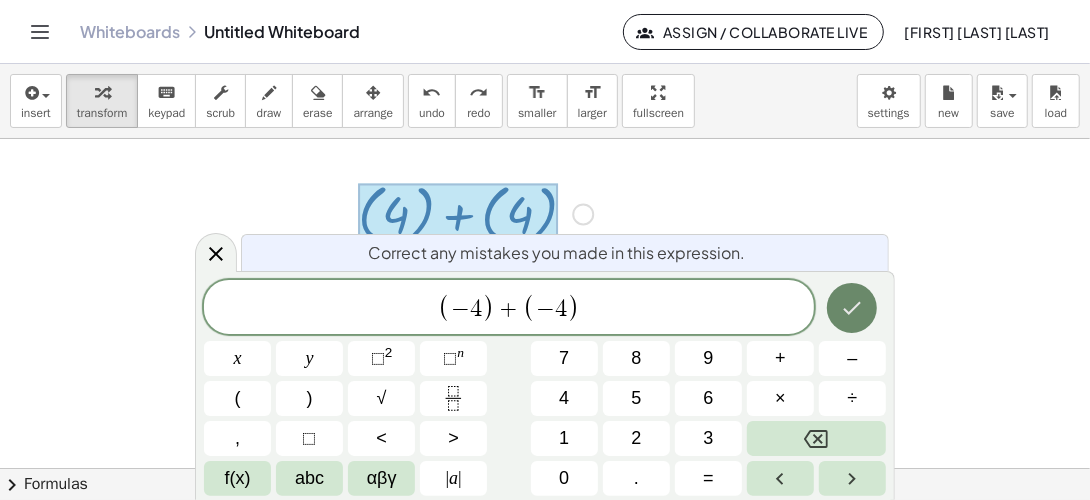 click 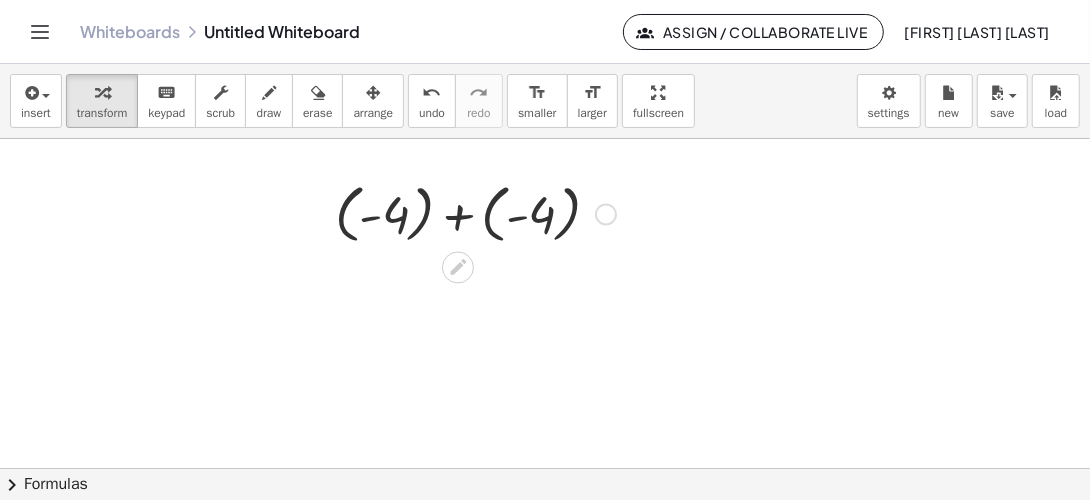 click at bounding box center (475, 212) 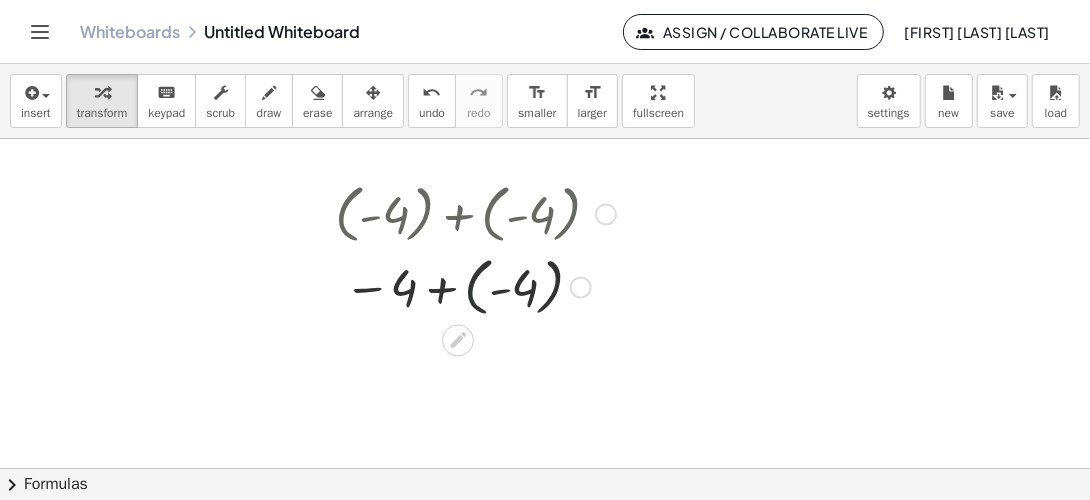 click at bounding box center (475, 285) 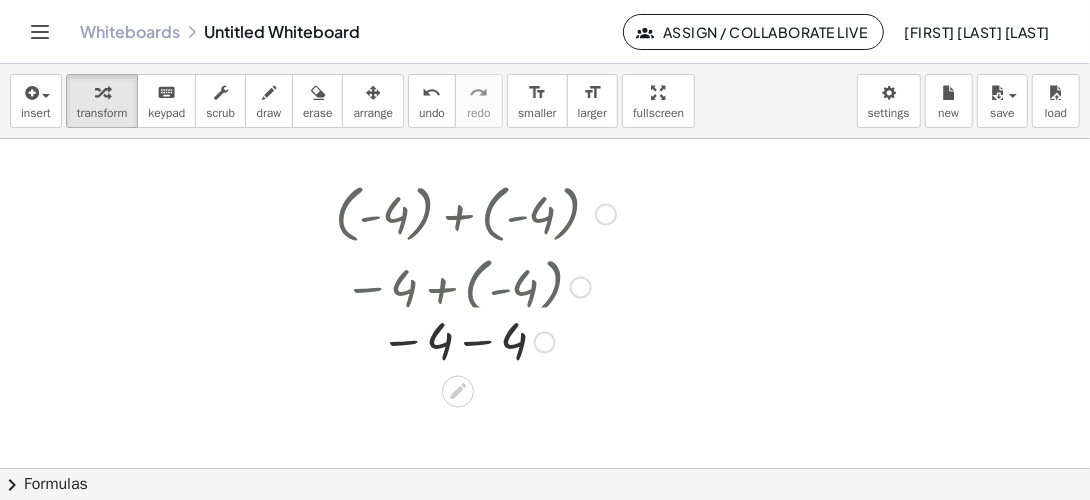 drag, startPoint x: 546, startPoint y: 293, endPoint x: 542, endPoint y: 365, distance: 72.11102 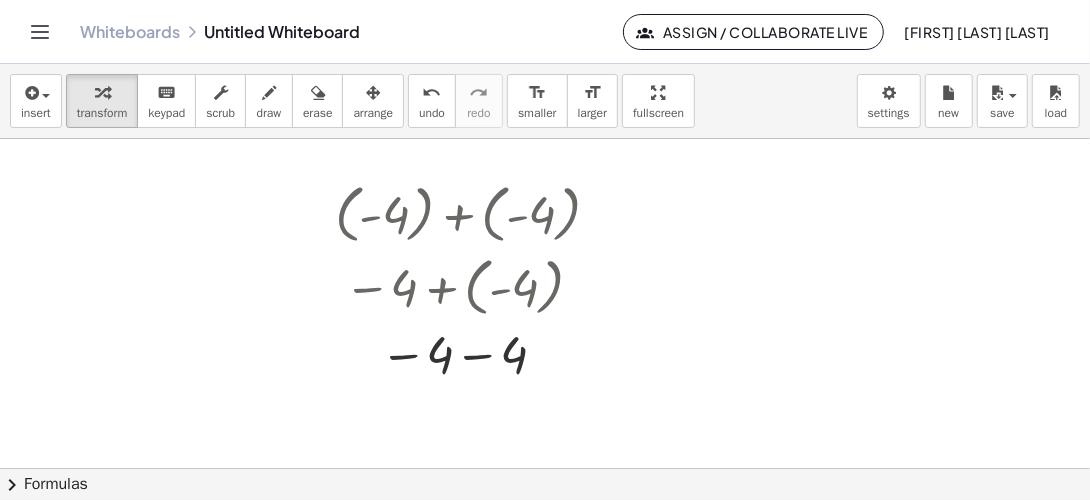 scroll, scrollTop: 100, scrollLeft: 0, axis: vertical 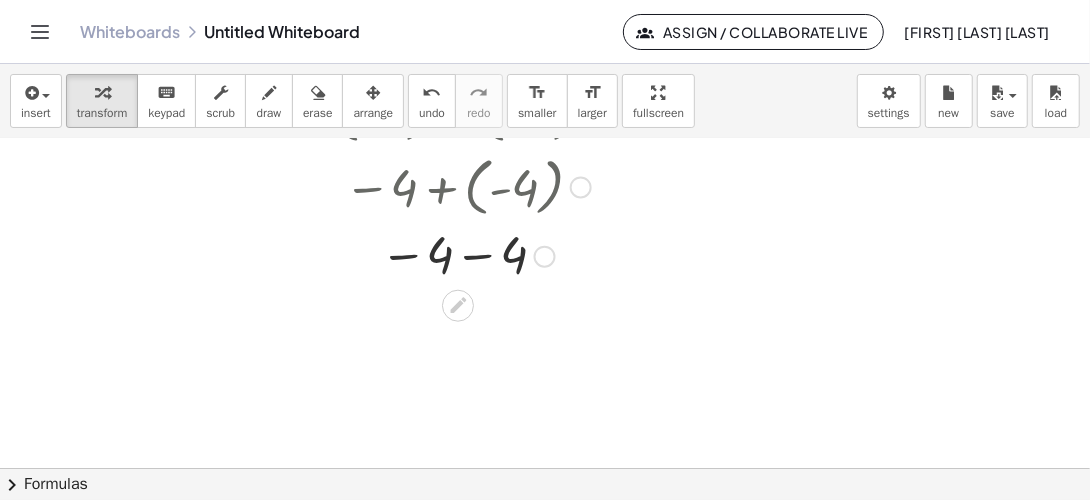 click at bounding box center (475, 255) 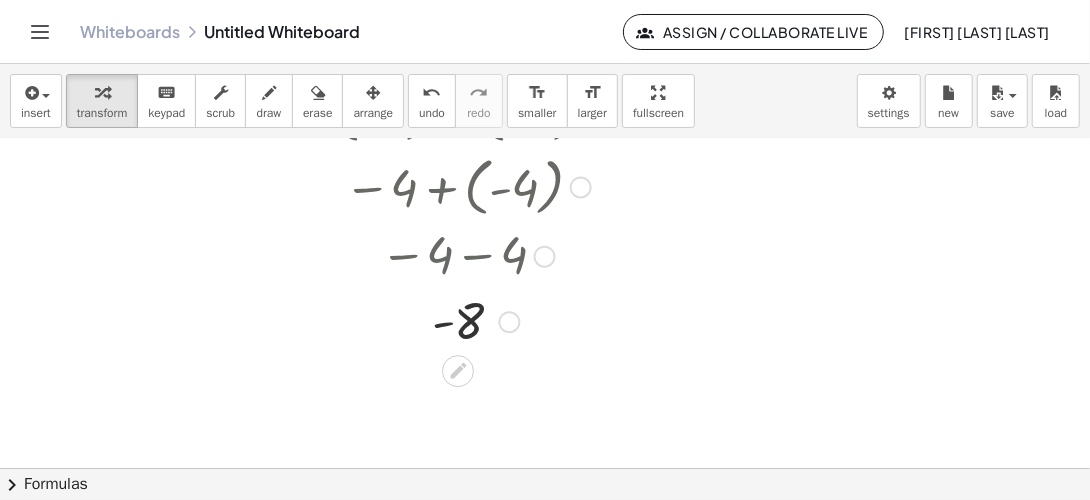 scroll, scrollTop: 0, scrollLeft: 0, axis: both 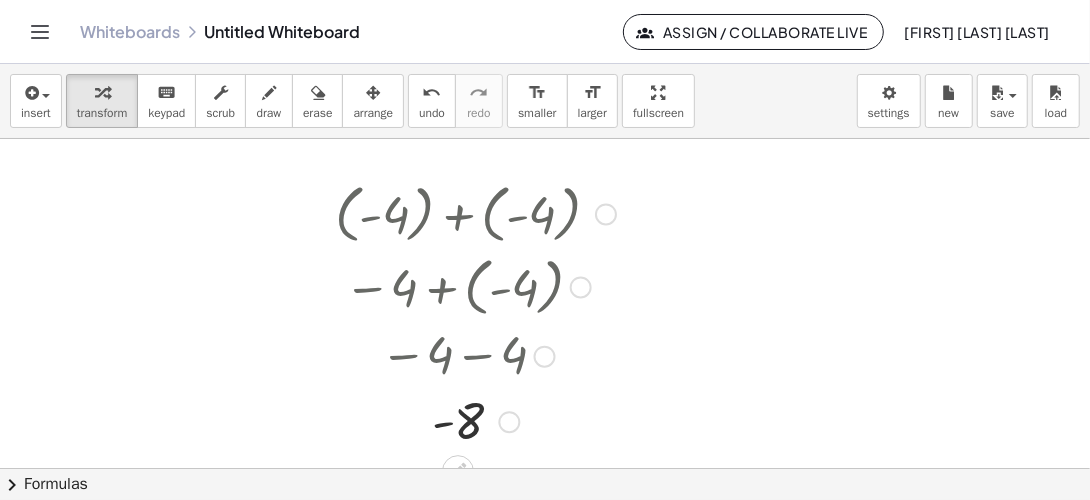 click at bounding box center (606, 215) 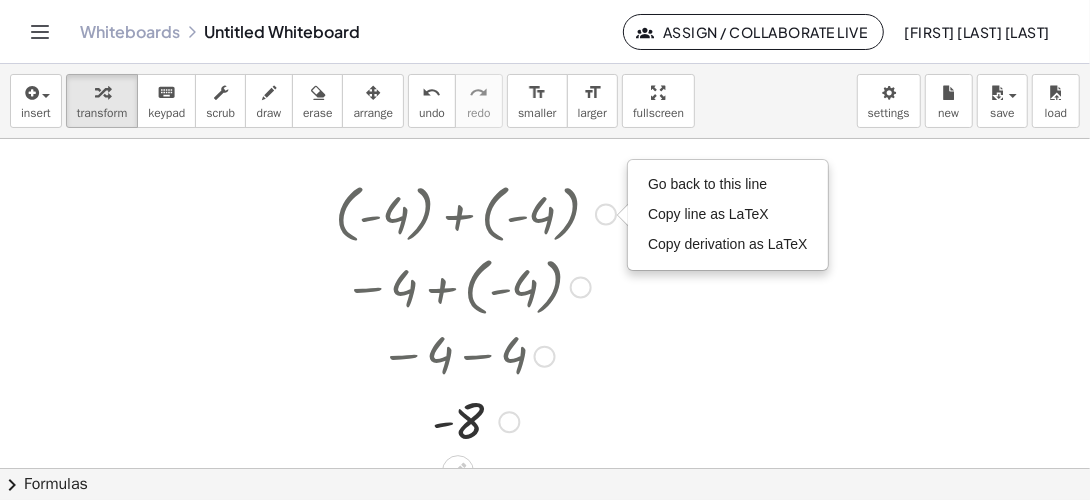 click at bounding box center [475, 212] 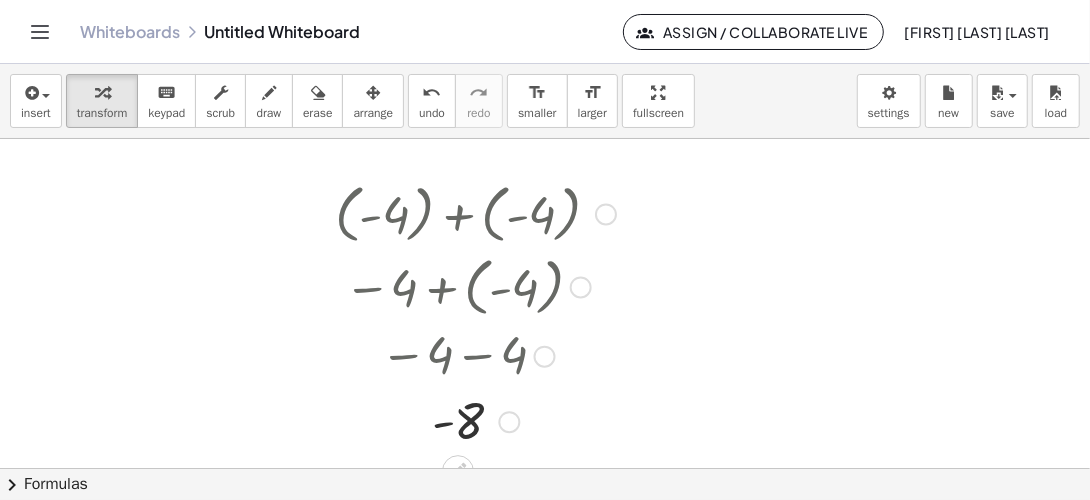 click on "Go back to this line Copy line as LaTeX Copy derivation as LaTeX" at bounding box center (606, 215) 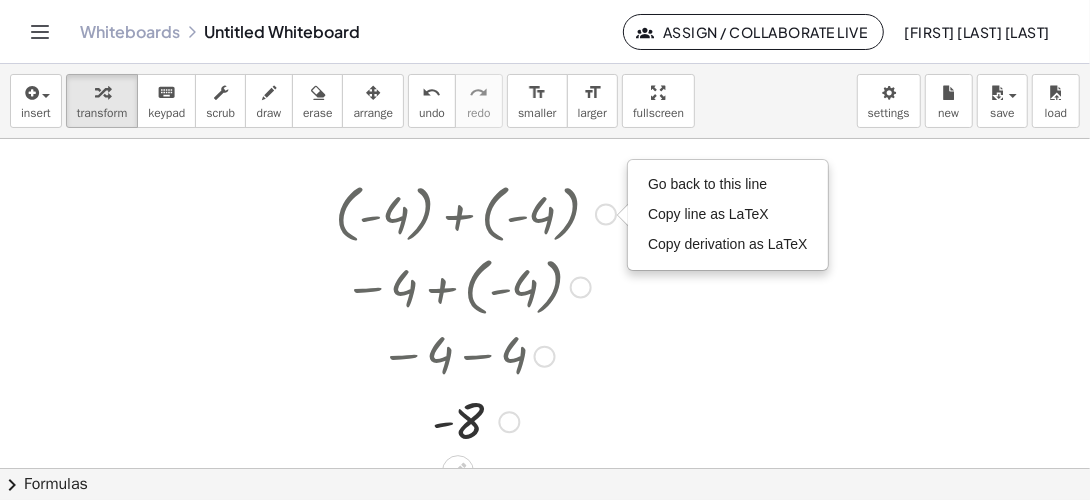 click at bounding box center (581, 288) 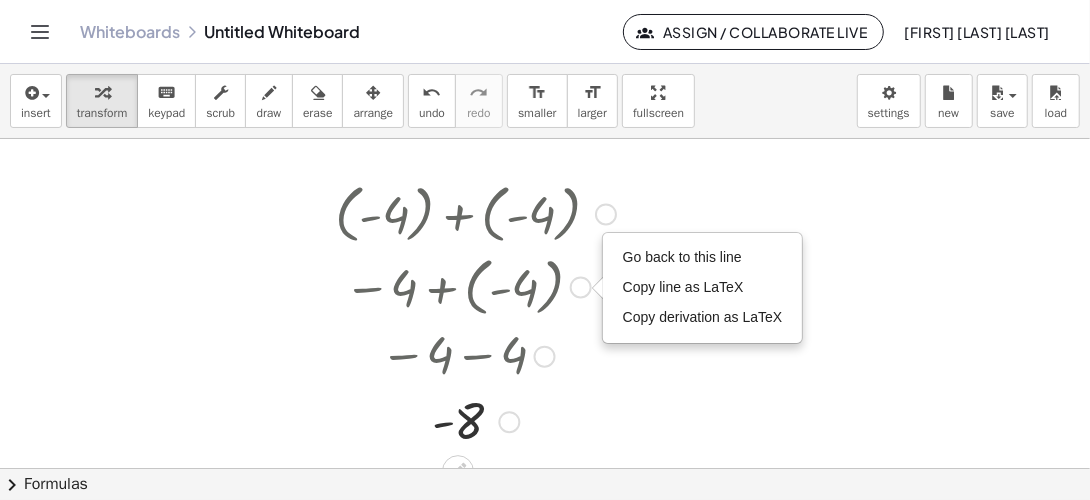 click on "Go back to this line Copy line as LaTeX Copy derivation as LaTeX" at bounding box center (606, 215) 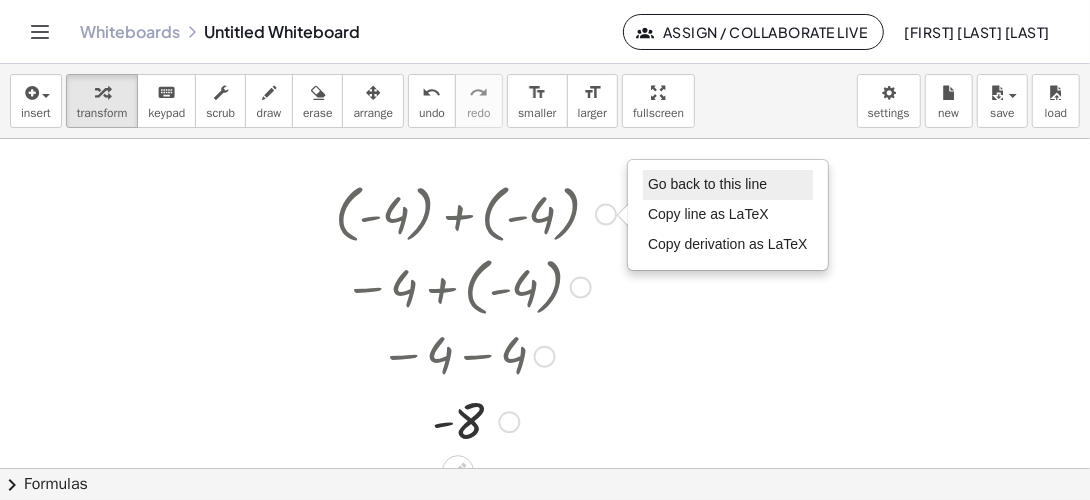 click on "Go back to this line" at bounding box center (707, 184) 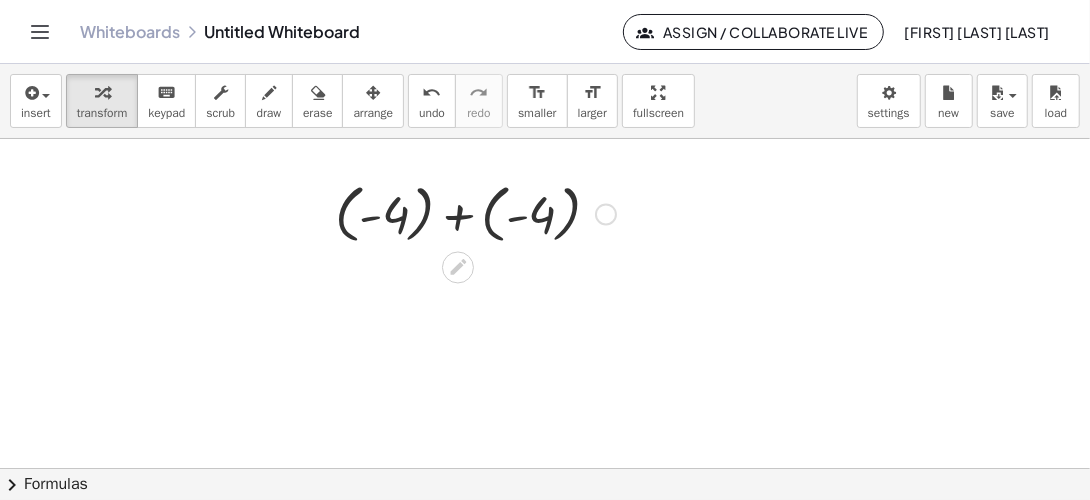 click on "Go back to this line Copy line as LaTeX Copy derivation as LaTeX" at bounding box center [606, 215] 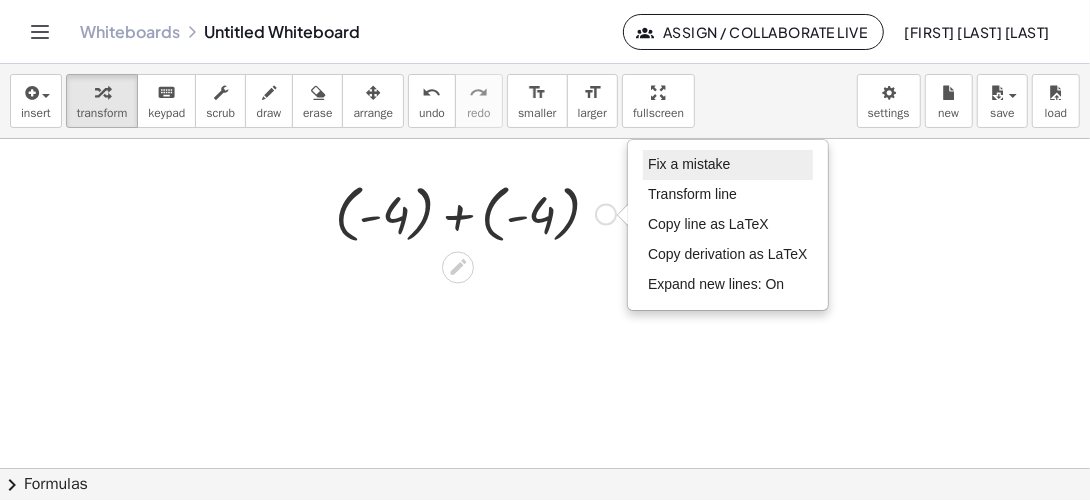 click on "Fix a mistake" at bounding box center [689, 164] 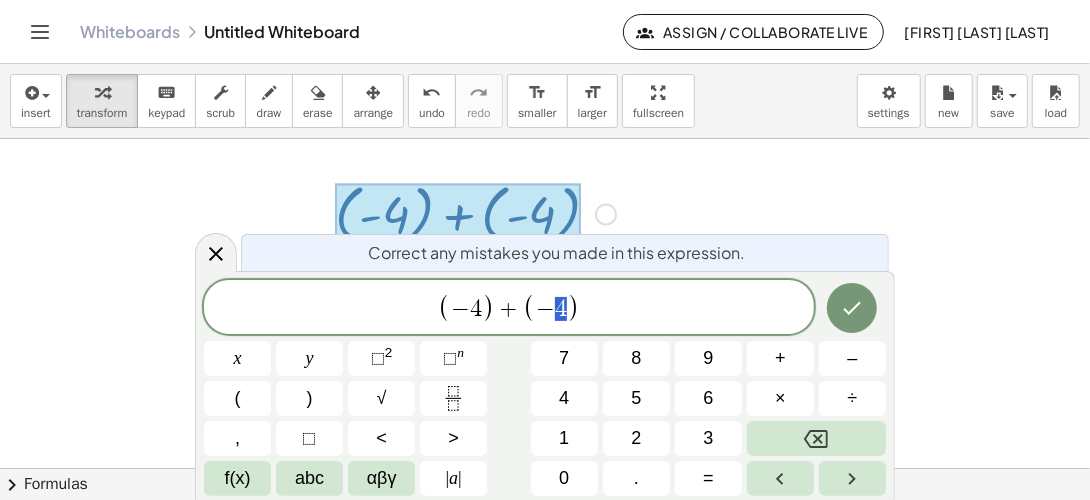 click on "( − 4 )" at bounding box center (551, 308) 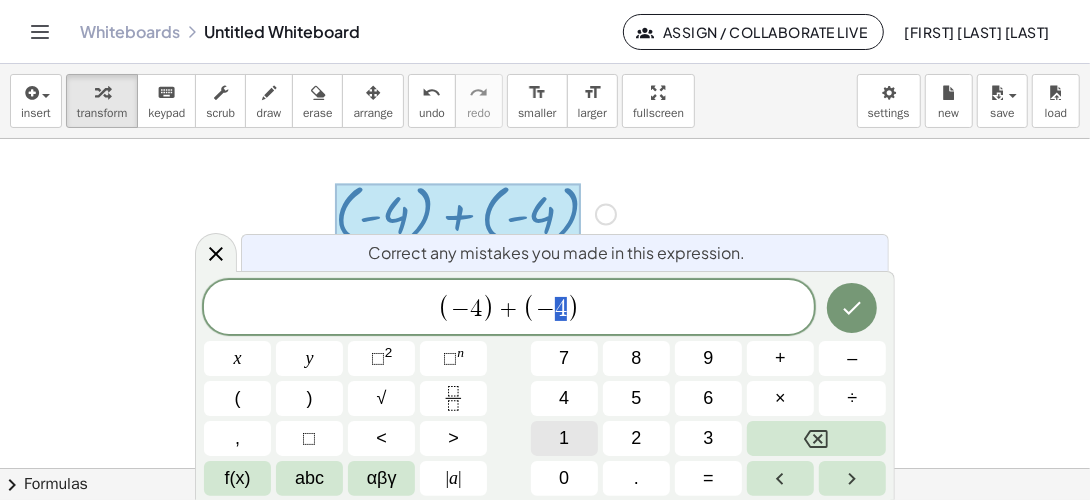 click on "1" at bounding box center (564, 438) 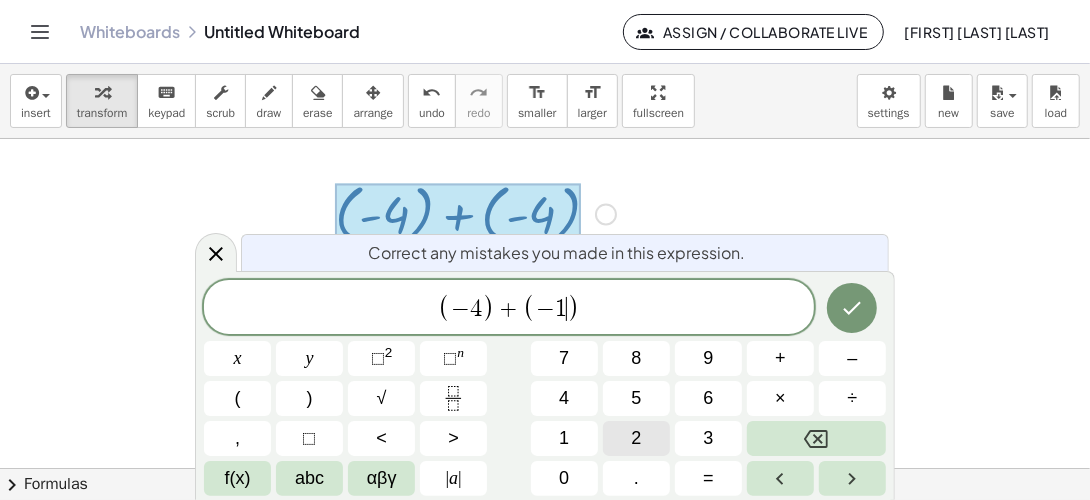 click on "2" at bounding box center (636, 438) 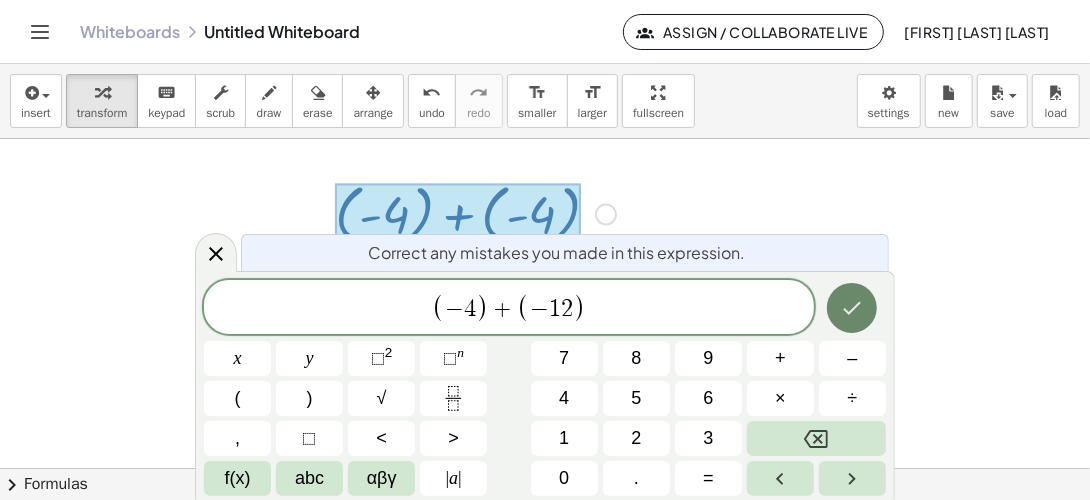 click 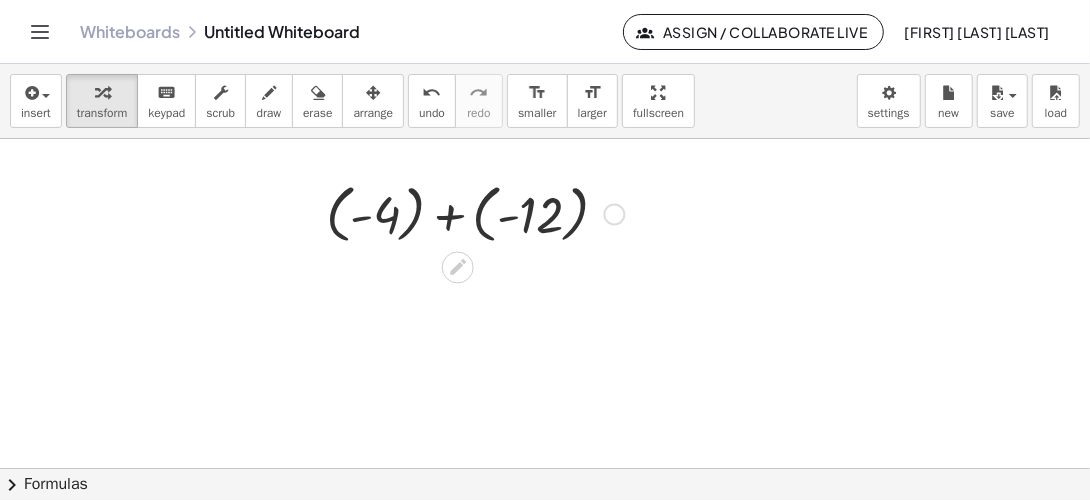 click at bounding box center (475, 212) 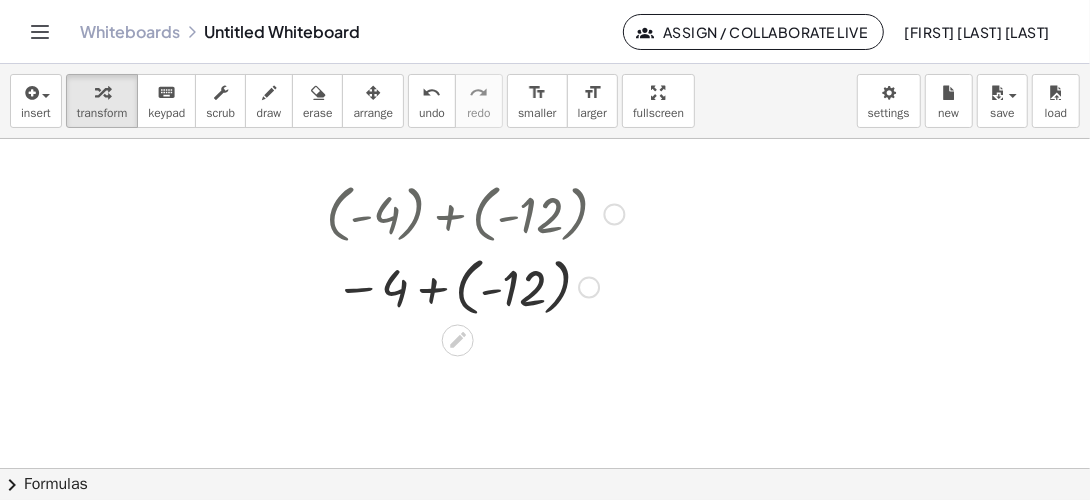 click at bounding box center [475, 285] 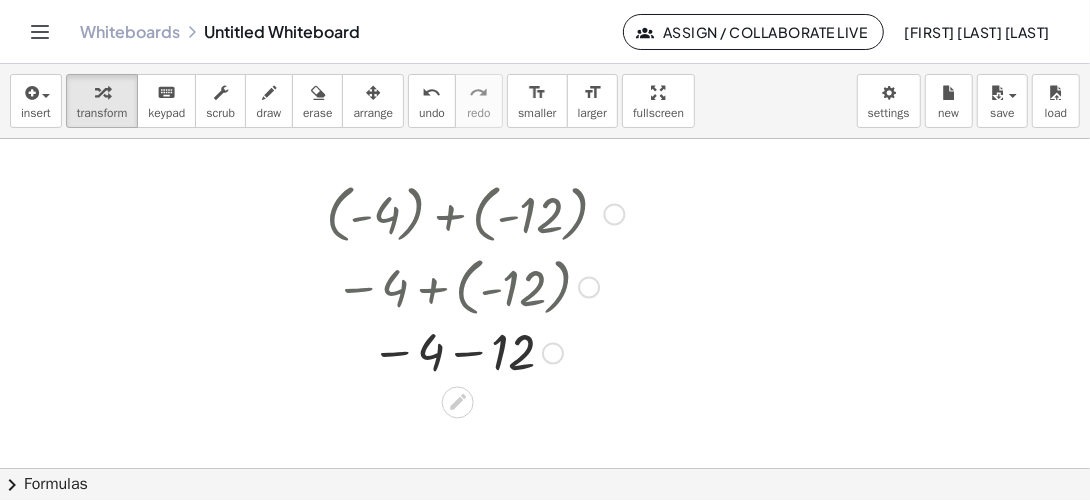 drag, startPoint x: 546, startPoint y: 282, endPoint x: 540, endPoint y: 354, distance: 72.249565 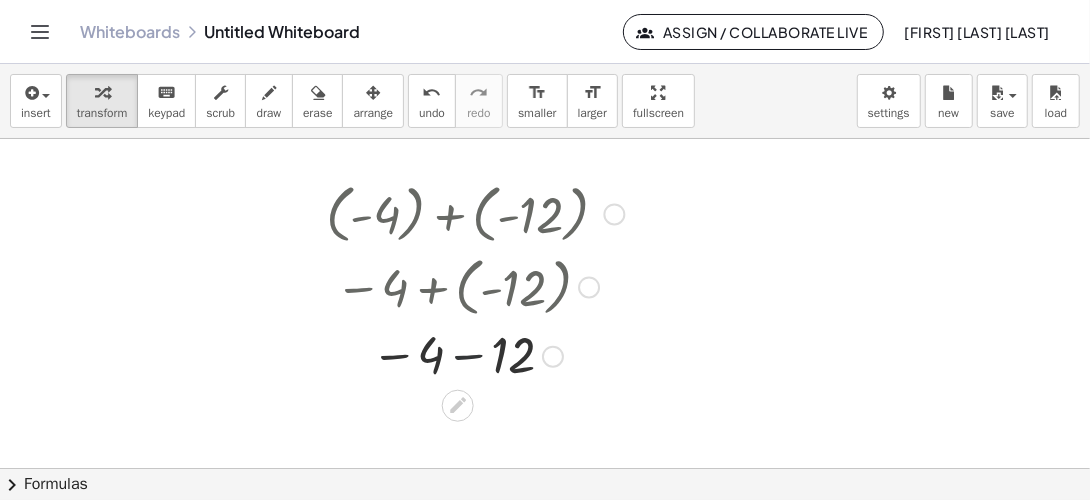 click at bounding box center [475, 355] 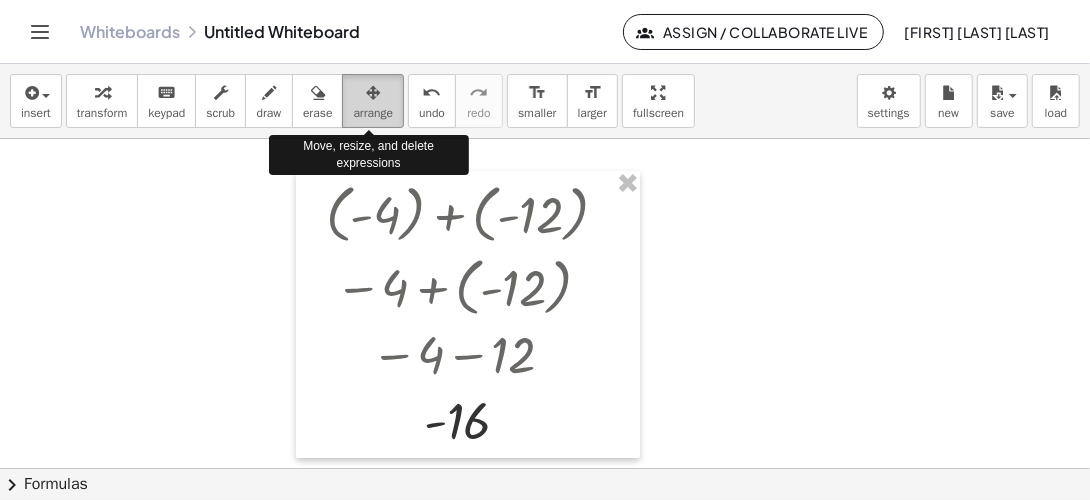 click at bounding box center [373, 92] 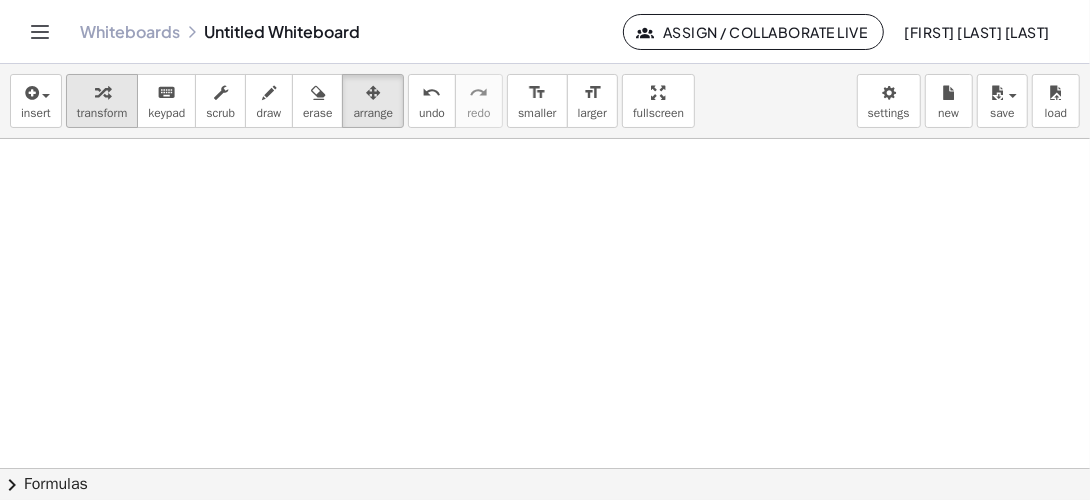 click on "transform" at bounding box center [102, 113] 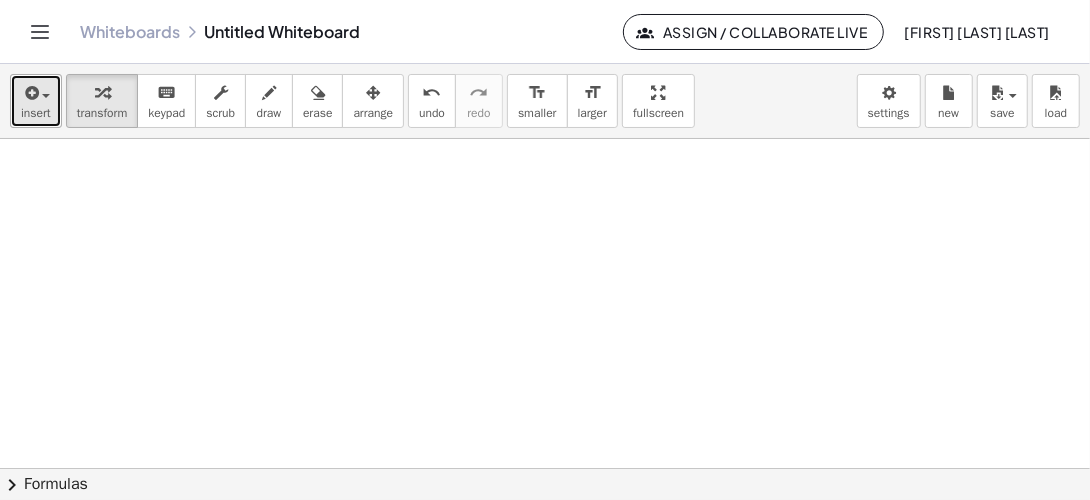 click at bounding box center [46, 96] 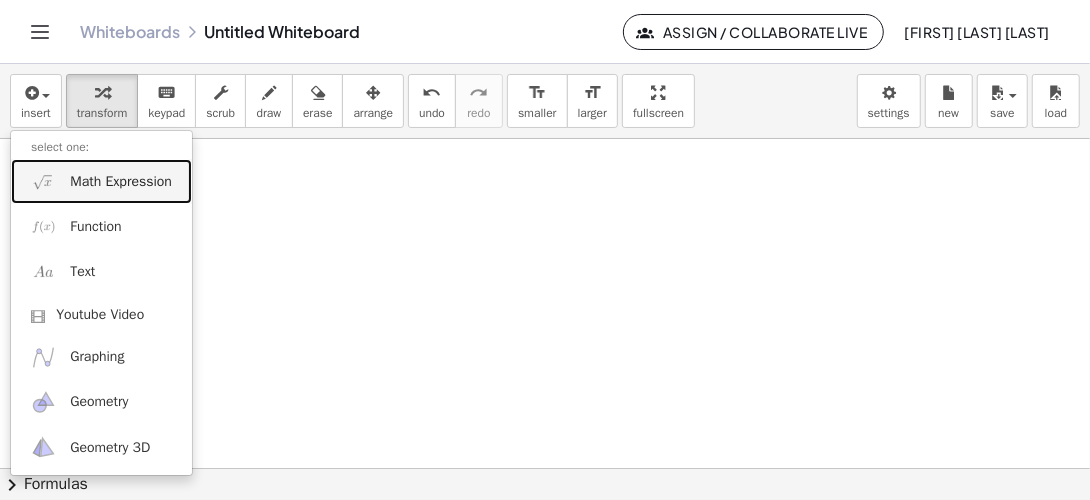 click on "Math Expression" at bounding box center (121, 182) 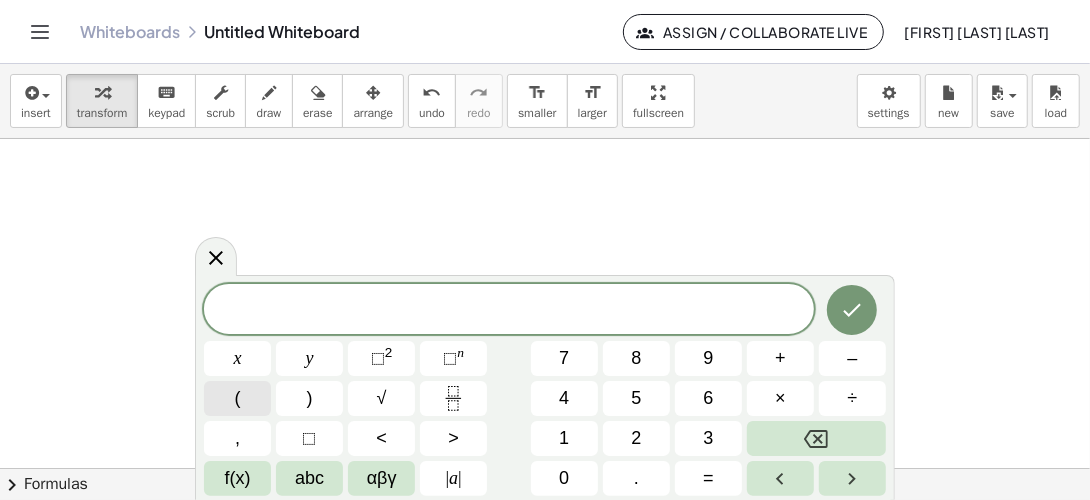 click on "(" at bounding box center [237, 398] 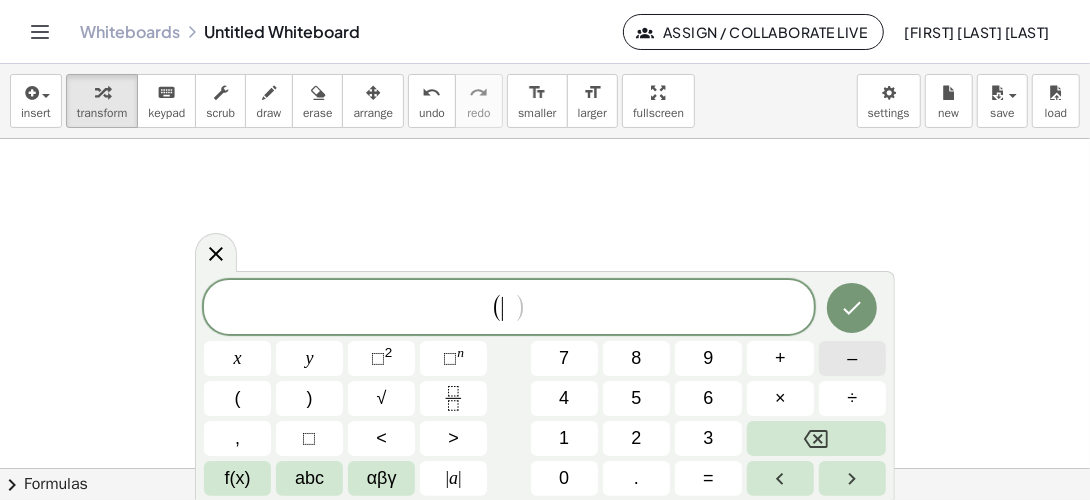 click on "–" at bounding box center [852, 358] 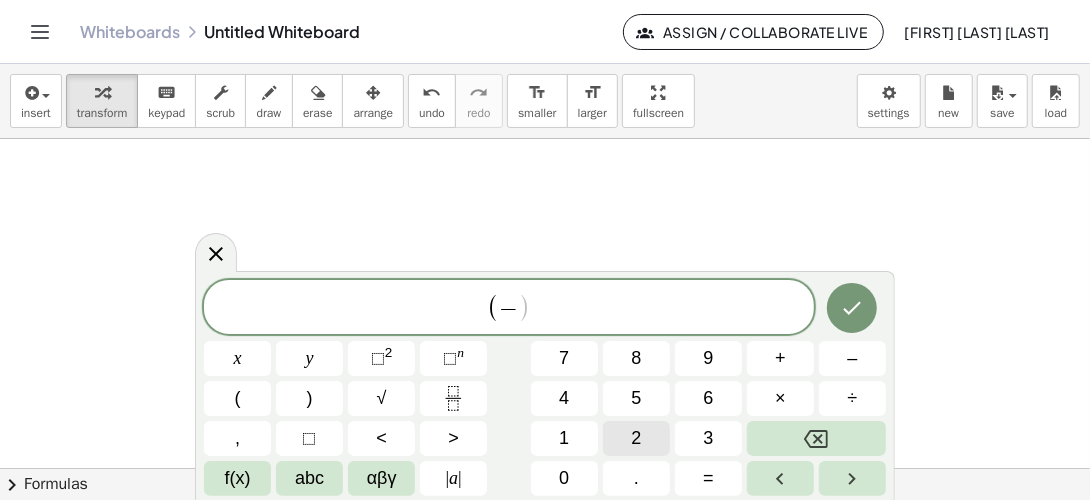 click on "2" at bounding box center (636, 438) 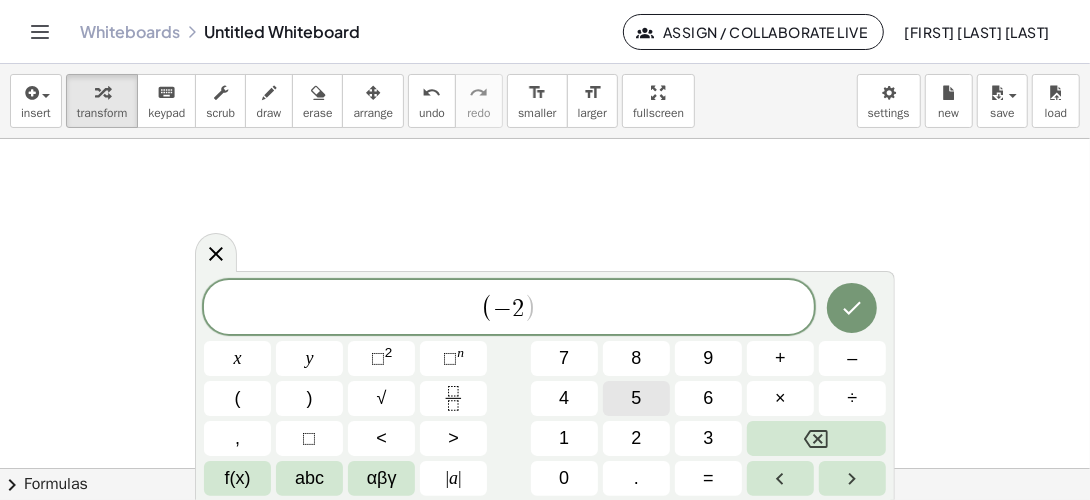 click on "5" at bounding box center (636, 398) 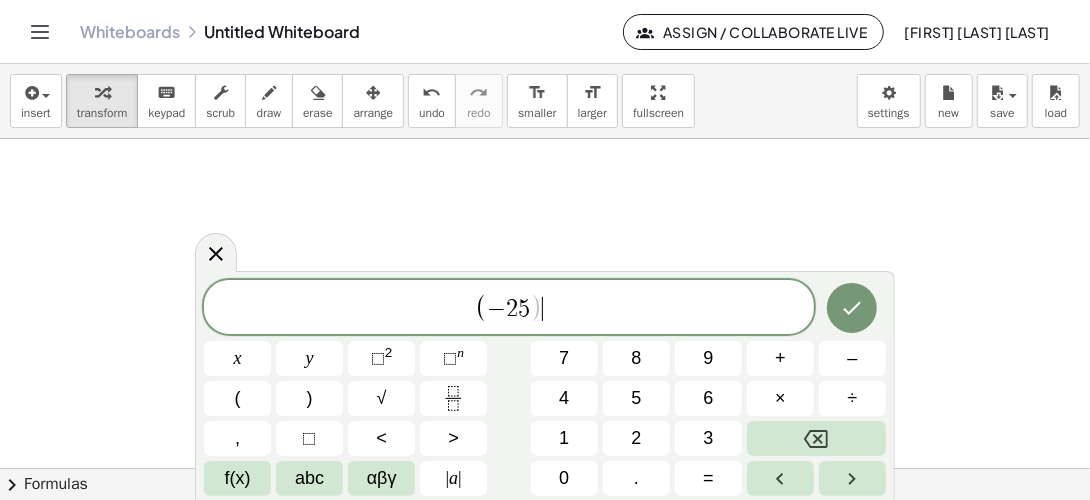 click on "( − 2 5 ) ​" at bounding box center [509, 308] 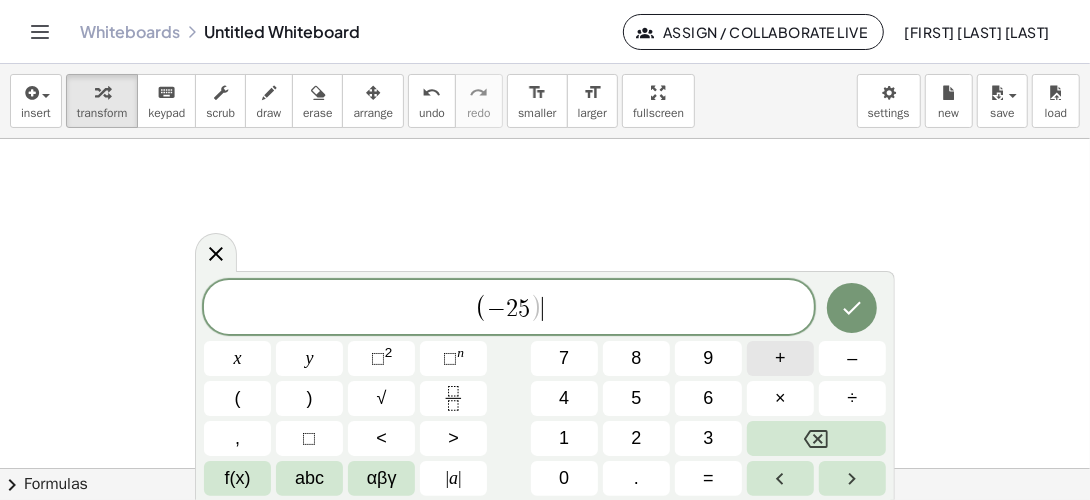 click on "+" at bounding box center [780, 358] 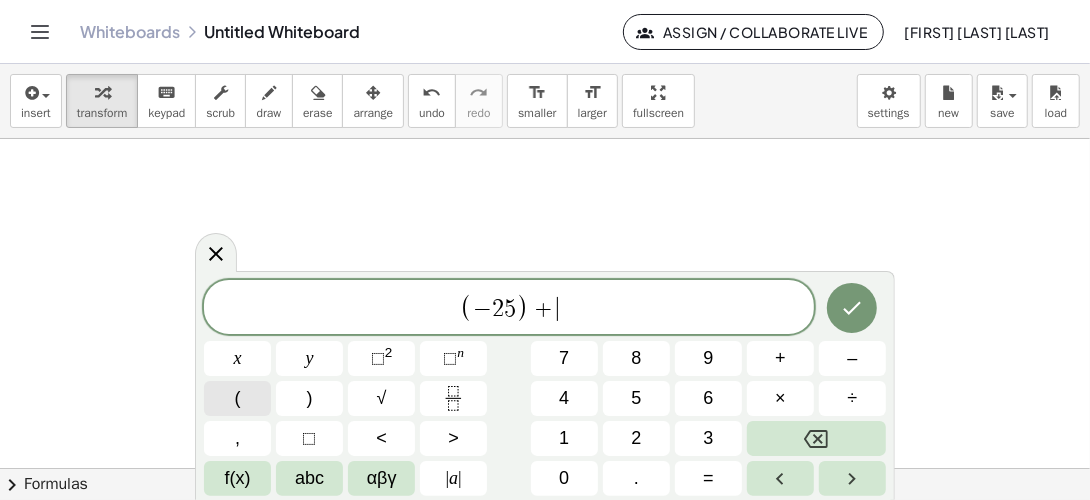 click on "(" at bounding box center (238, 398) 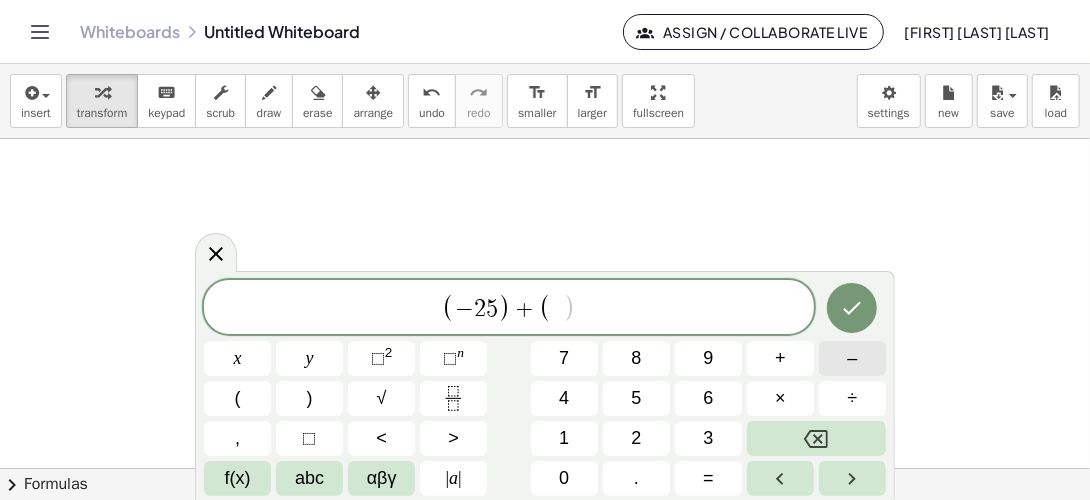 click on "–" at bounding box center (852, 358) 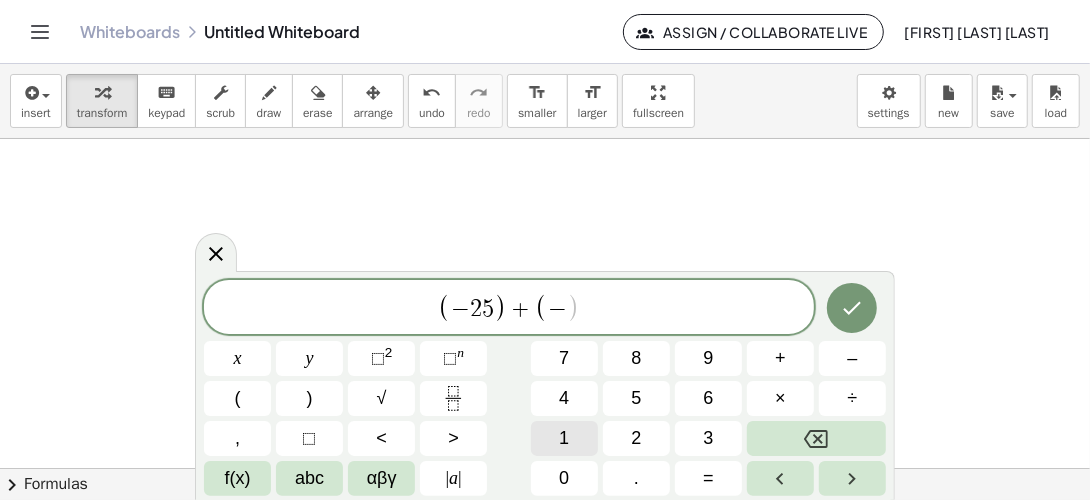 click on "1" at bounding box center (564, 438) 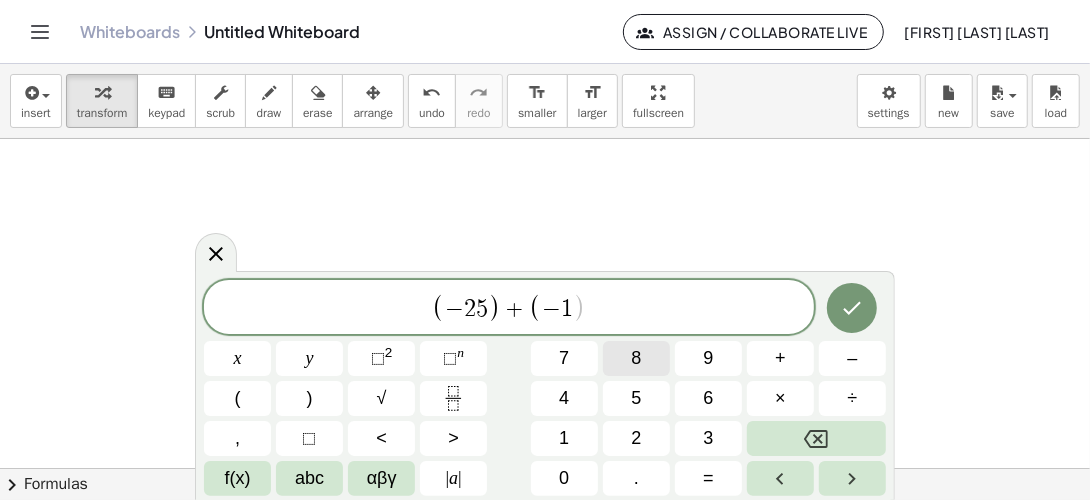 click on "8" at bounding box center [636, 358] 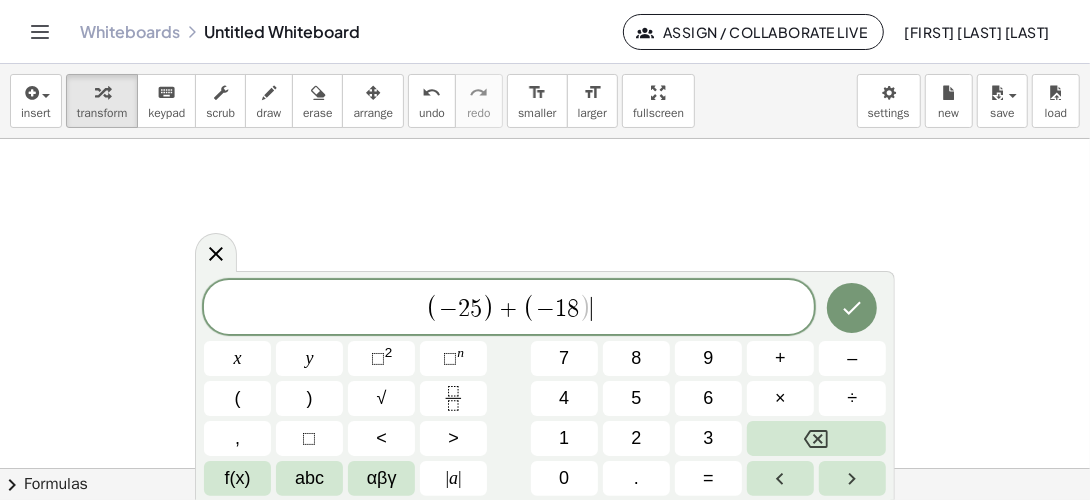 click on "( − 2 5 ) + ( − 1 8 ) ​" at bounding box center (509, 308) 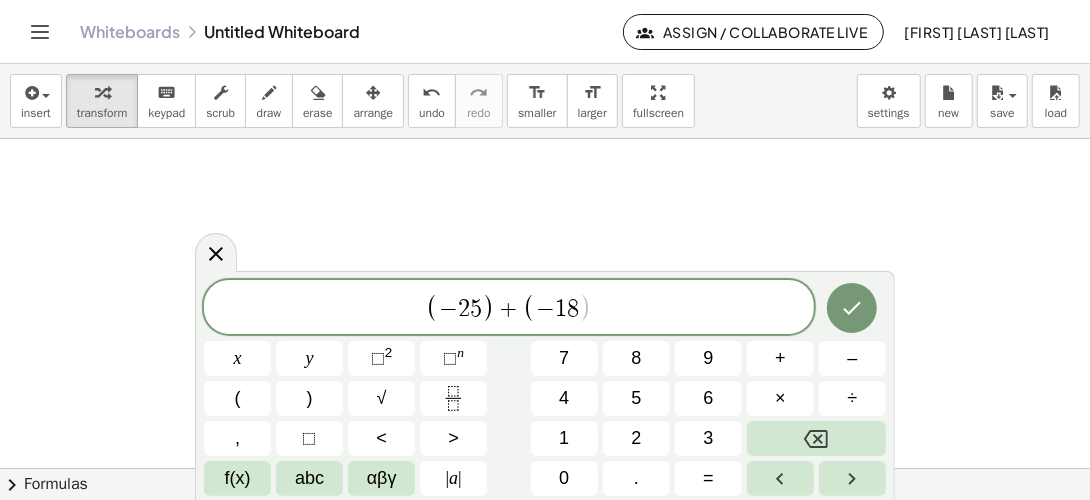 click 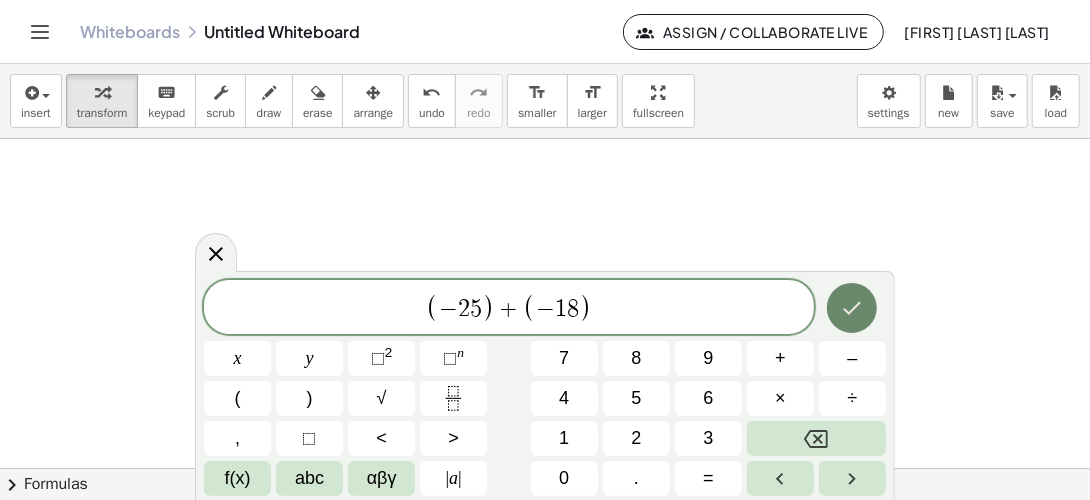 click 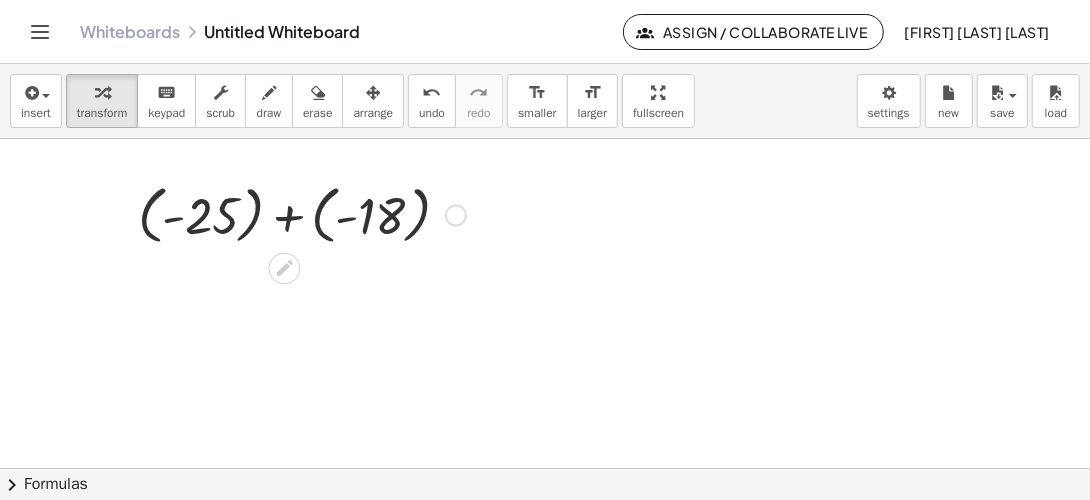 click at bounding box center [302, 213] 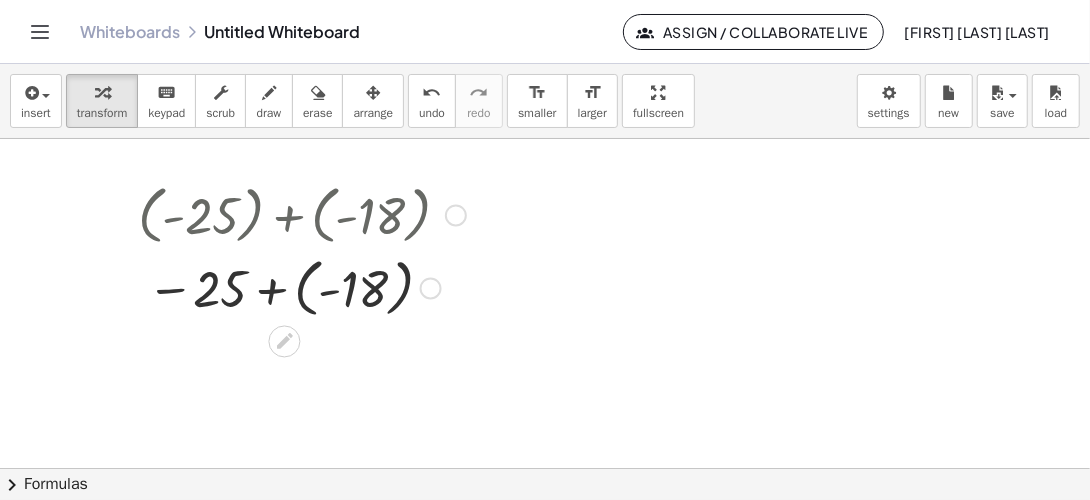 click at bounding box center (302, 286) 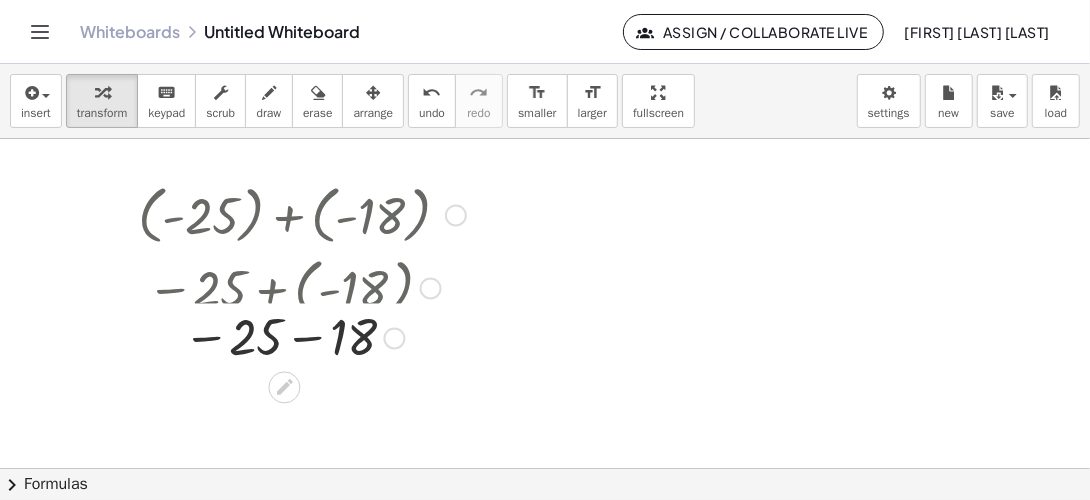 drag, startPoint x: 388, startPoint y: 286, endPoint x: 386, endPoint y: 342, distance: 56.0357 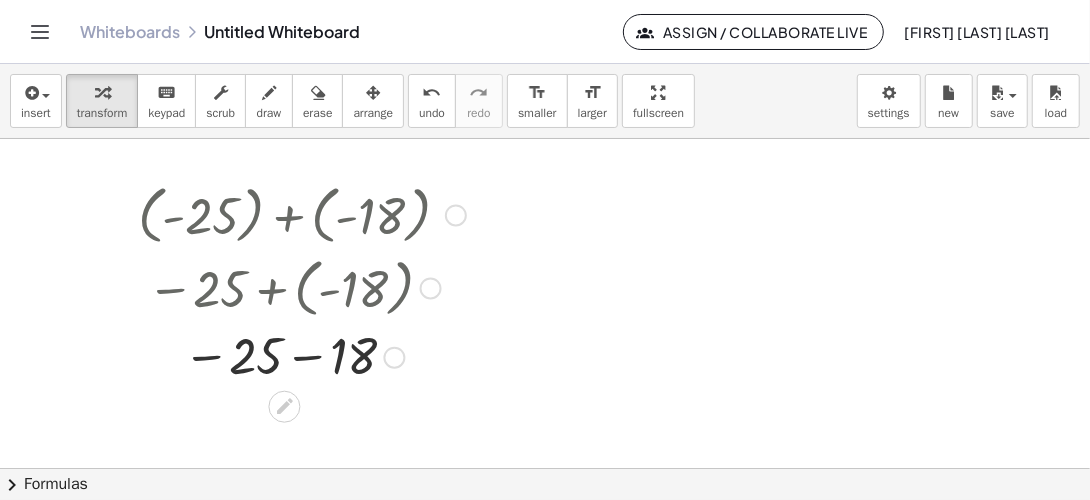 click at bounding box center (302, 356) 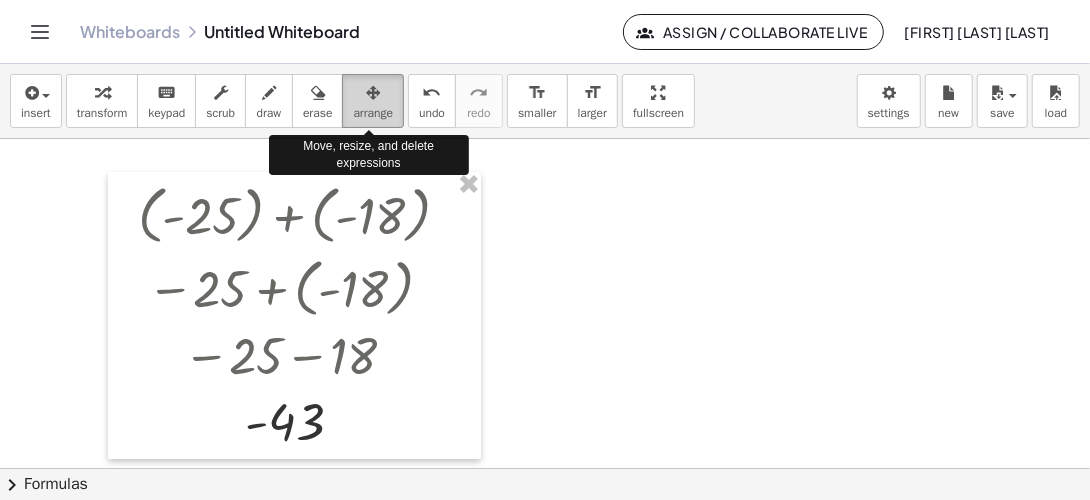 click at bounding box center [373, 93] 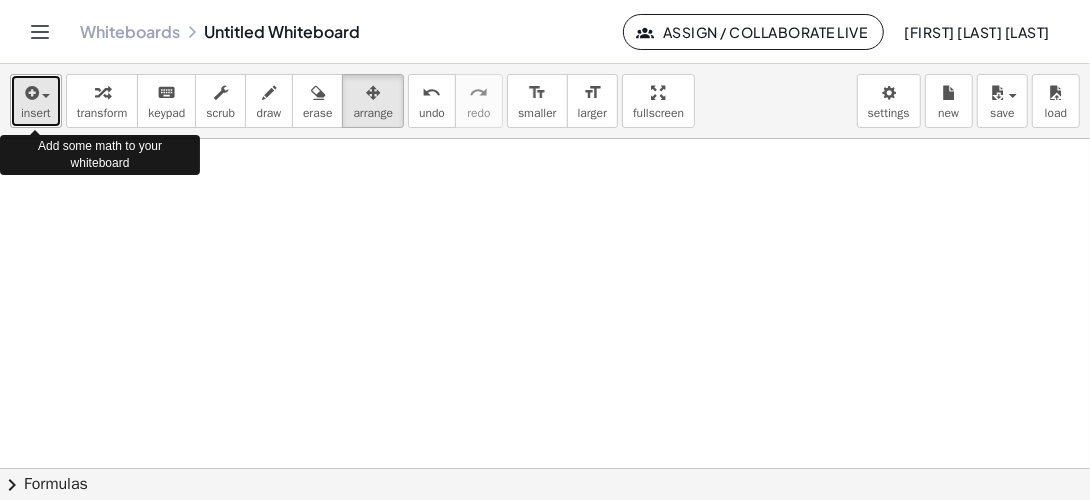 click at bounding box center (36, 92) 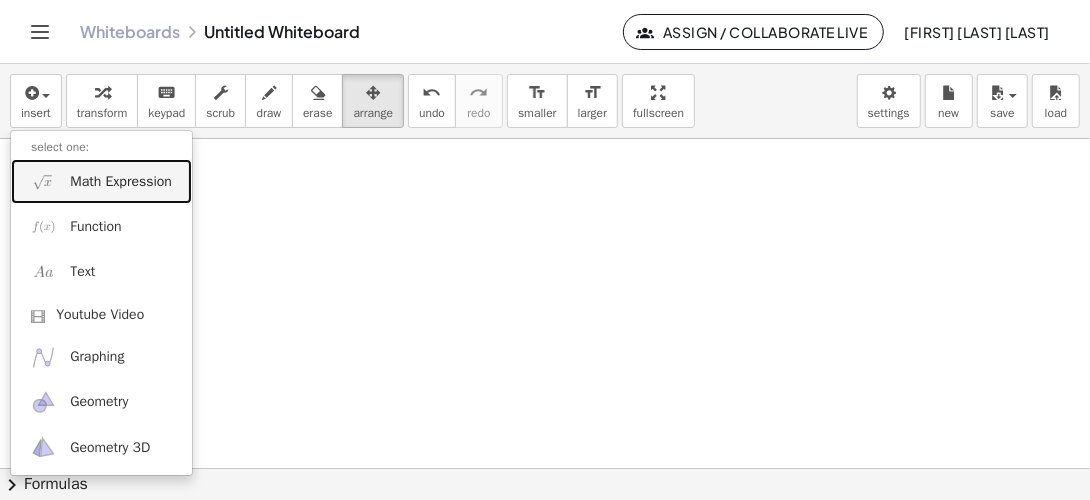 click on "Math Expression" at bounding box center [121, 182] 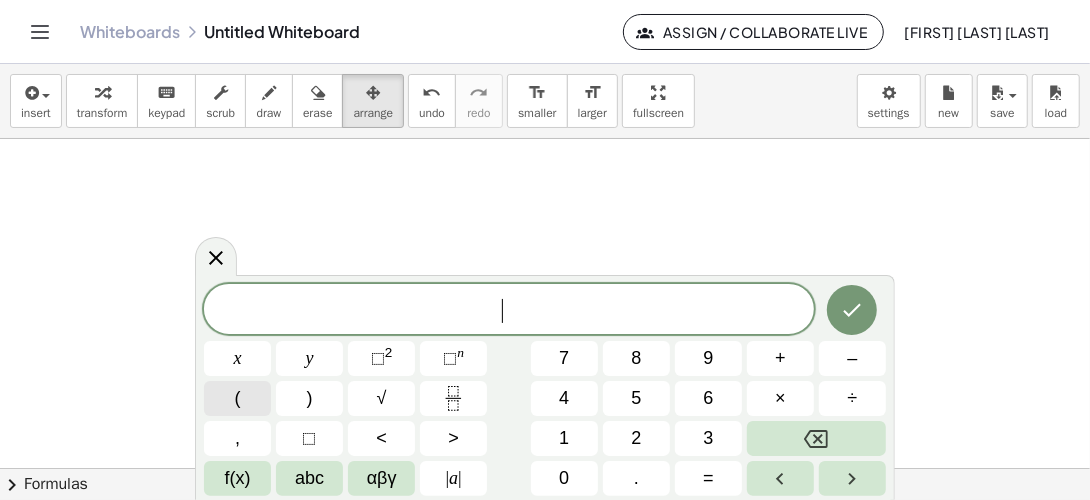 click on "(" at bounding box center [238, 398] 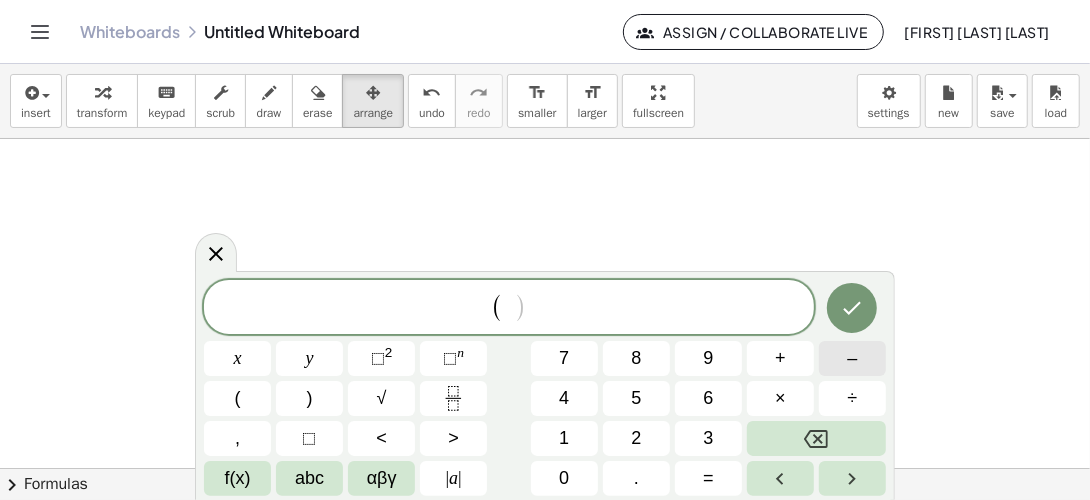 click on "–" at bounding box center [852, 358] 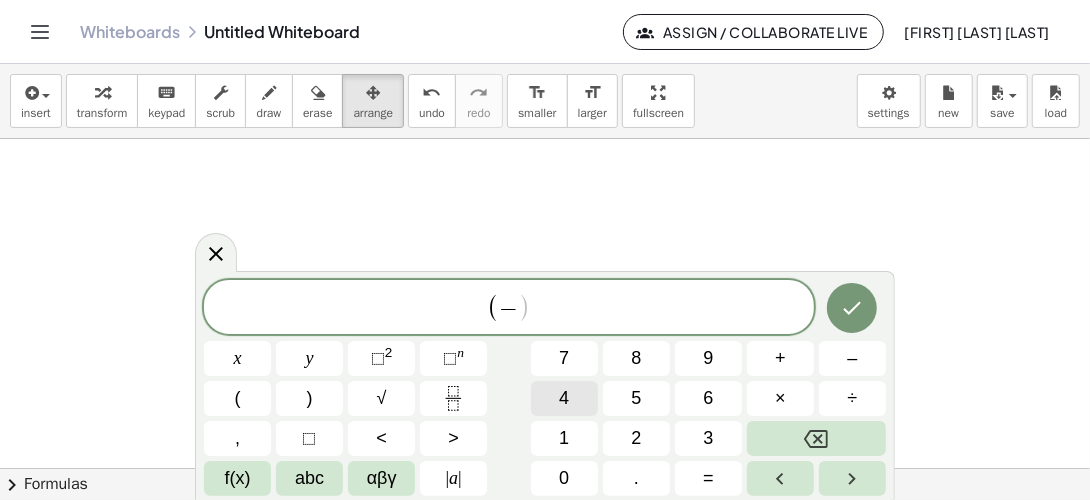 click on "4" at bounding box center (564, 398) 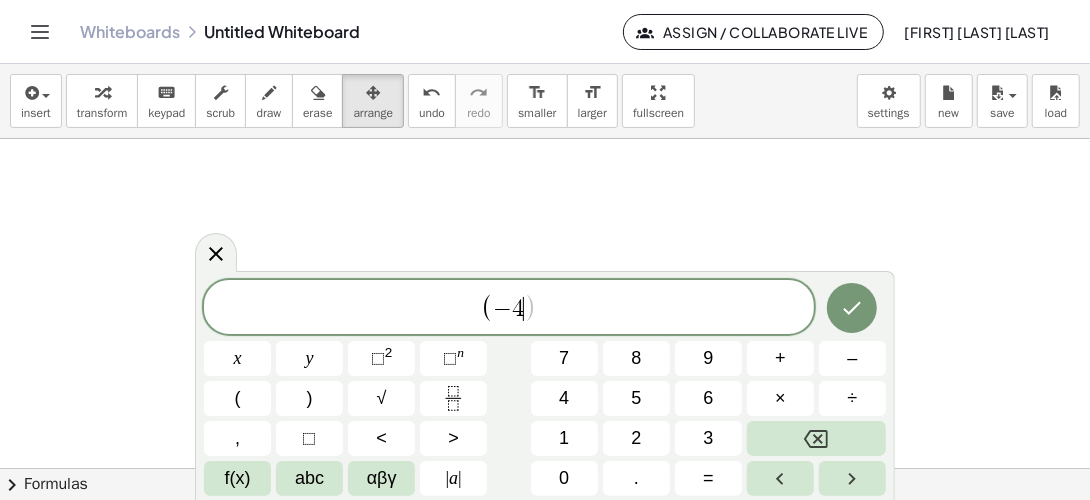 click on ")" at bounding box center [530, 308] 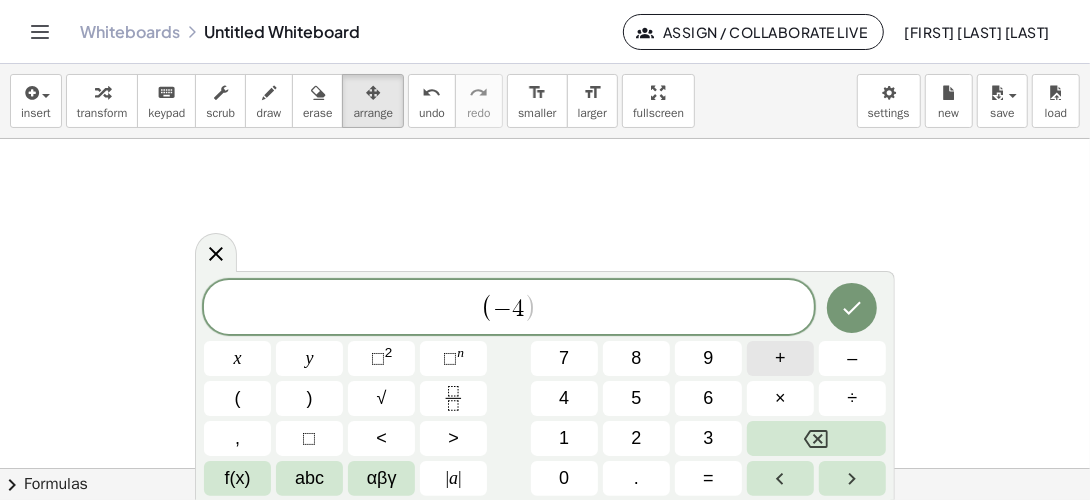 click on "+" at bounding box center (780, 358) 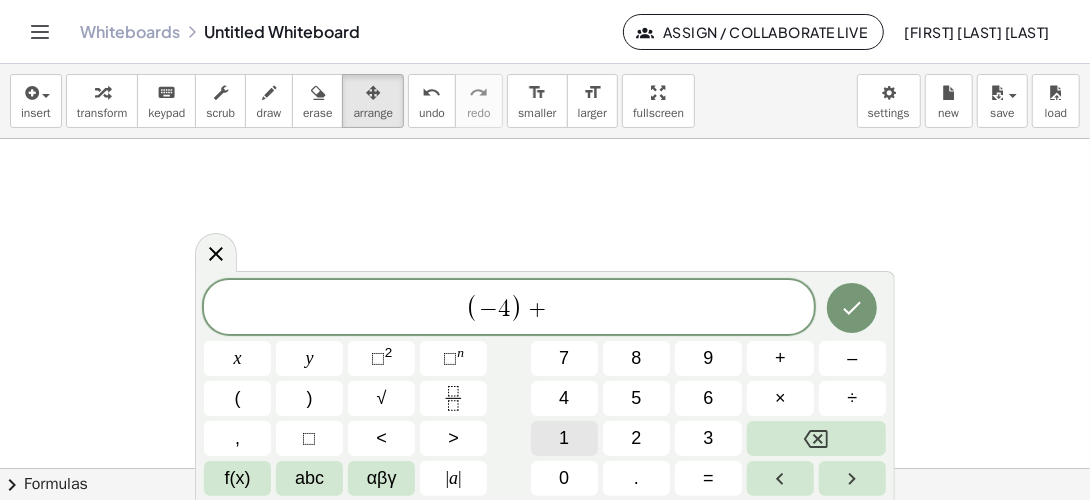 click on "1" at bounding box center (564, 438) 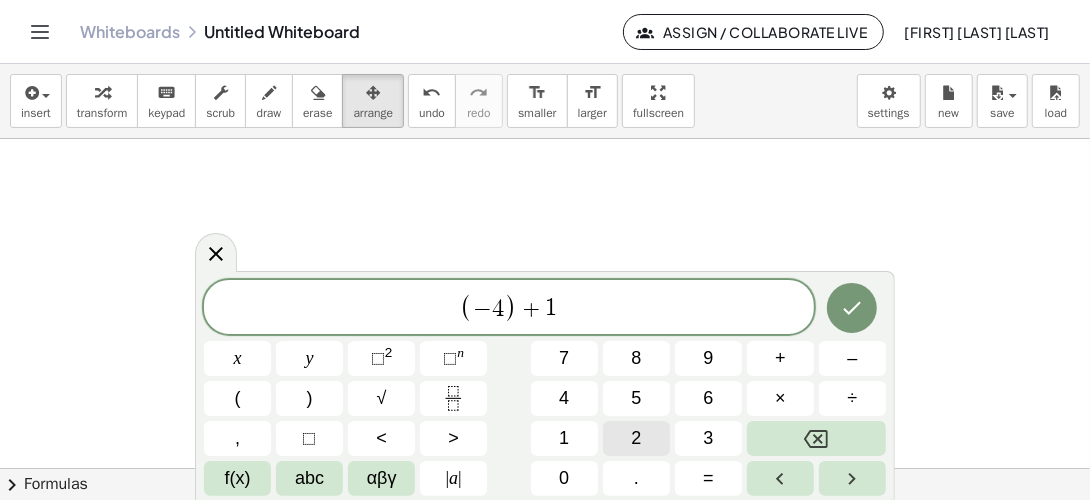 click on "2" at bounding box center (636, 438) 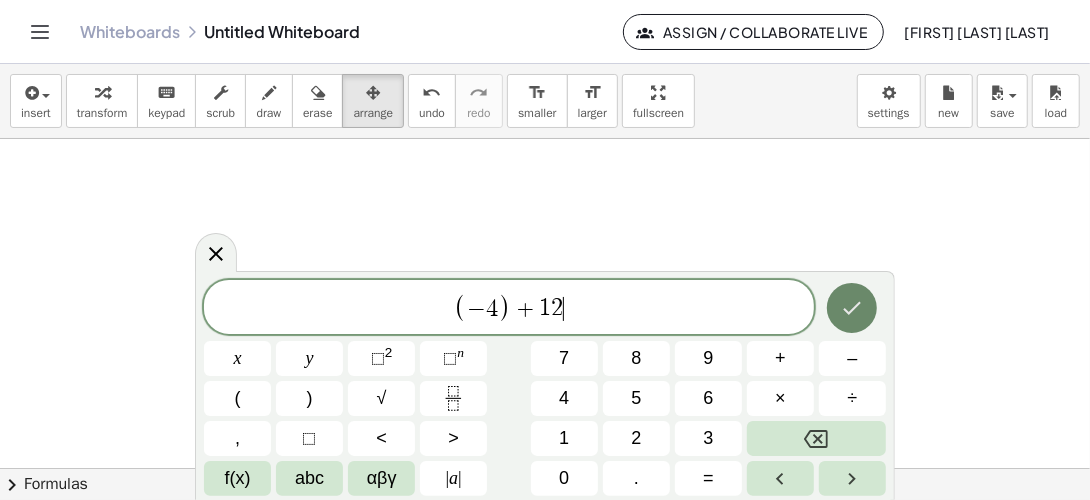 click 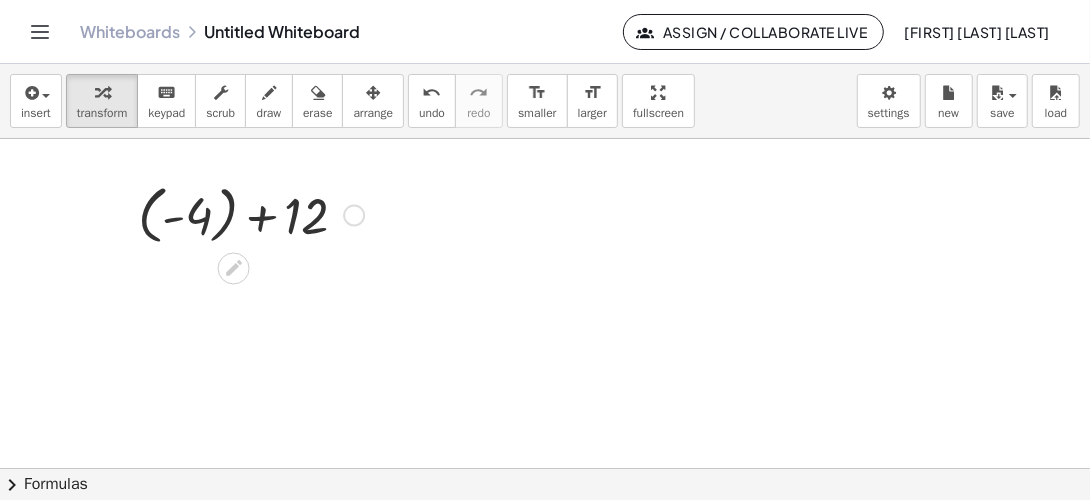 click at bounding box center [251, 213] 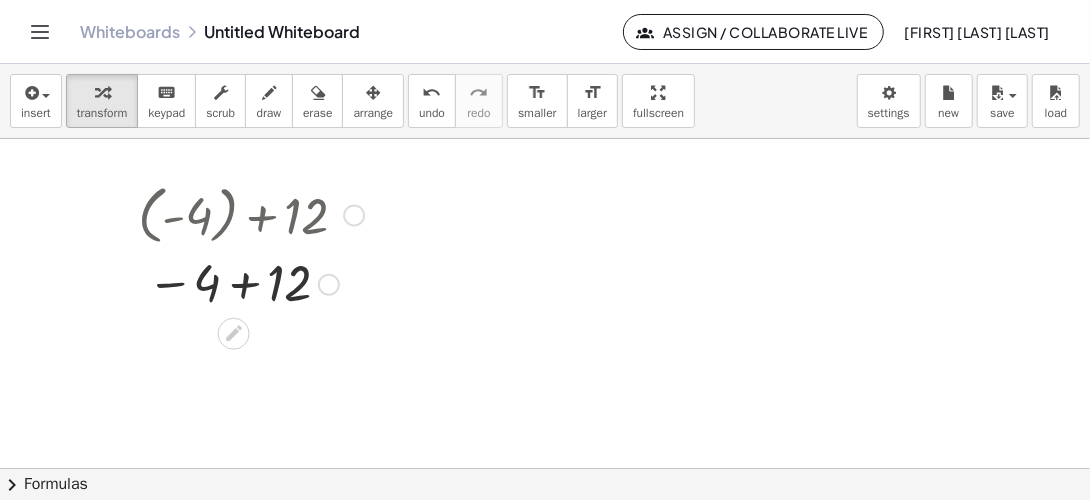 click at bounding box center [251, 283] 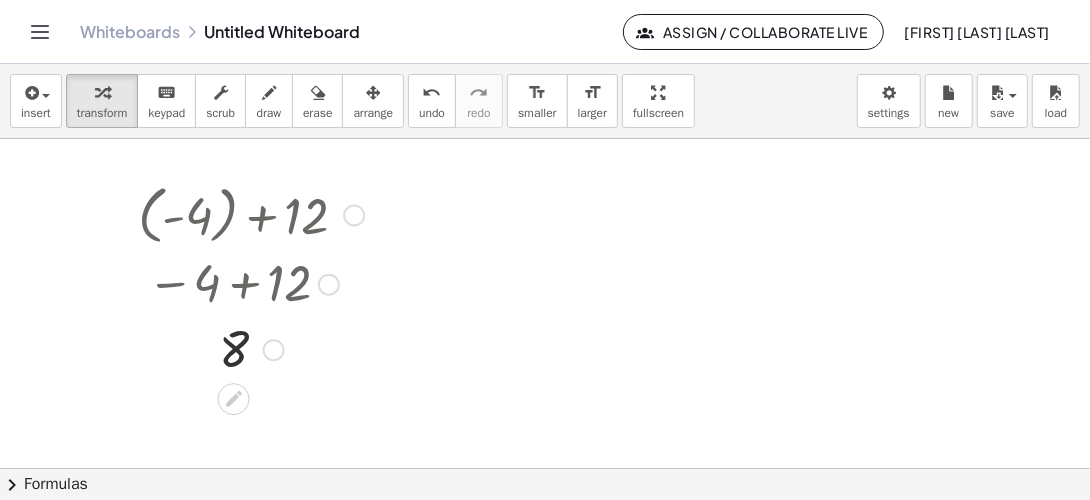 click at bounding box center [354, 216] 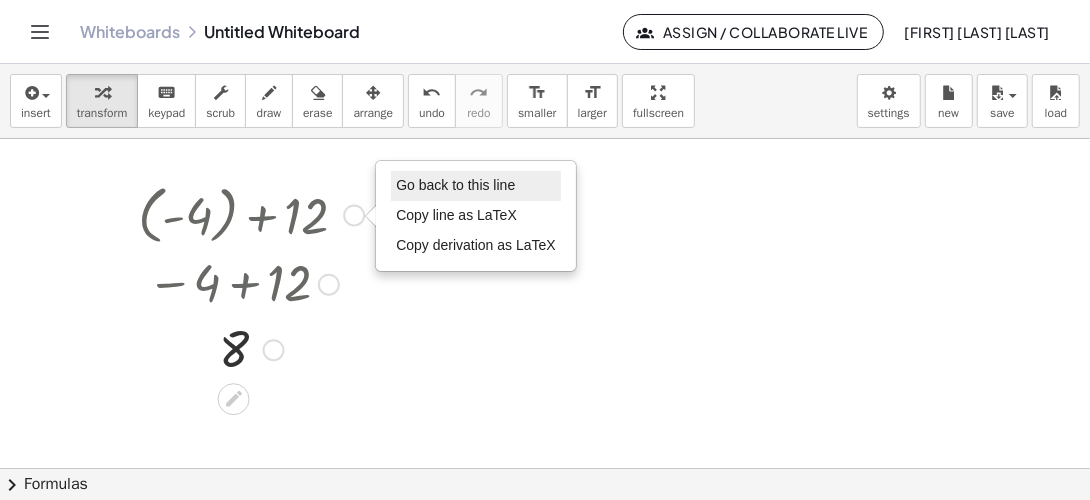 click on "Go back to this line" at bounding box center (455, 185) 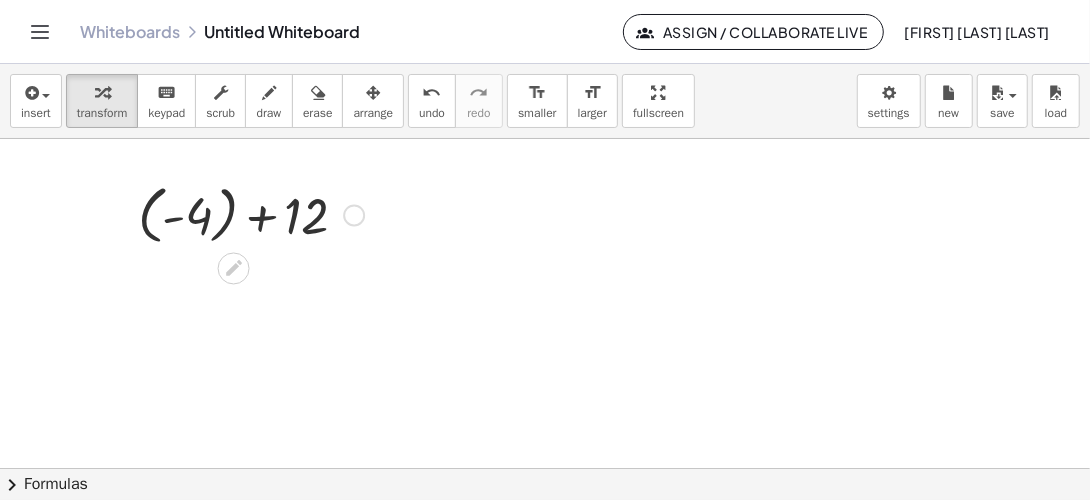 click on "Go back to this line Copy line as LaTeX Copy derivation as LaTeX" at bounding box center [354, 216] 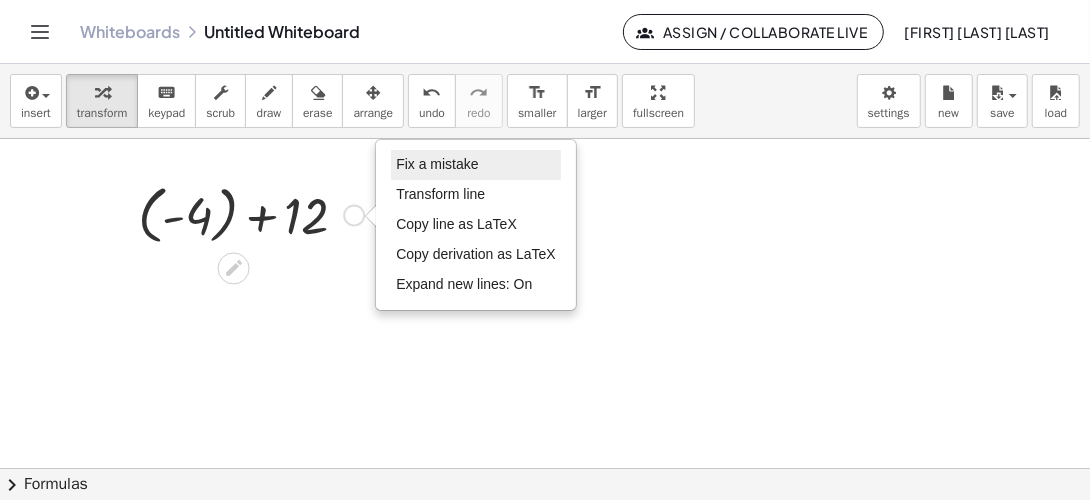 click on "Fix a mistake" at bounding box center [437, 164] 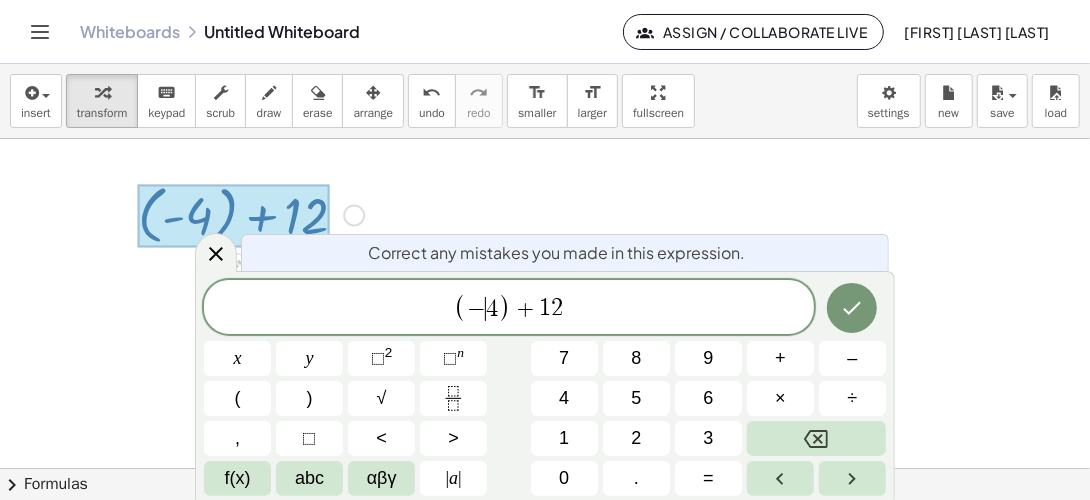 click on "− ​ 4" at bounding box center (482, 309) 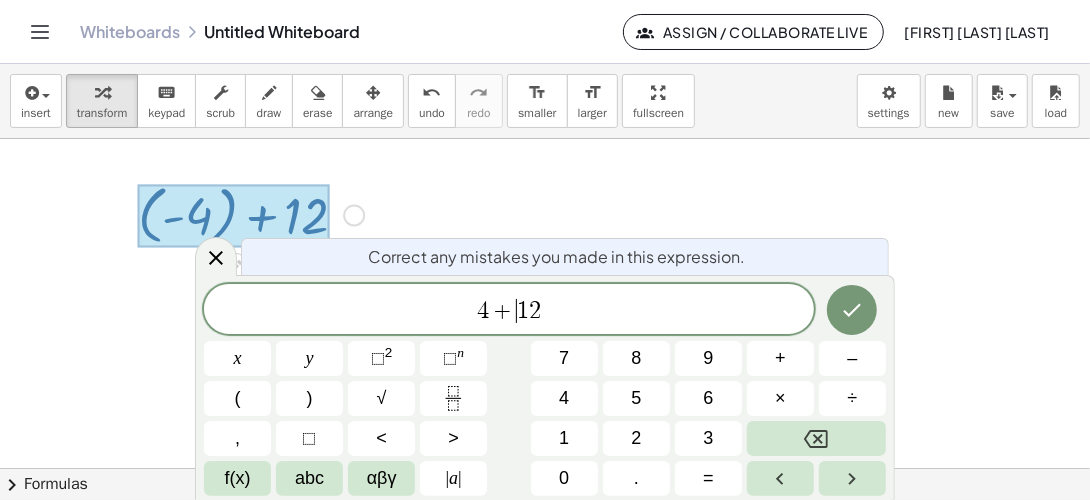 click on "+" at bounding box center (503, 311) 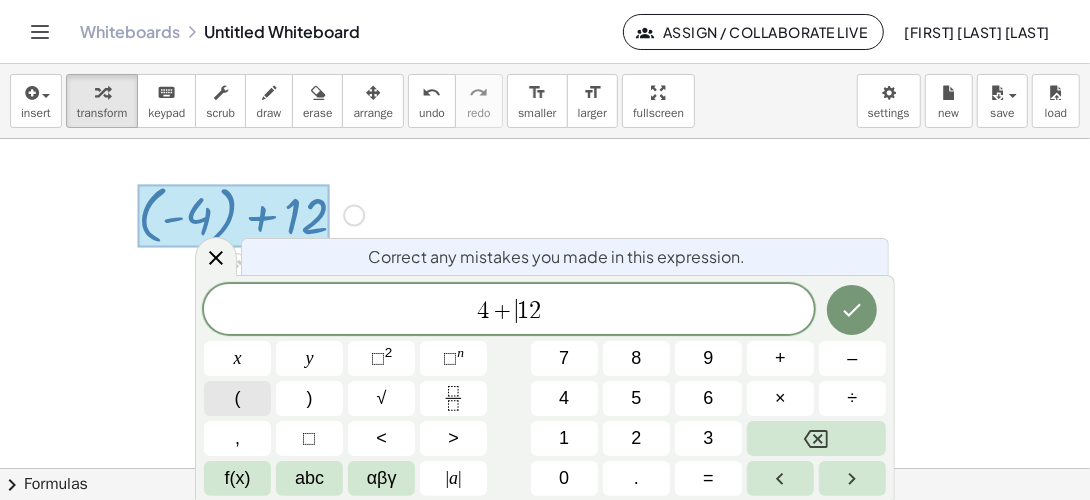 click on "(" at bounding box center [237, 398] 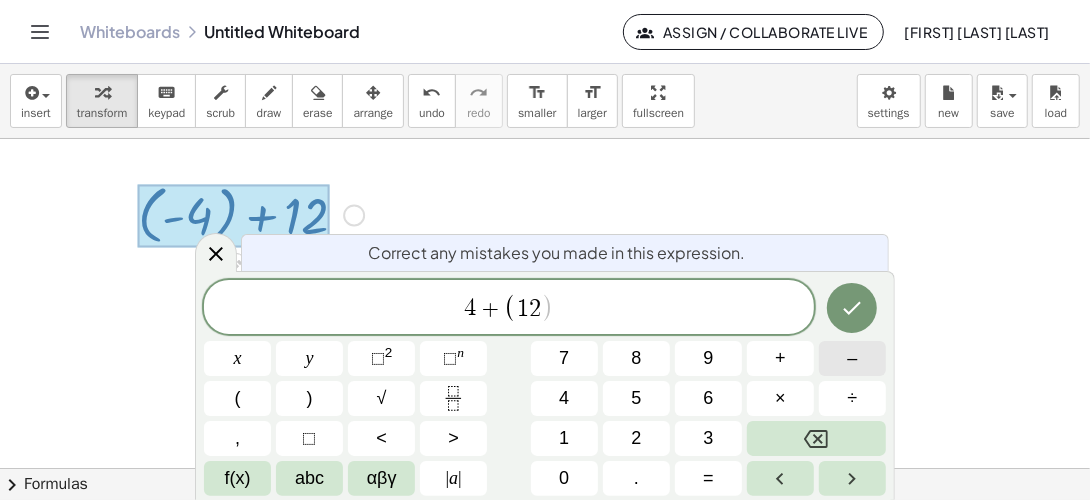 click on "–" at bounding box center (852, 358) 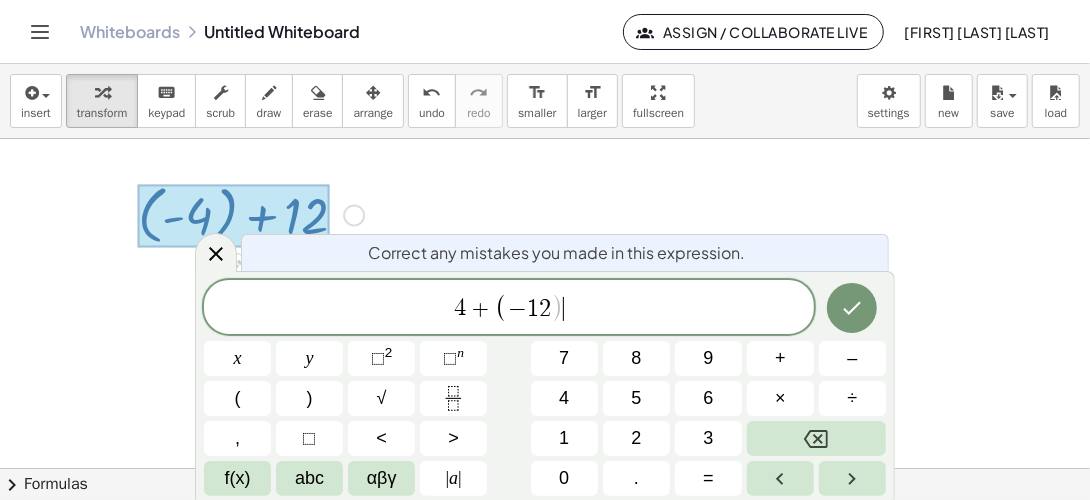 click on "4 + ( − 1 2 ) ​" at bounding box center (509, 308) 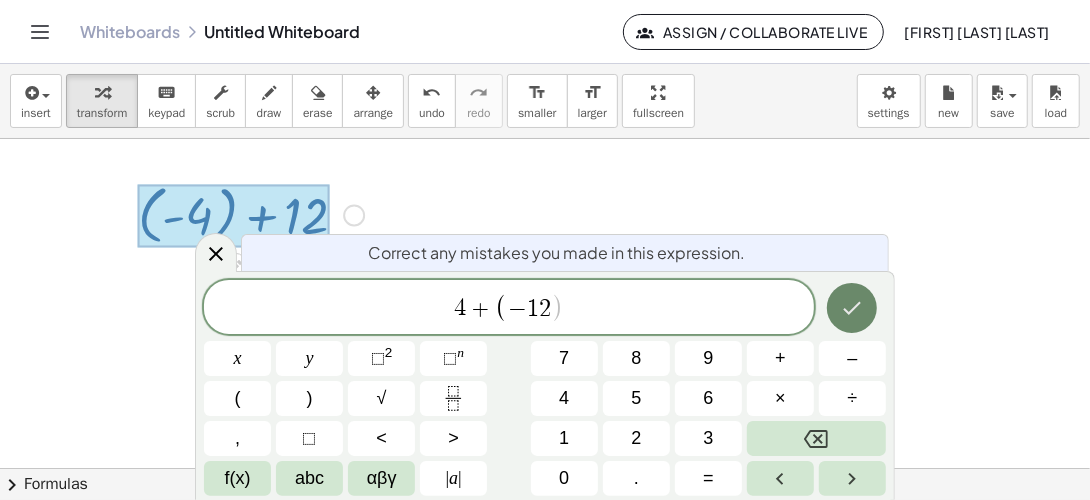 click 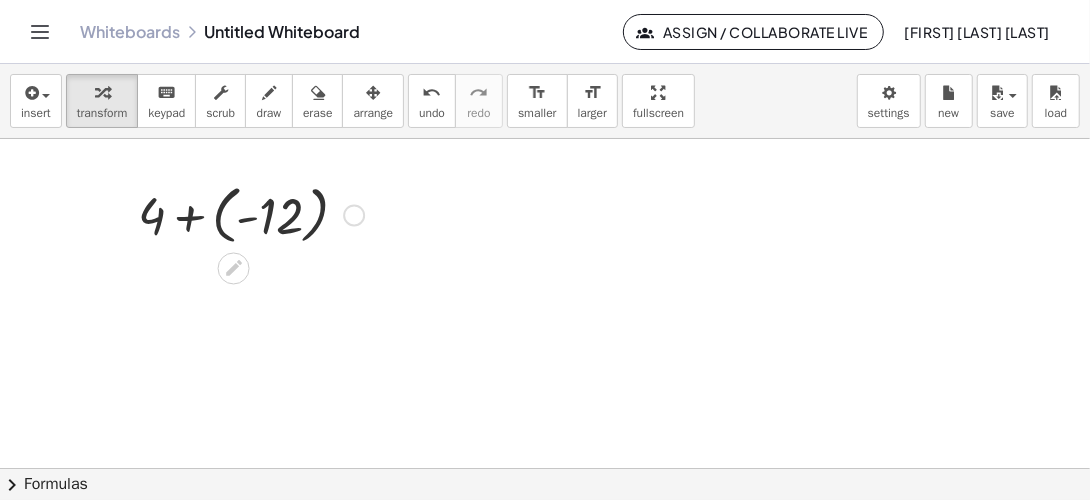 click at bounding box center [251, 213] 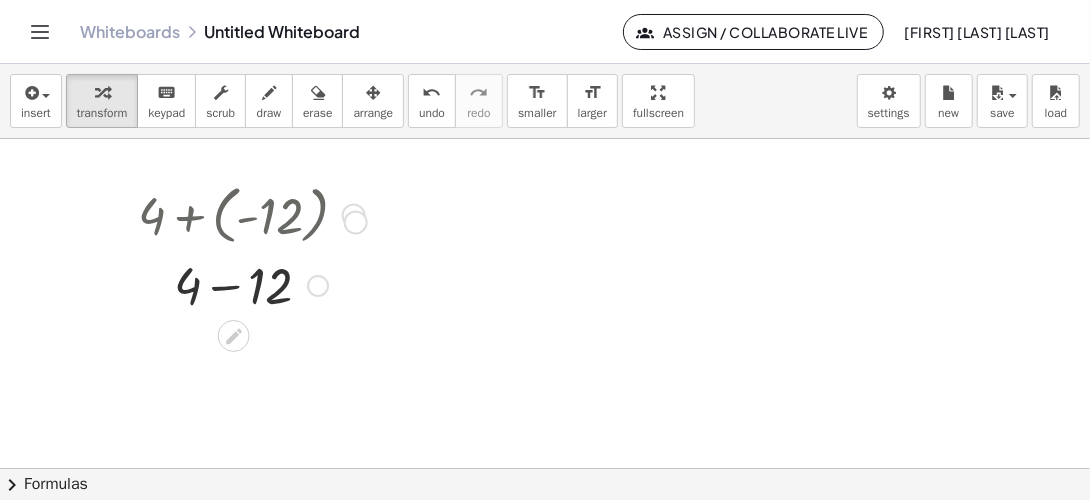 drag, startPoint x: 355, startPoint y: 220, endPoint x: 359, endPoint y: 236, distance: 16.492422 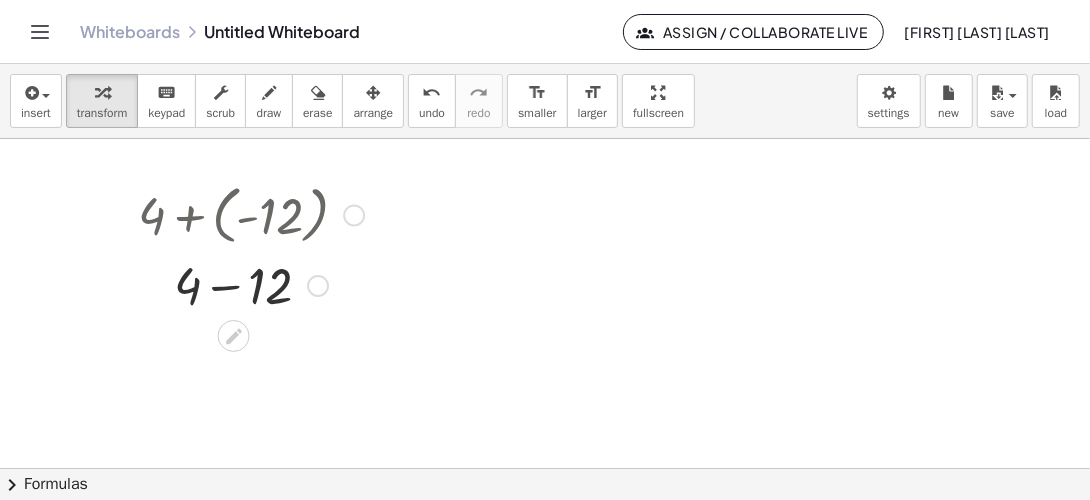 drag, startPoint x: 316, startPoint y: 282, endPoint x: 317, endPoint y: 292, distance: 10.049875 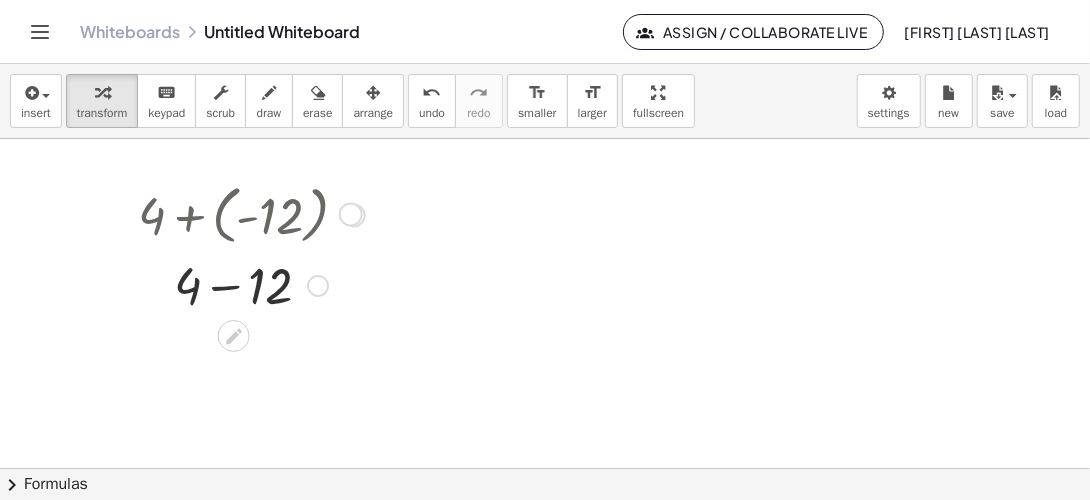 click at bounding box center (354, 216) 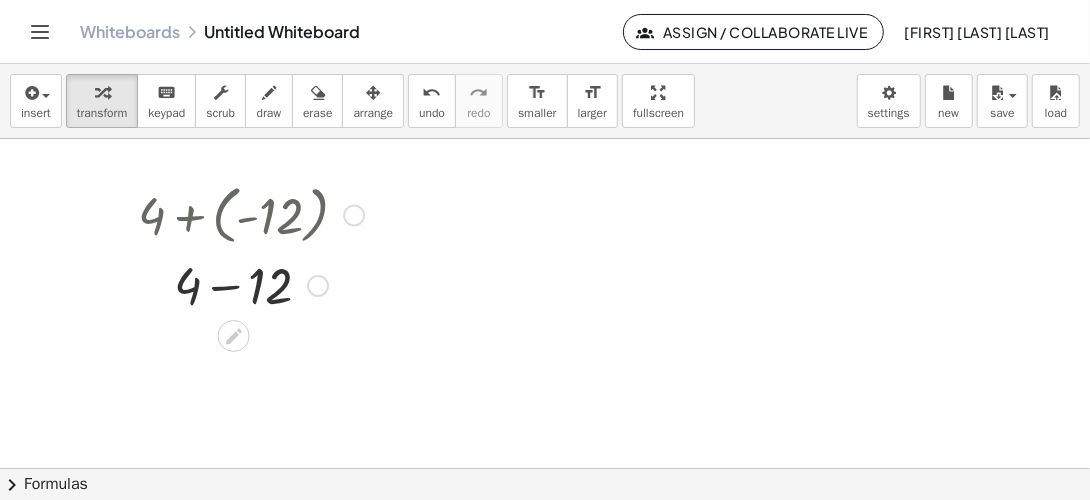 click at bounding box center (251, 284) 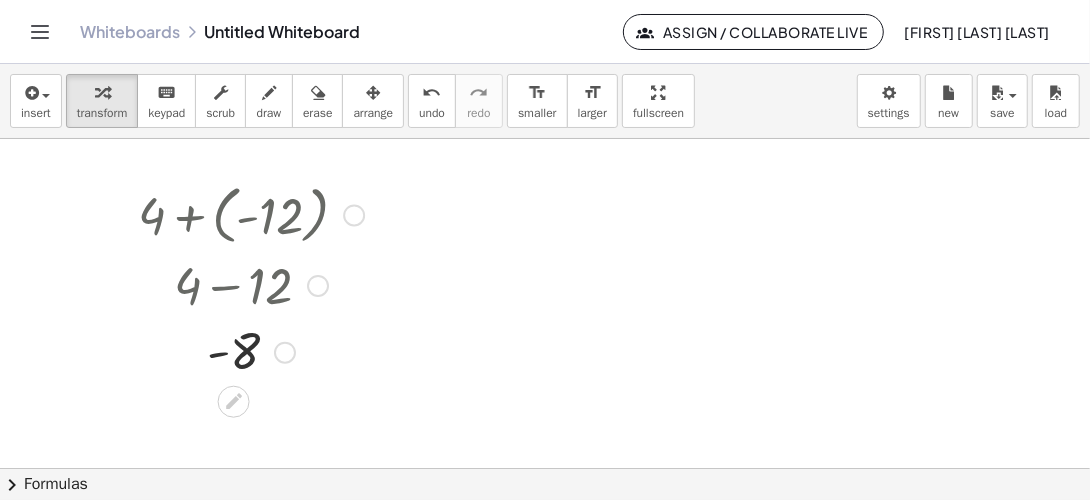 click at bounding box center (354, 216) 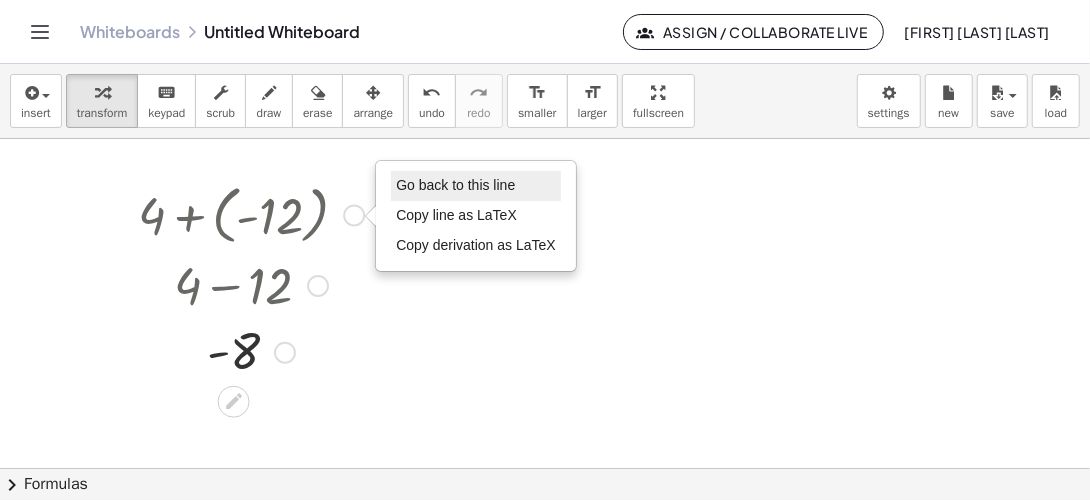 click on "Go back to this line" at bounding box center (455, 185) 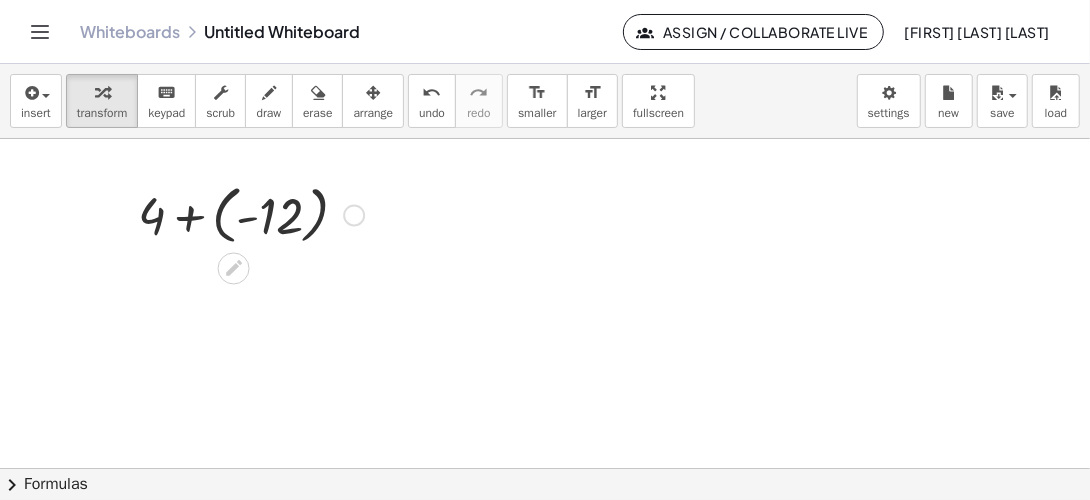 click on "Go back to this line Copy line as LaTeX Copy derivation as LaTeX" at bounding box center [354, 216] 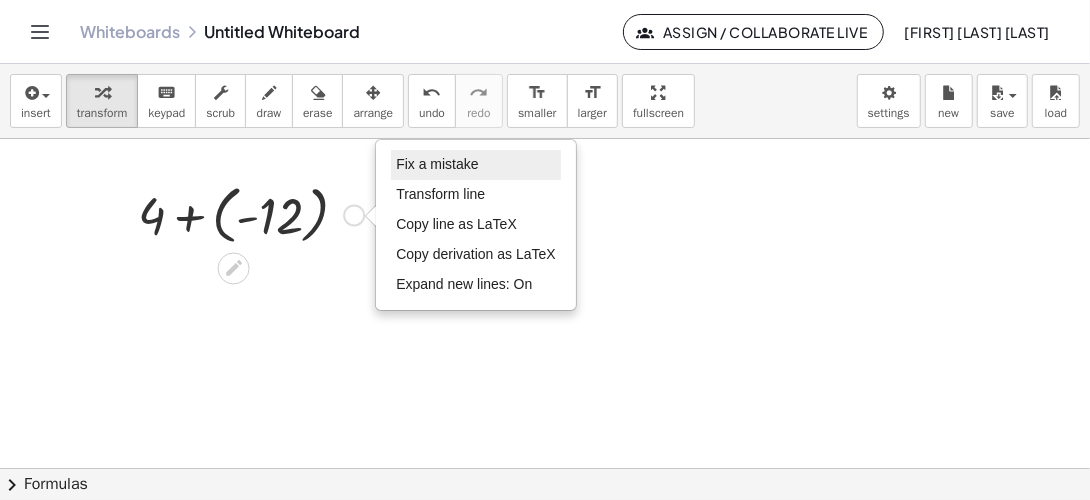click on "Fix a mistake" at bounding box center [437, 164] 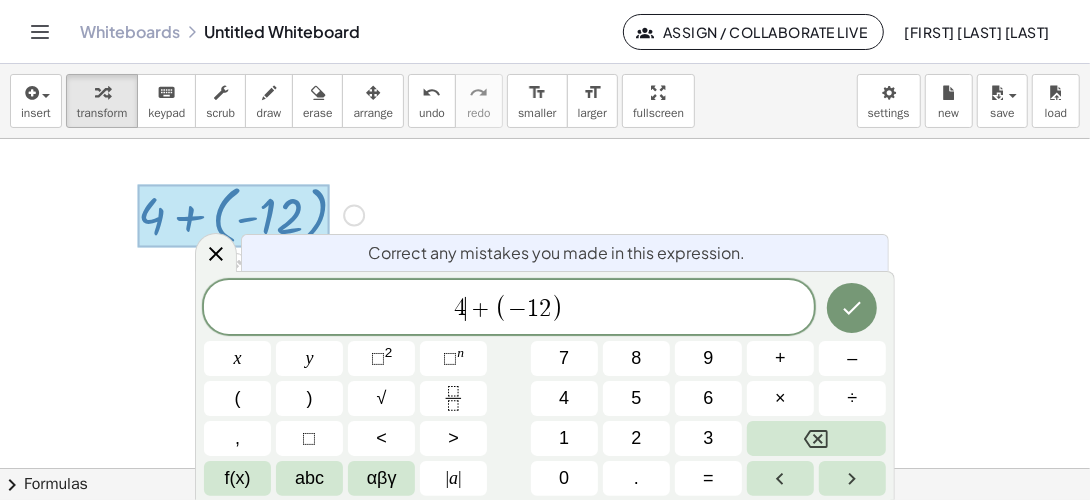 click on "+" at bounding box center [480, 309] 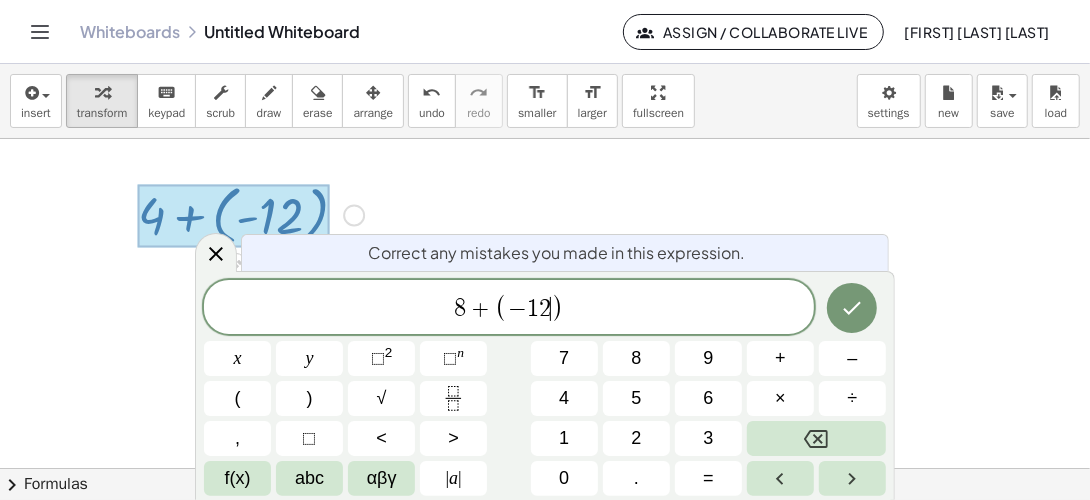 click on "− 1 2 ​" at bounding box center [529, 309] 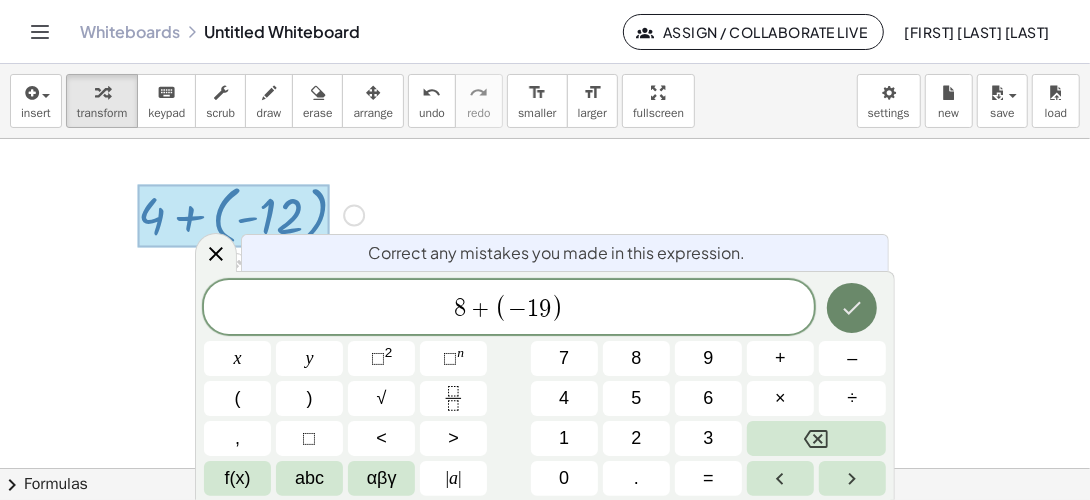 click 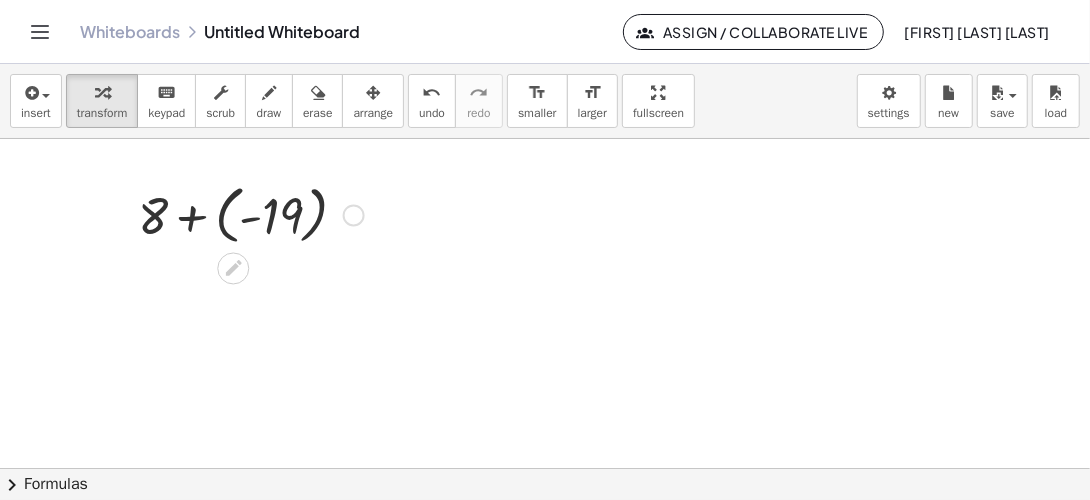 click at bounding box center [251, 213] 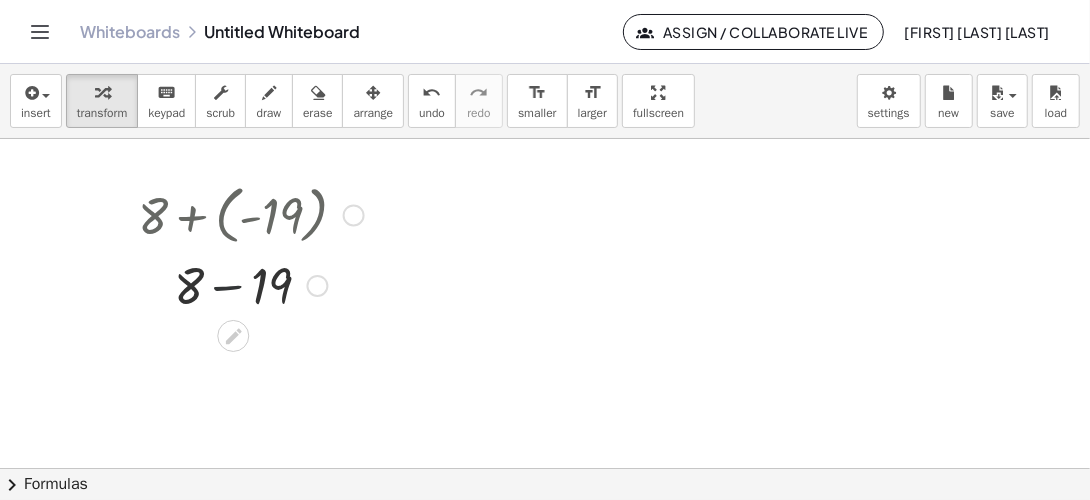click at bounding box center (251, 284) 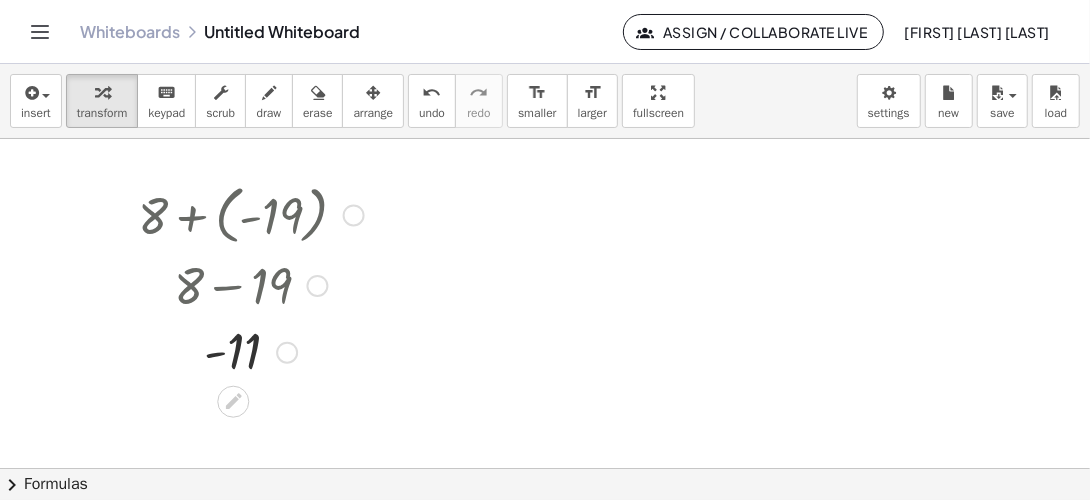 click at bounding box center (354, 216) 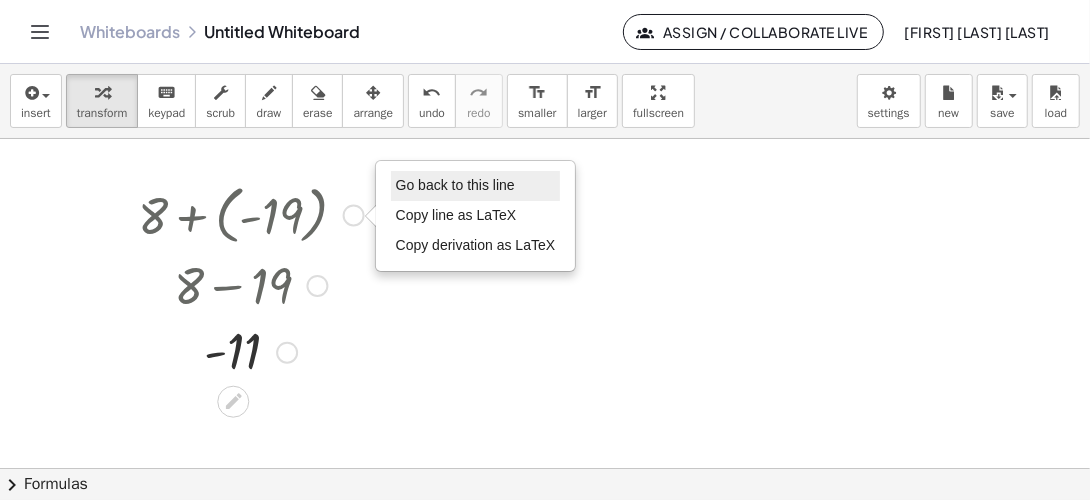 click on "Go back to this line" at bounding box center [455, 185] 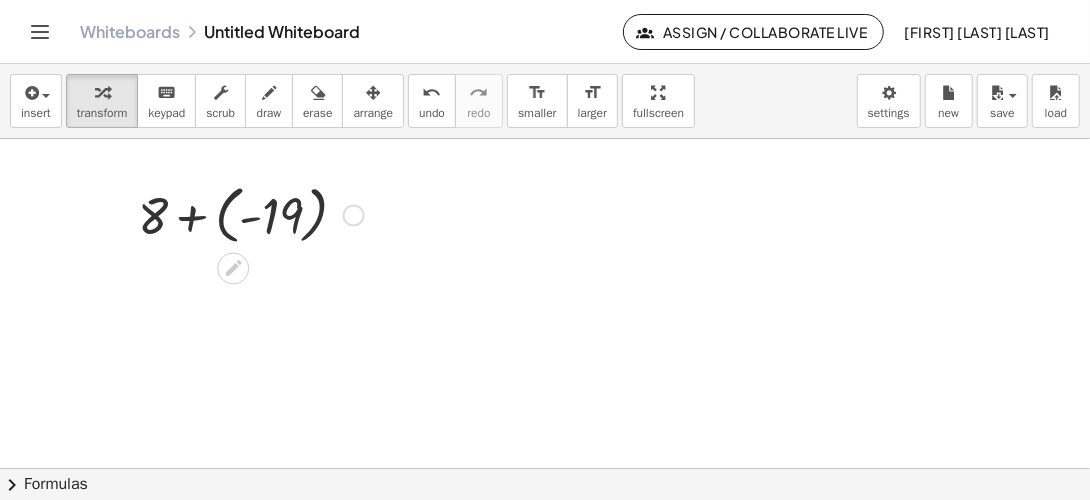 click on "Go back to this line Copy line as LaTeX Copy derivation as LaTeX" at bounding box center [354, 216] 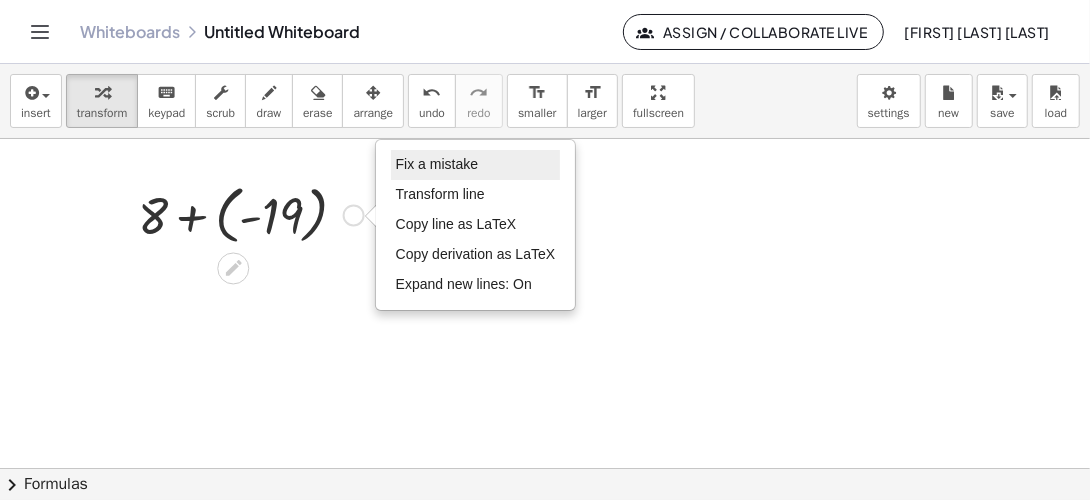click on "Fix a mistake" at bounding box center [437, 164] 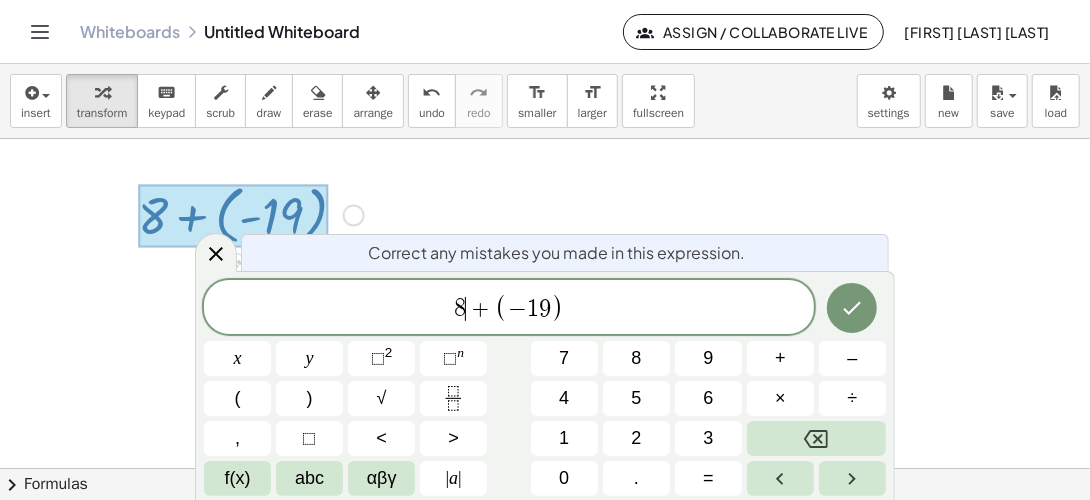 click on "+" at bounding box center (480, 309) 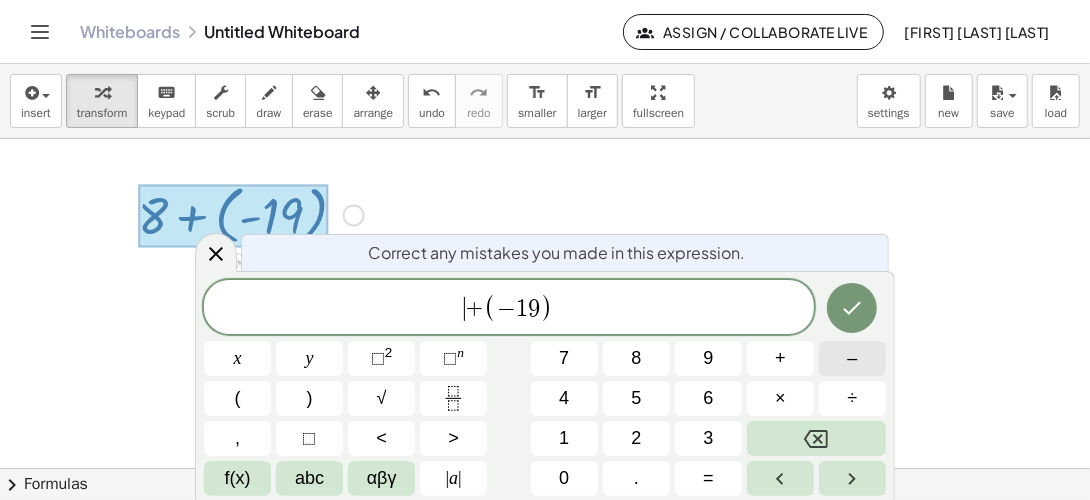click on "–" at bounding box center [852, 358] 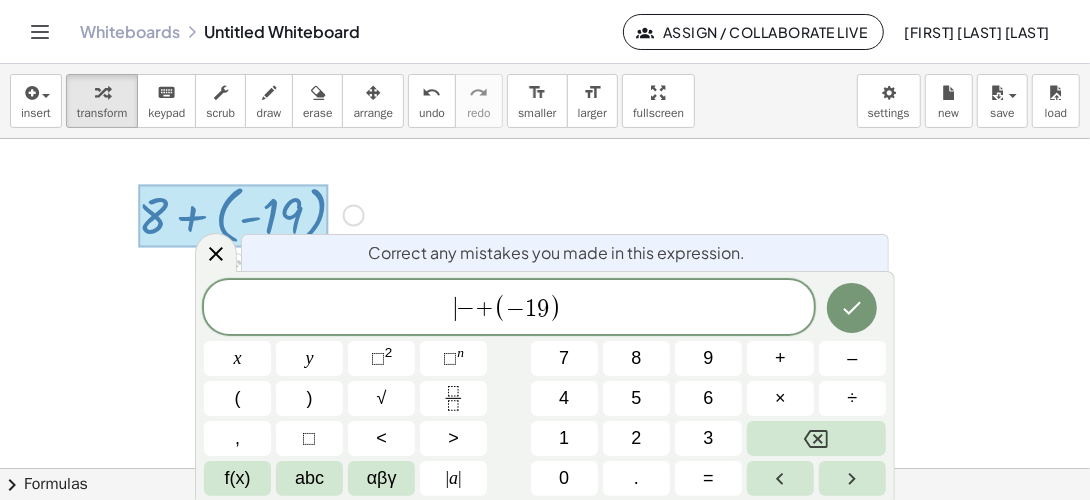click on "−" at bounding box center [465, 309] 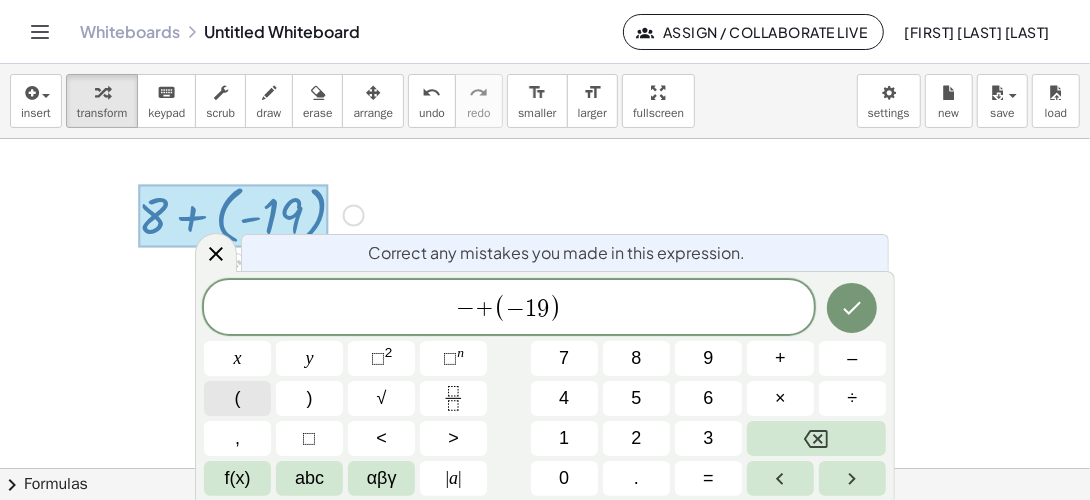 click on "(" at bounding box center [238, 398] 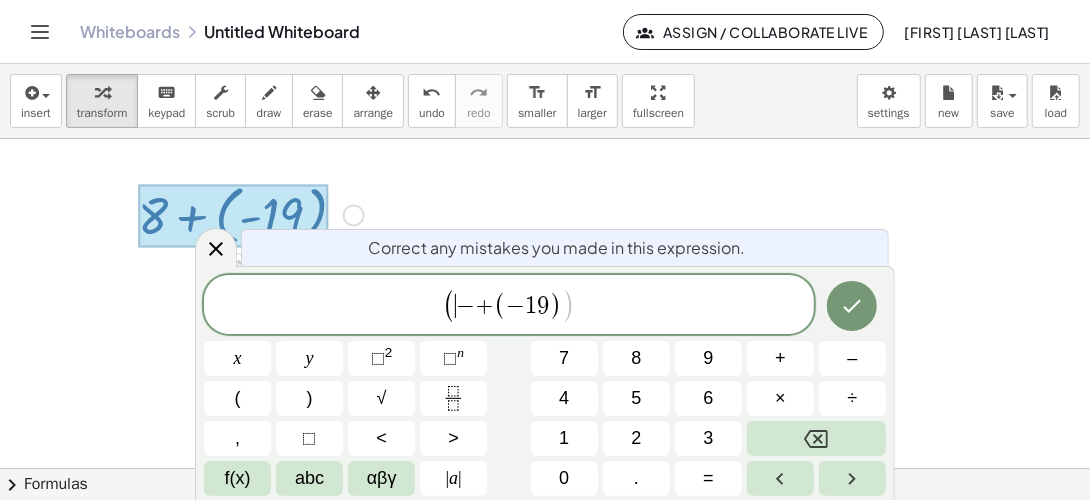 click on "−" at bounding box center (465, 306) 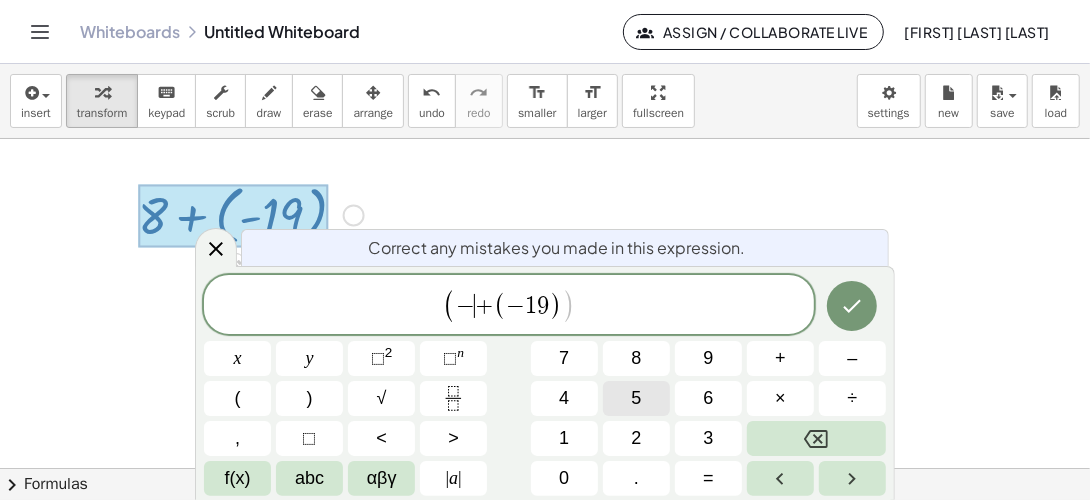 click on "5" at bounding box center (636, 398) 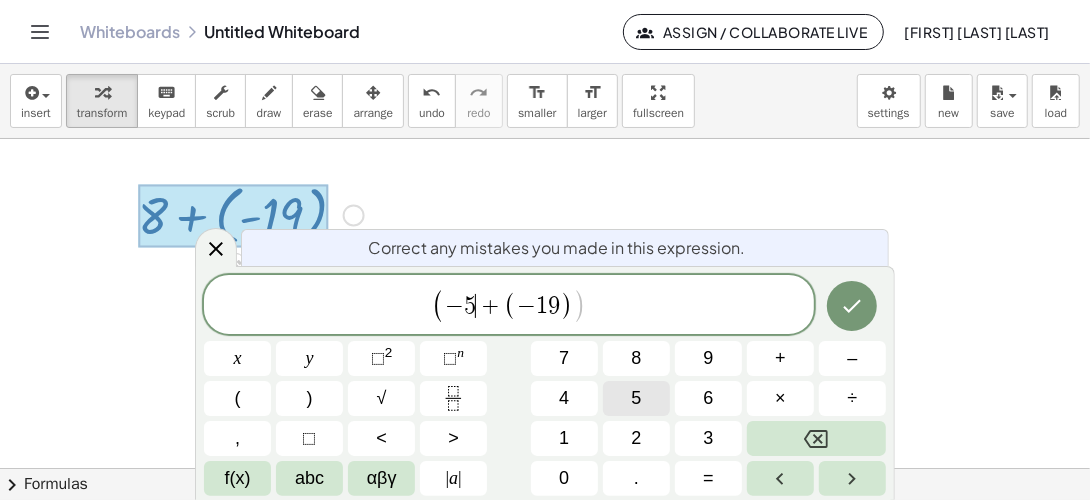 click on "5" at bounding box center (636, 398) 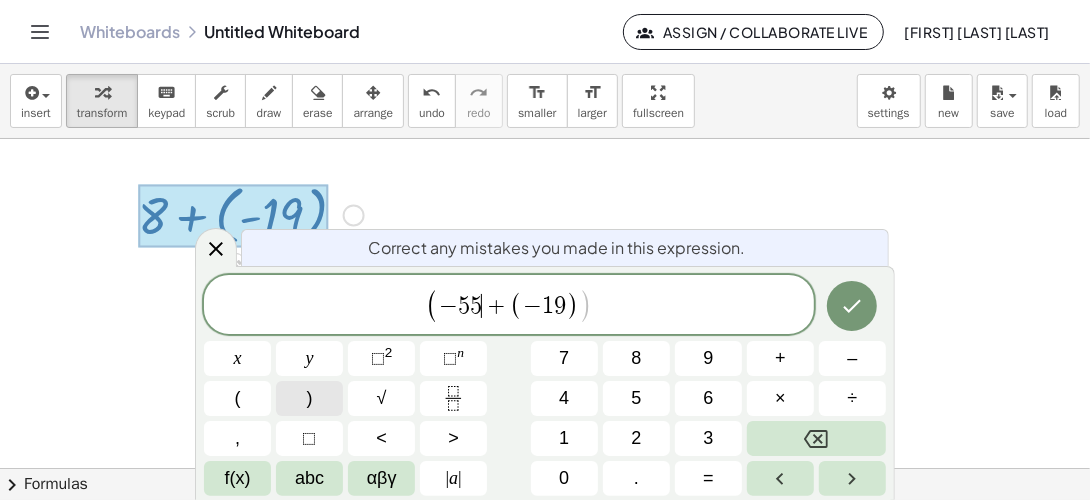 click on ")" at bounding box center (310, 398) 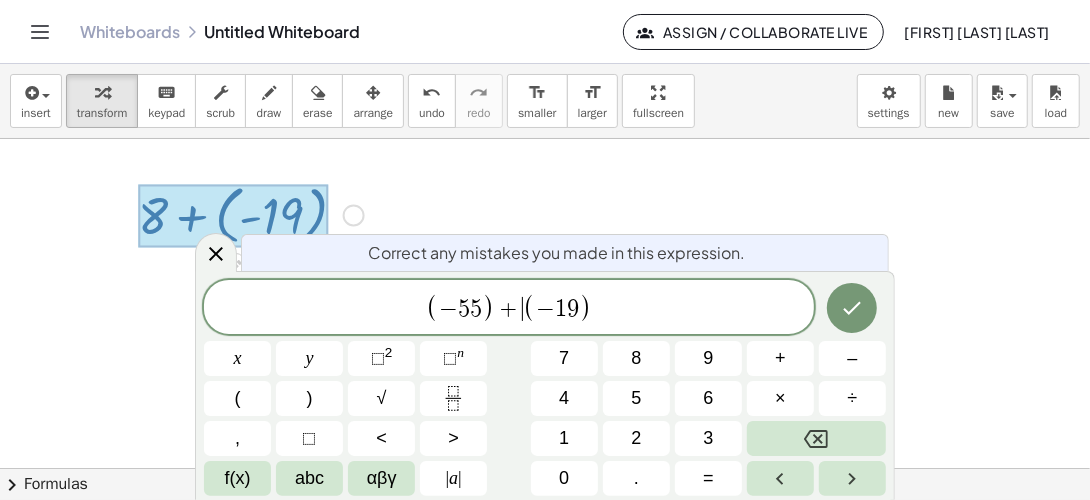 click on "(" at bounding box center (529, 308) 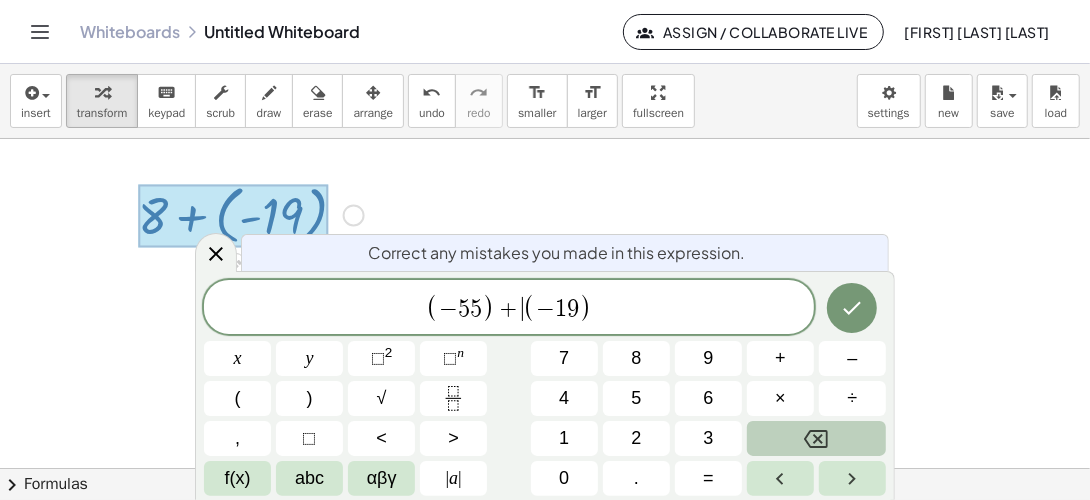 click at bounding box center [816, 438] 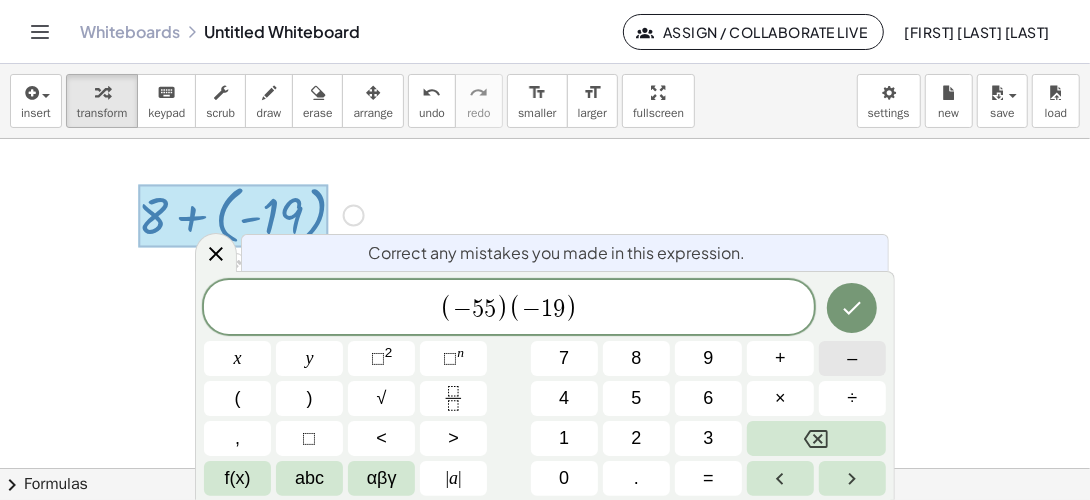 click on "–" at bounding box center (852, 358) 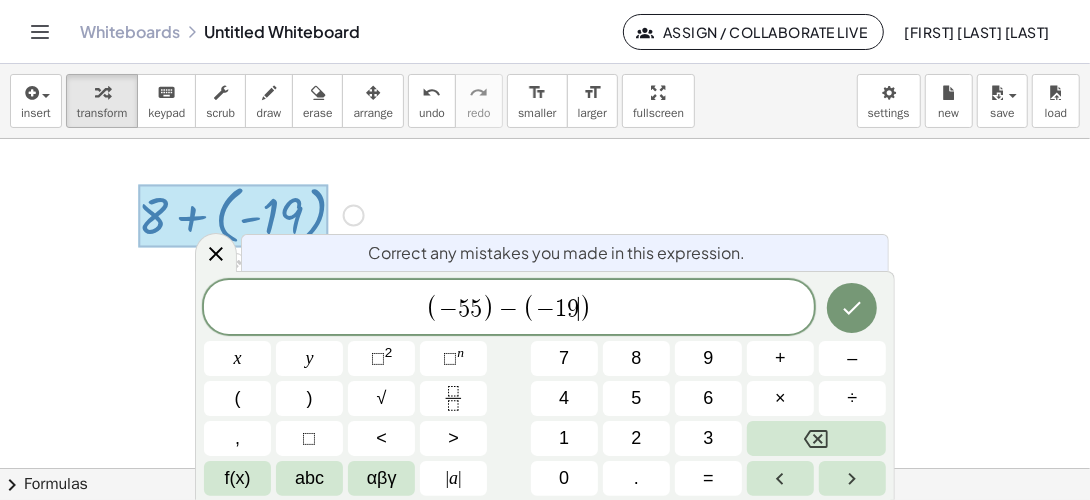 click on "9" at bounding box center [573, 309] 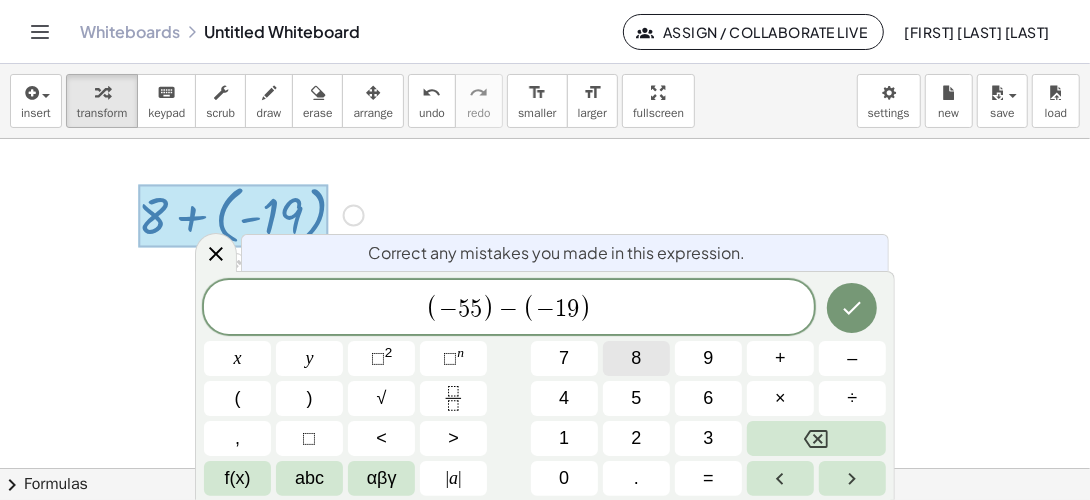 click on "8" at bounding box center (636, 358) 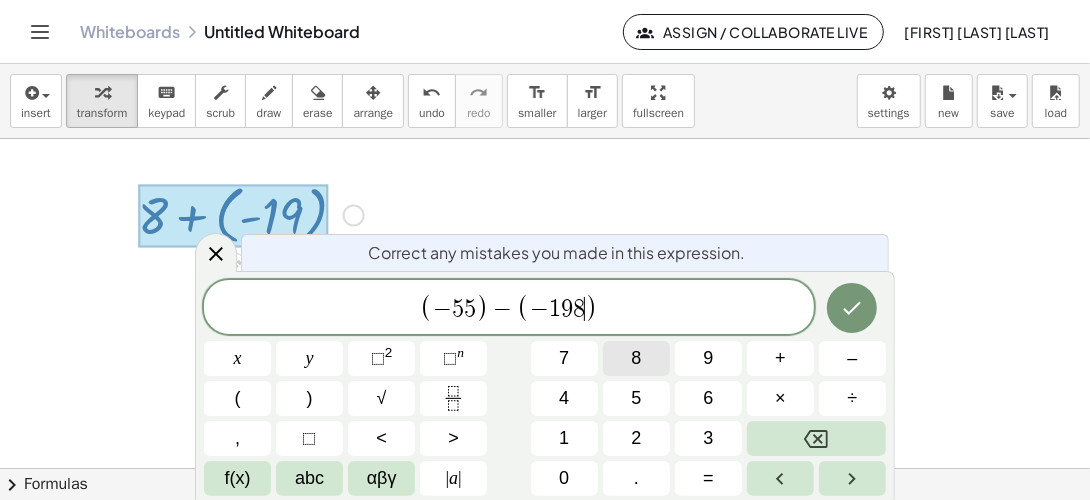 click on "8" at bounding box center (636, 358) 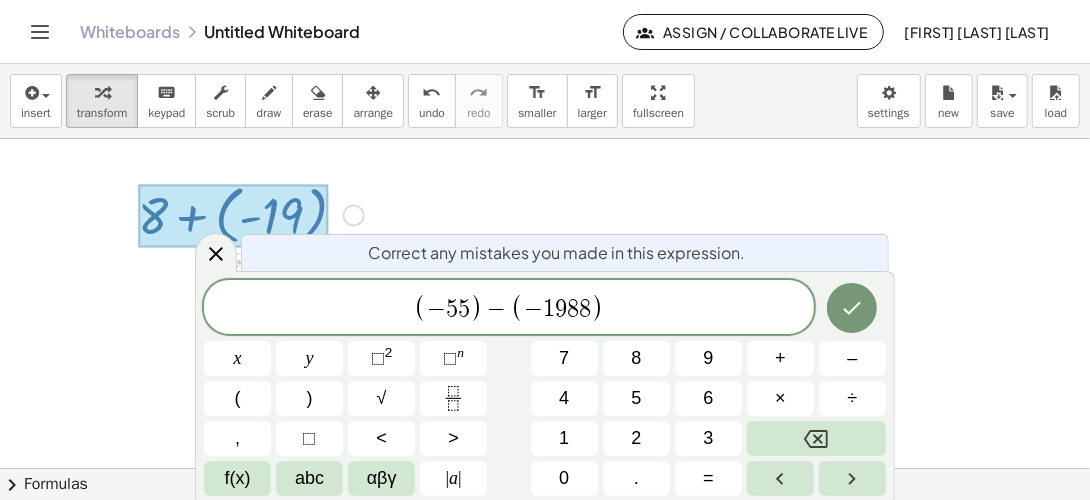 click on "8" at bounding box center [573, 309] 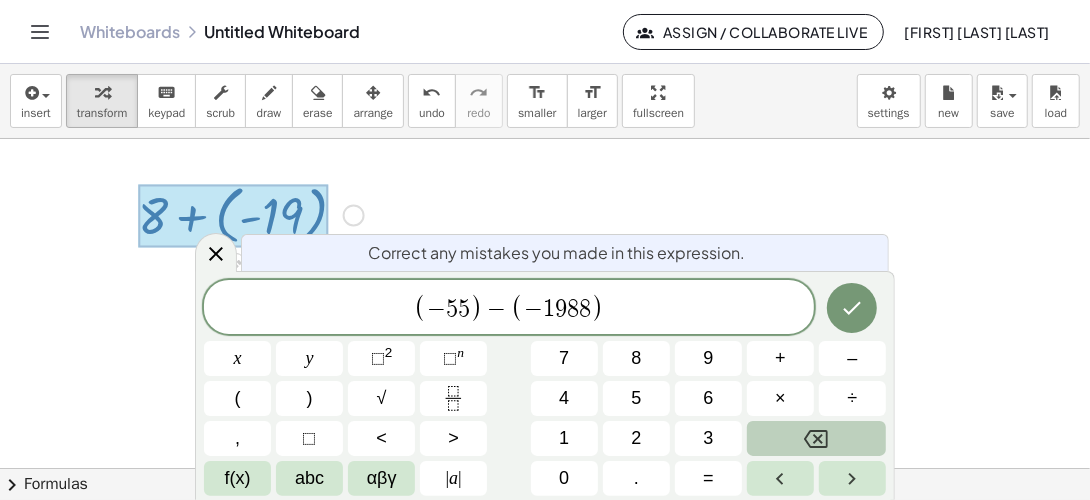 click at bounding box center (816, 438) 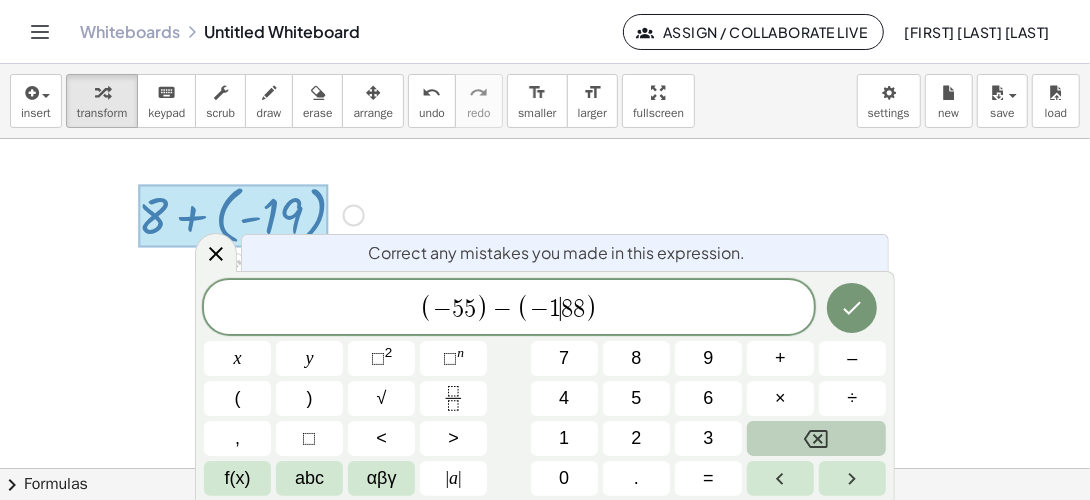 click at bounding box center [816, 438] 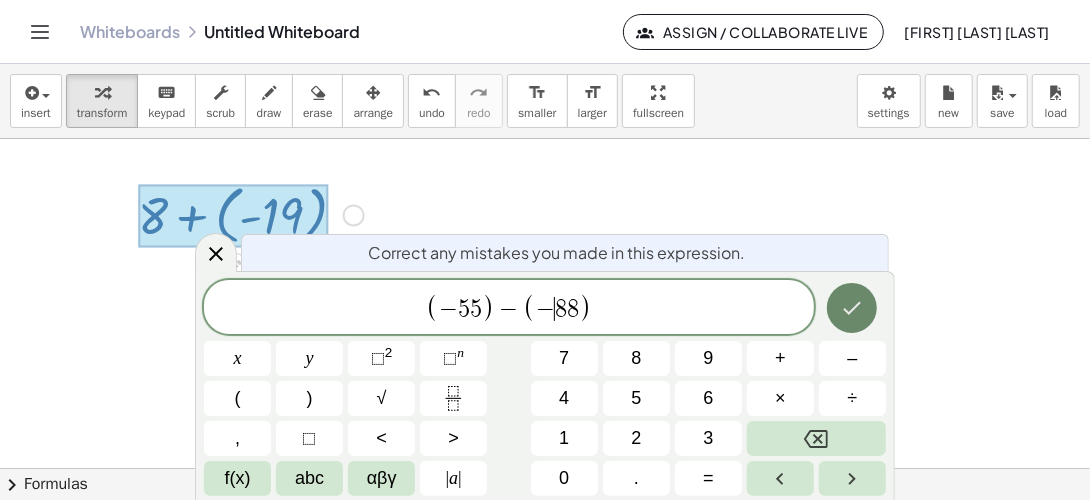 click 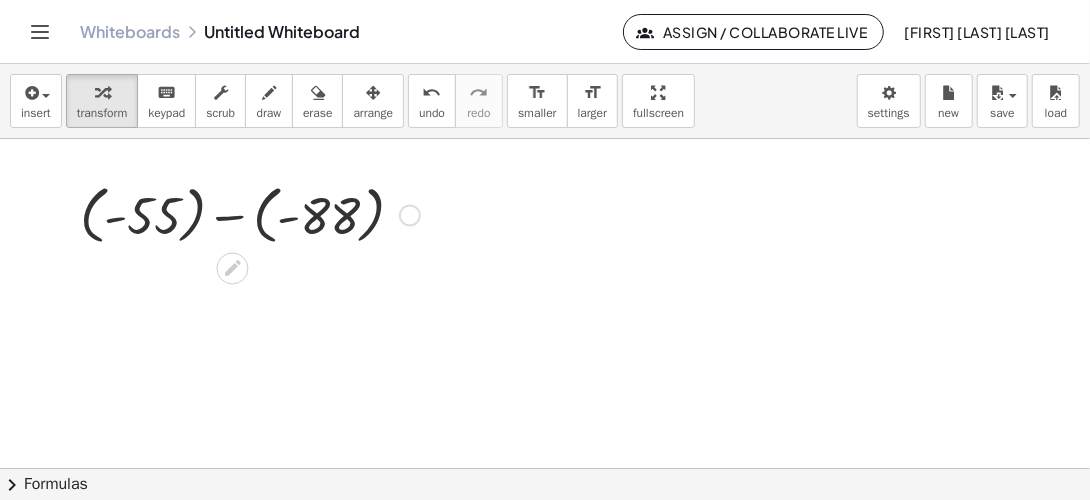 click at bounding box center [250, 213] 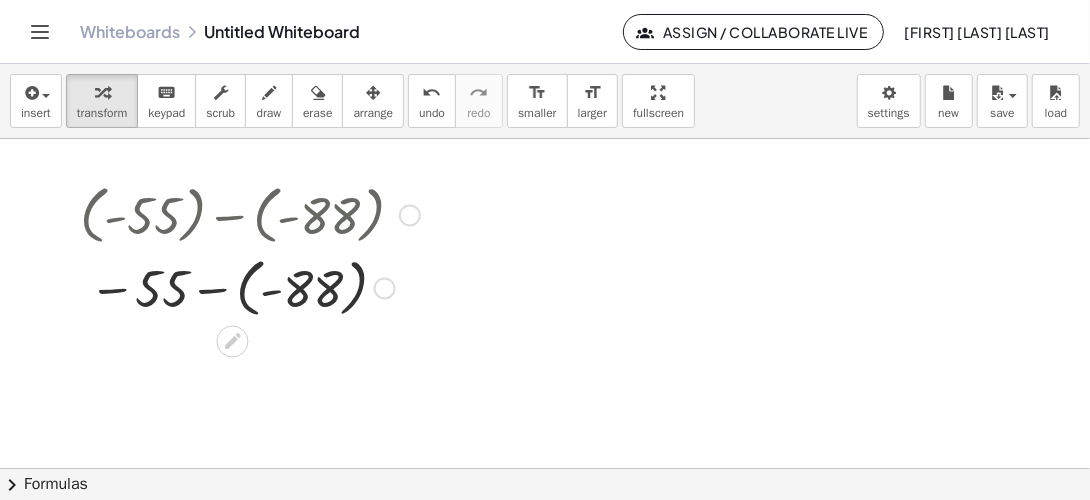 click at bounding box center (250, 286) 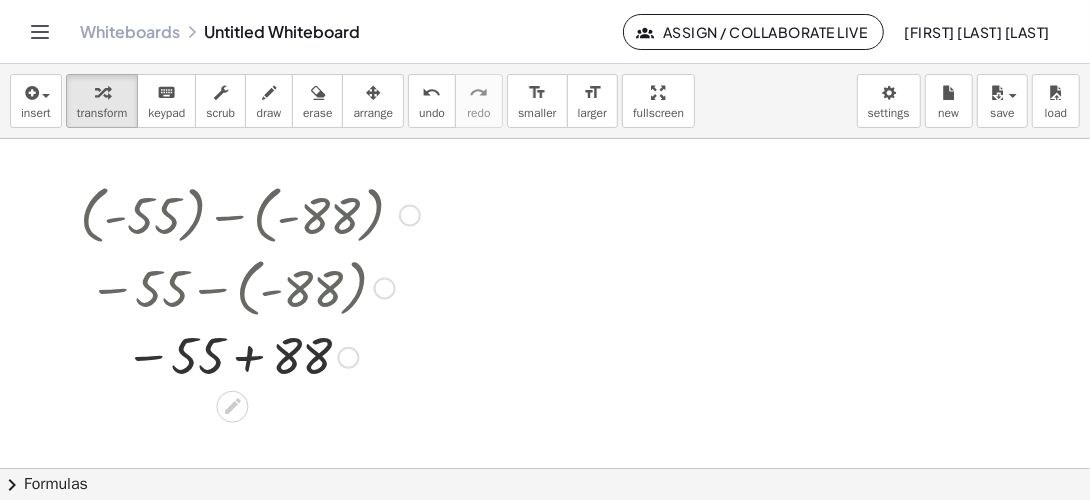 drag, startPoint x: 354, startPoint y: 284, endPoint x: 350, endPoint y: 362, distance: 78.10249 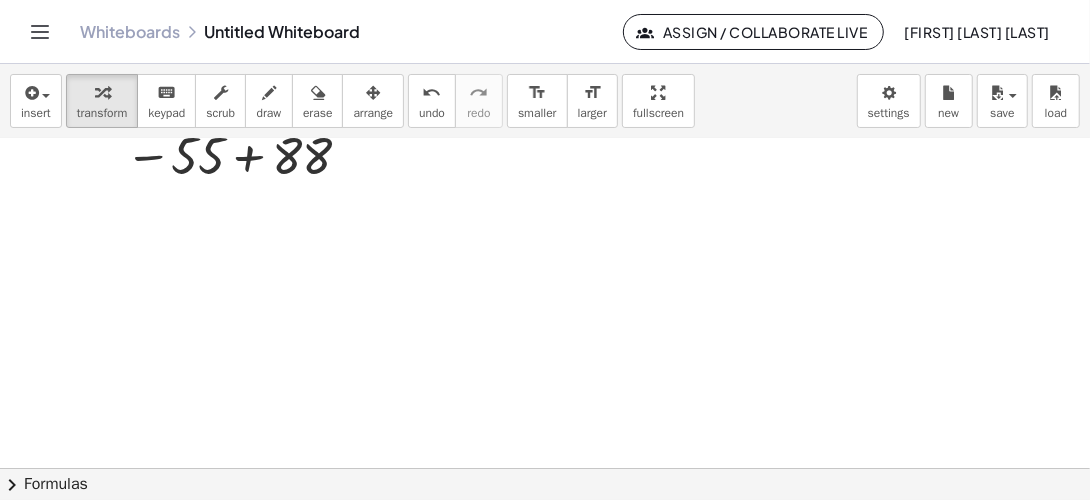 scroll, scrollTop: 100, scrollLeft: 0, axis: vertical 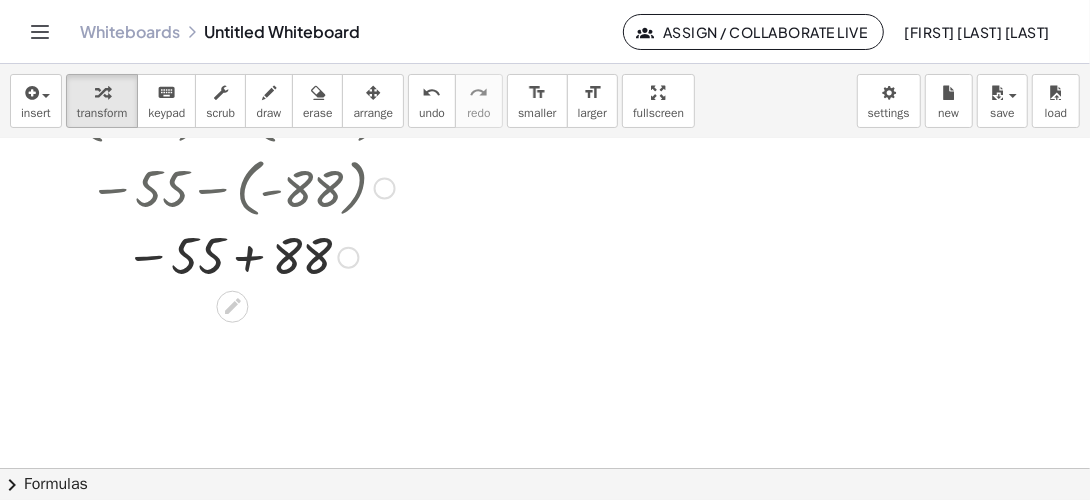 click at bounding box center [250, 256] 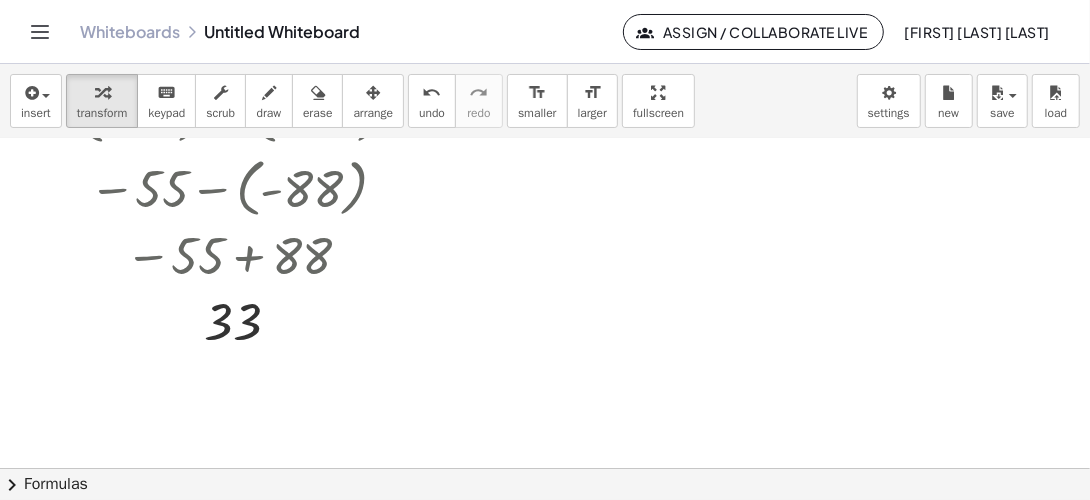 scroll, scrollTop: 0, scrollLeft: 0, axis: both 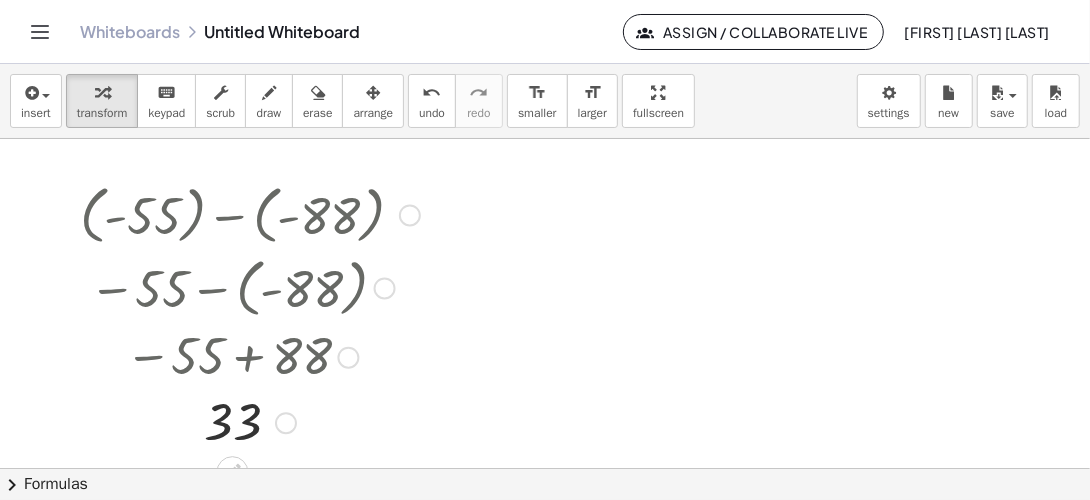 click at bounding box center [410, 216] 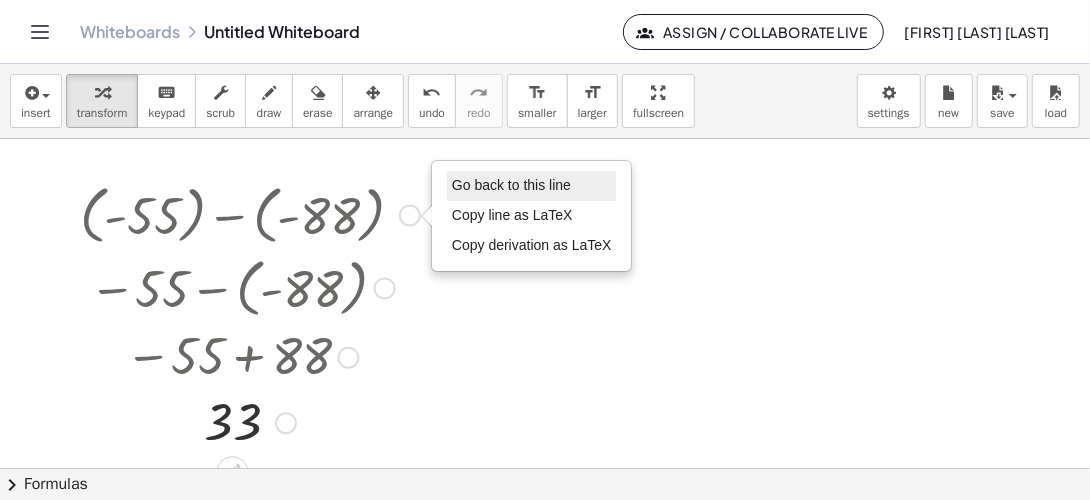 click on "Go back to this line" at bounding box center (511, 185) 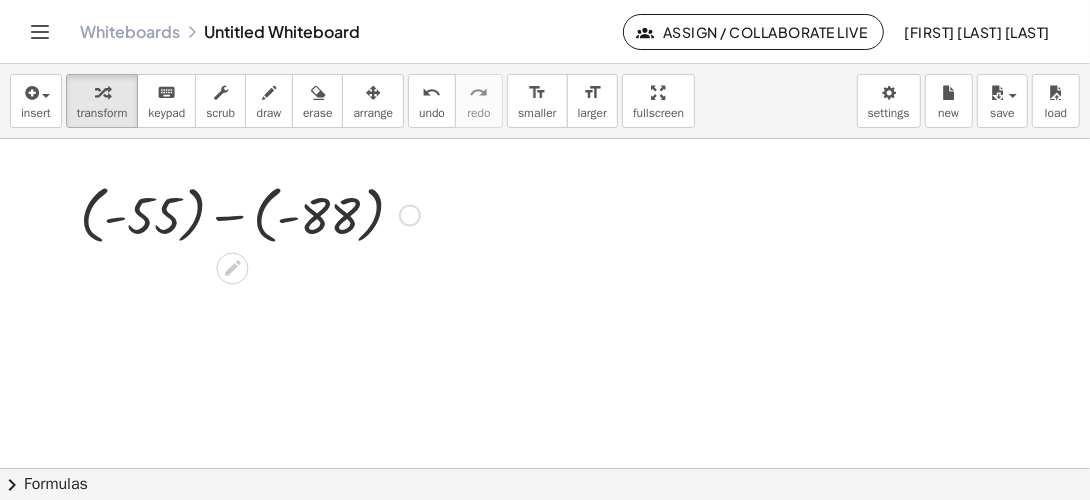 click on "Go back to this line Copy line as LaTeX Copy derivation as LaTeX" at bounding box center (410, 216) 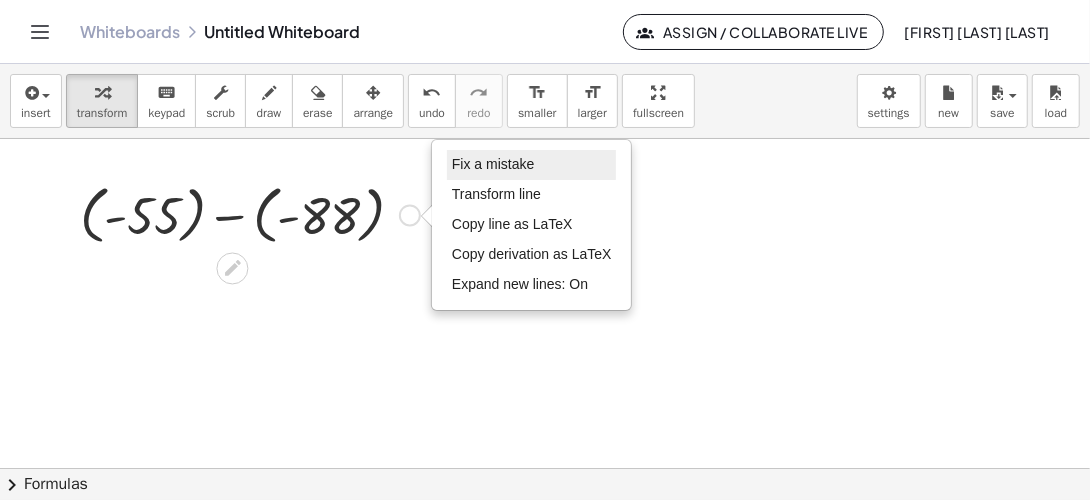 click on "Fix a mistake" at bounding box center [493, 164] 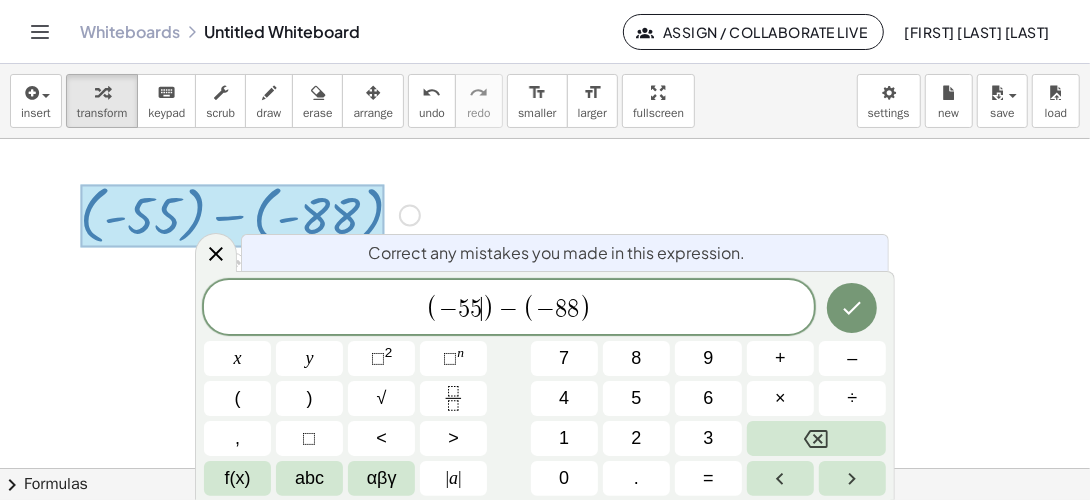 click on "5" at bounding box center (476, 309) 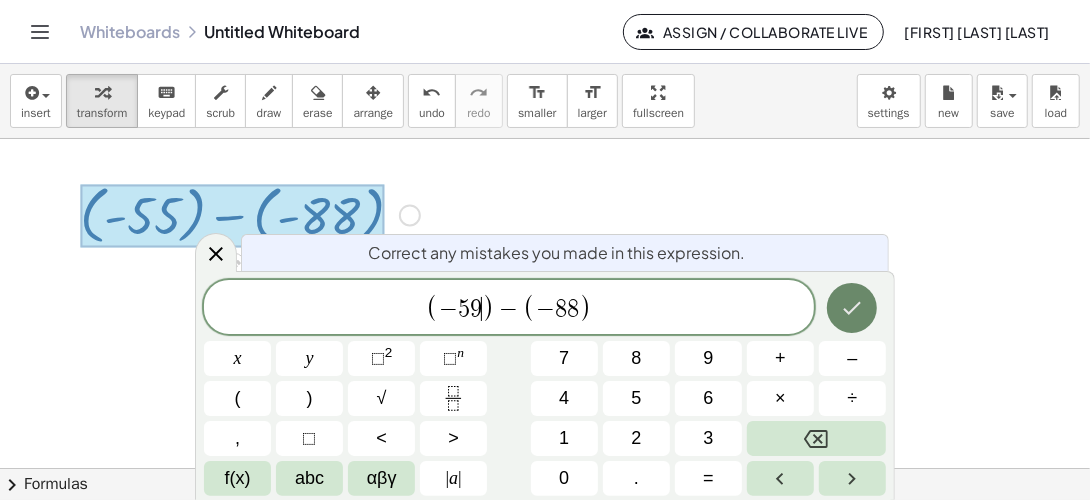 click at bounding box center [852, 308] 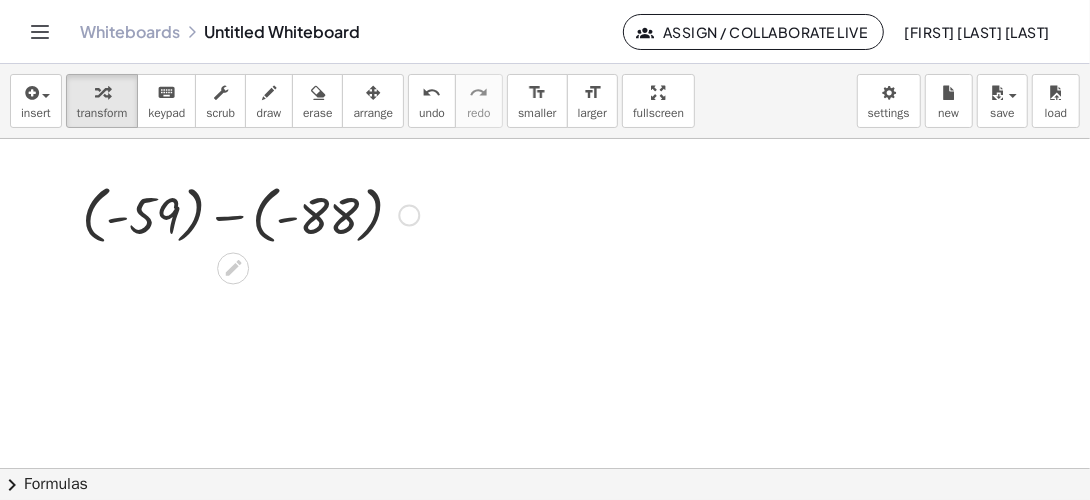 click at bounding box center (250, 213) 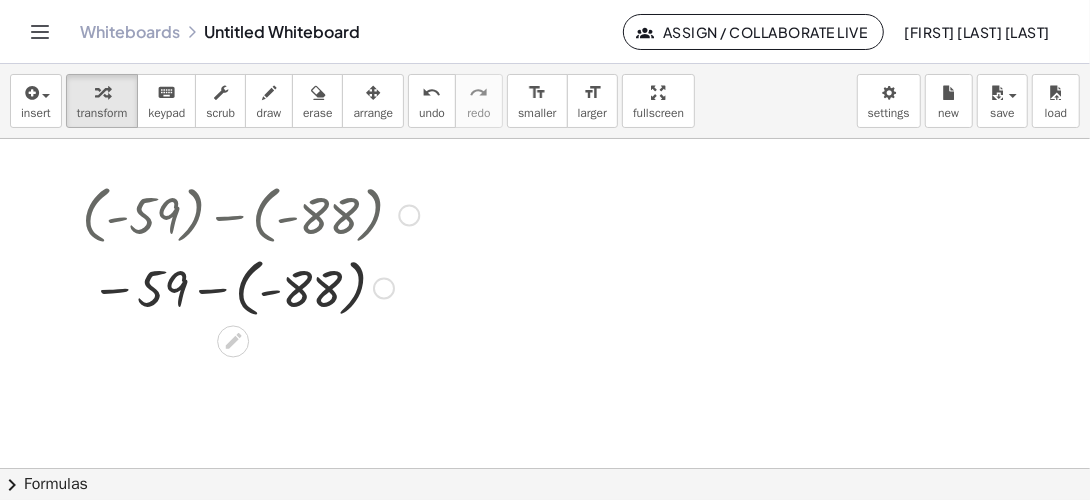 click at bounding box center [250, 286] 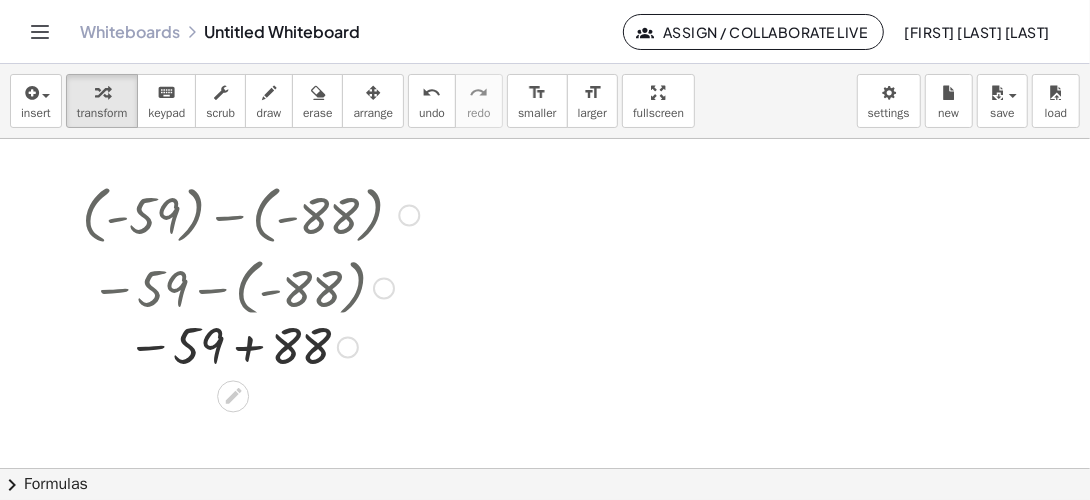 drag, startPoint x: 345, startPoint y: 290, endPoint x: 325, endPoint y: 354, distance: 67.052216 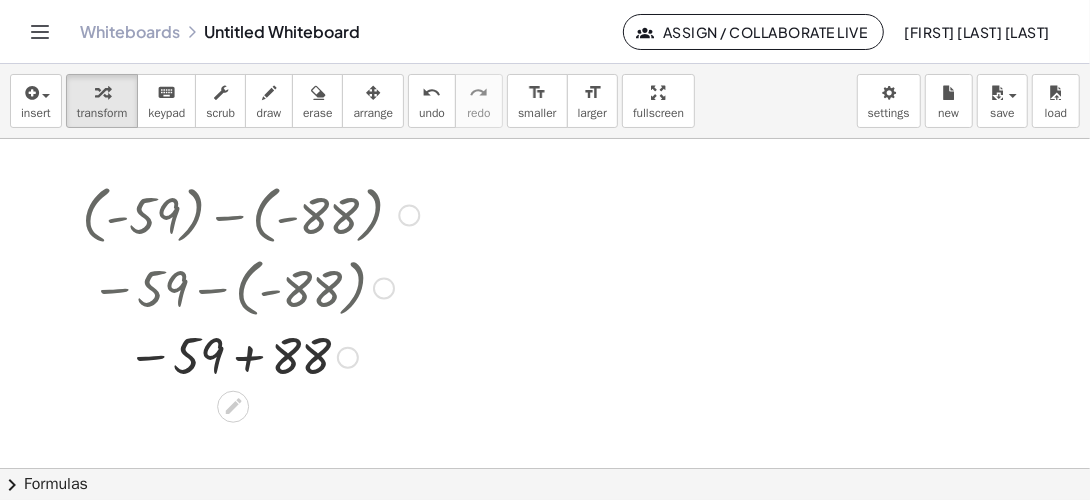 click at bounding box center (250, 356) 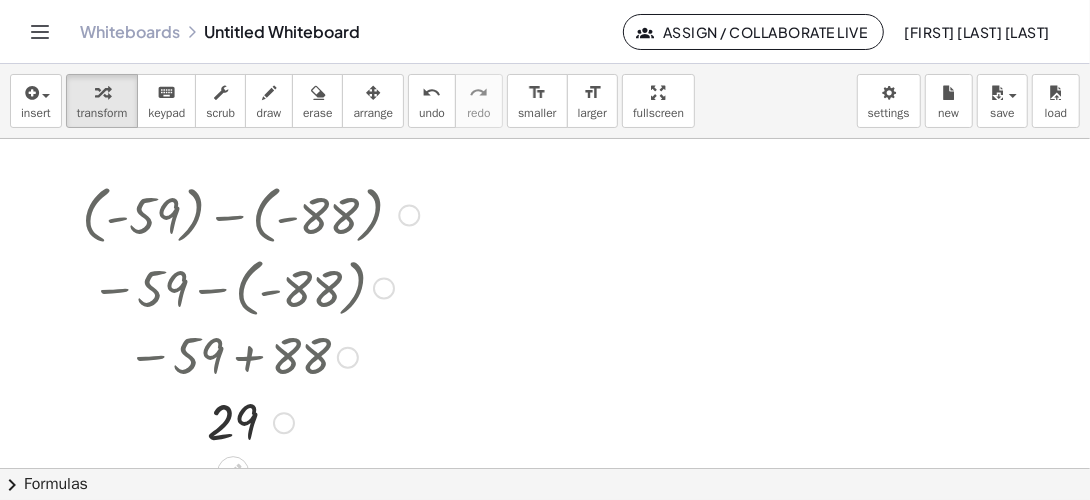 click at bounding box center (409, 216) 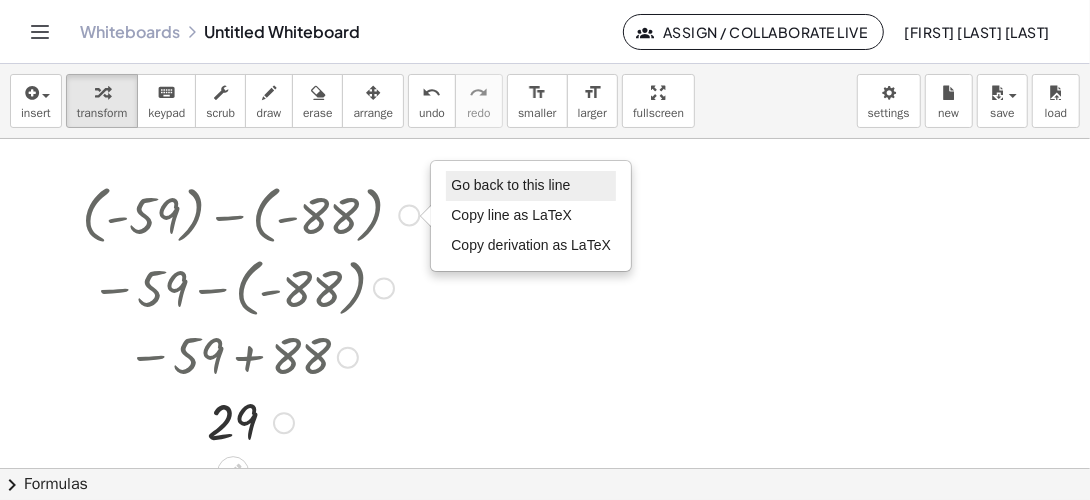 click on "Go back to this line" at bounding box center [510, 185] 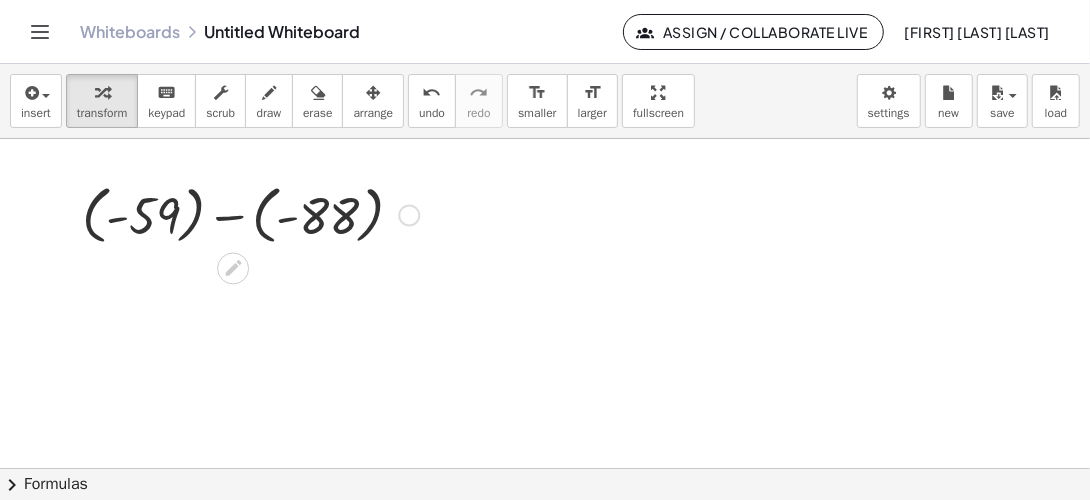 click on "Go back to this line Copy line as LaTeX Copy derivation as LaTeX" at bounding box center [409, 216] 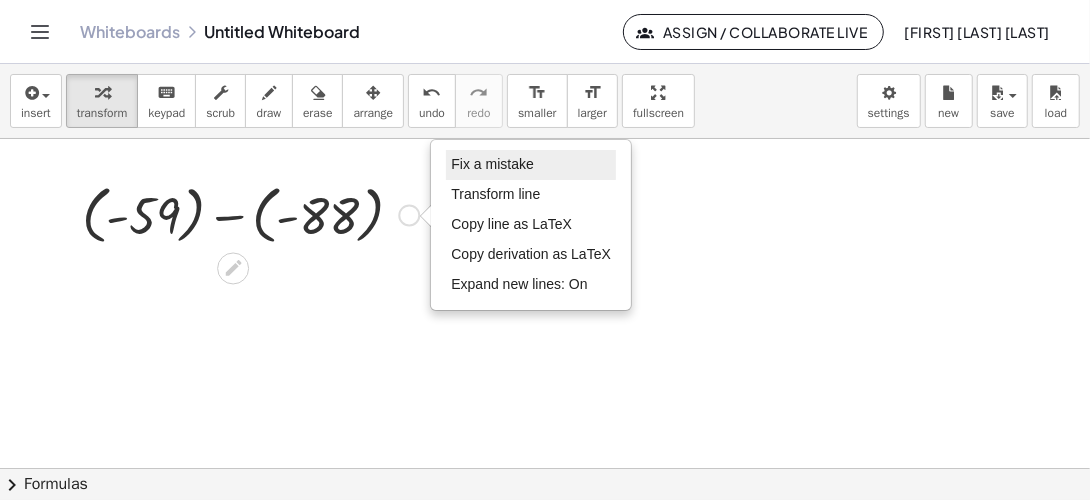 click on "Fix a mistake" at bounding box center [492, 164] 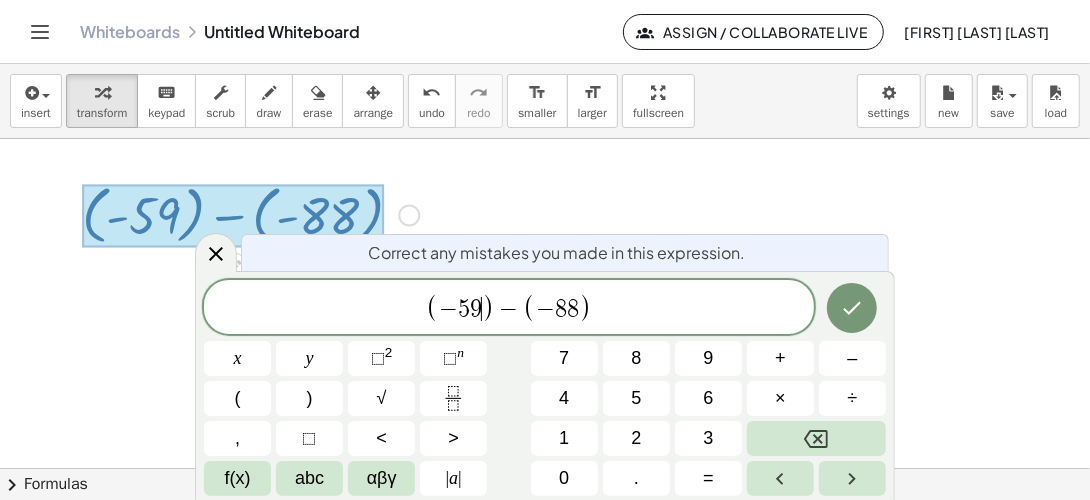 click on ")" at bounding box center (488, 308) 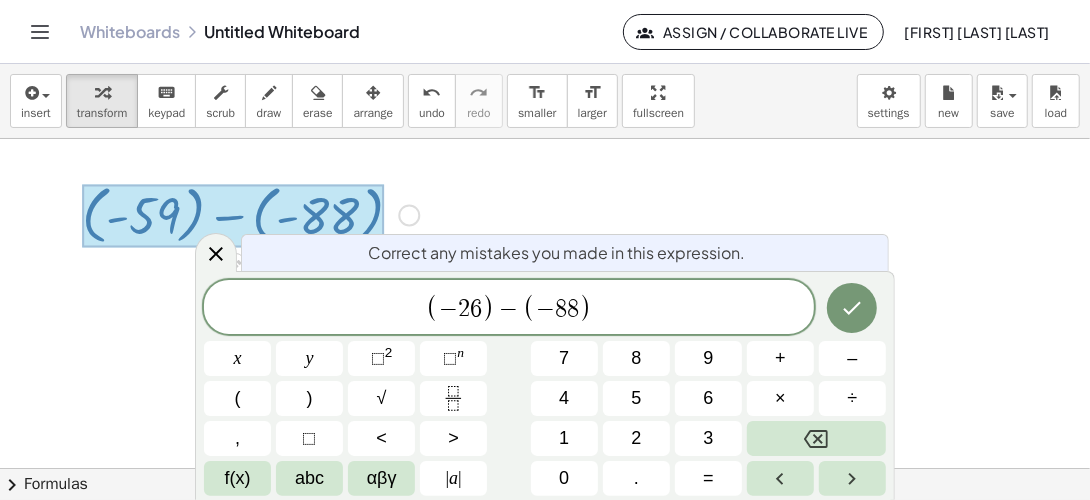 click on "− 8 8" at bounding box center [557, 309] 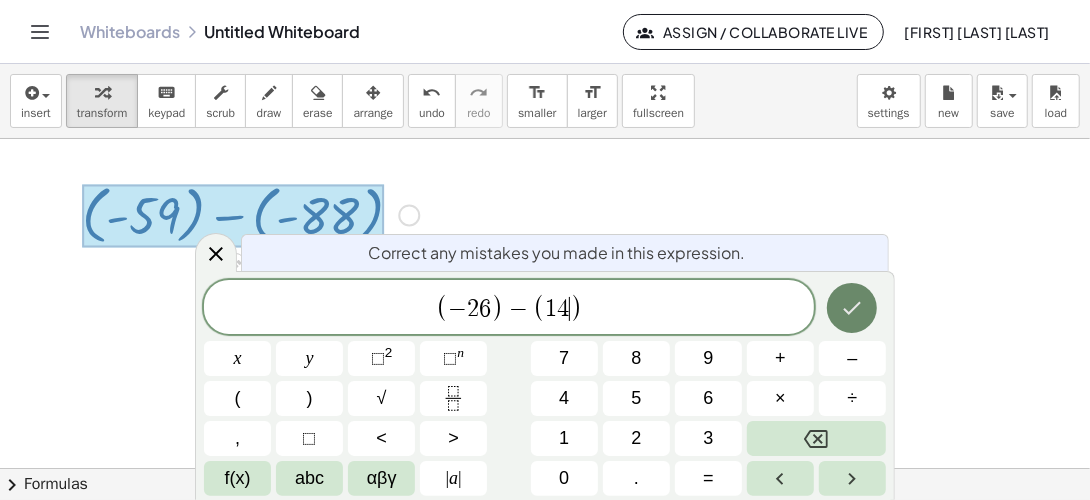 click 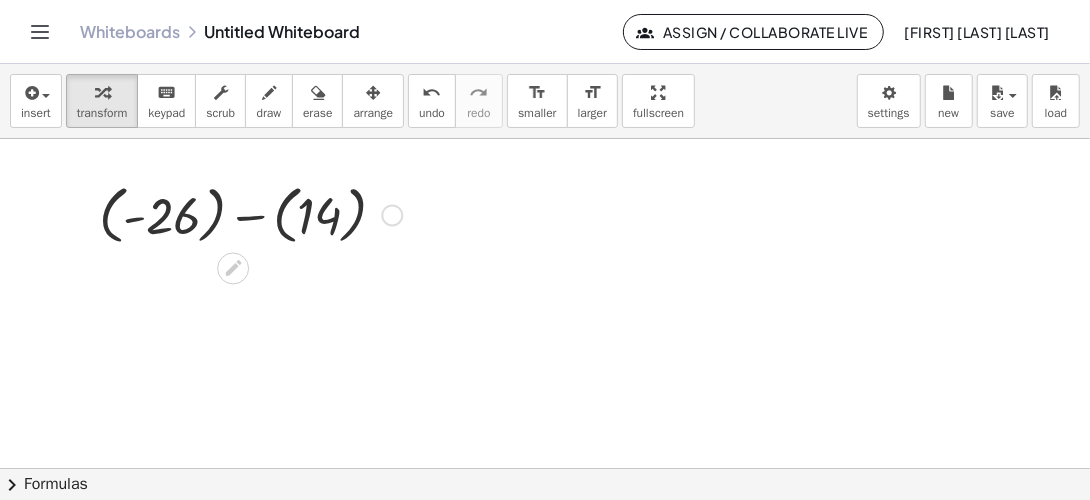 click at bounding box center (250, 213) 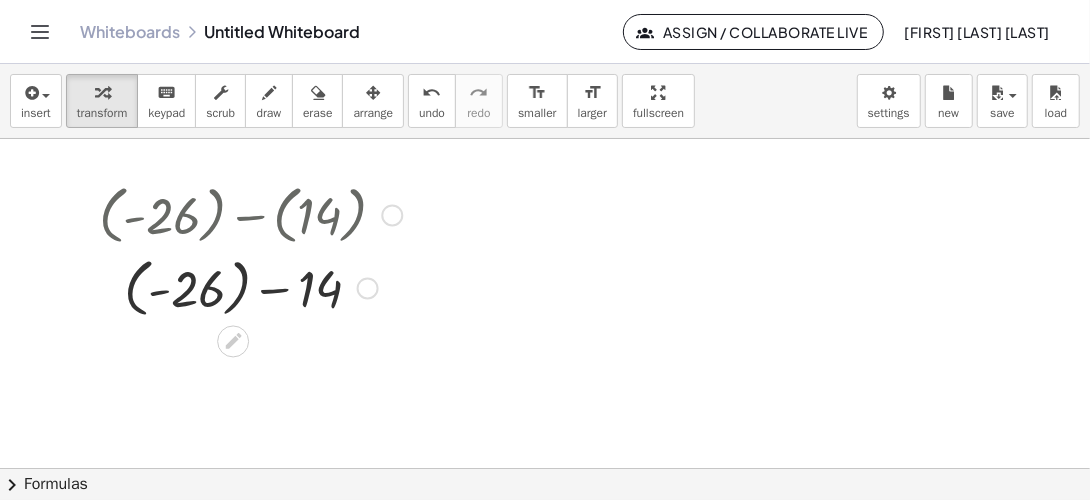 click at bounding box center [392, 216] 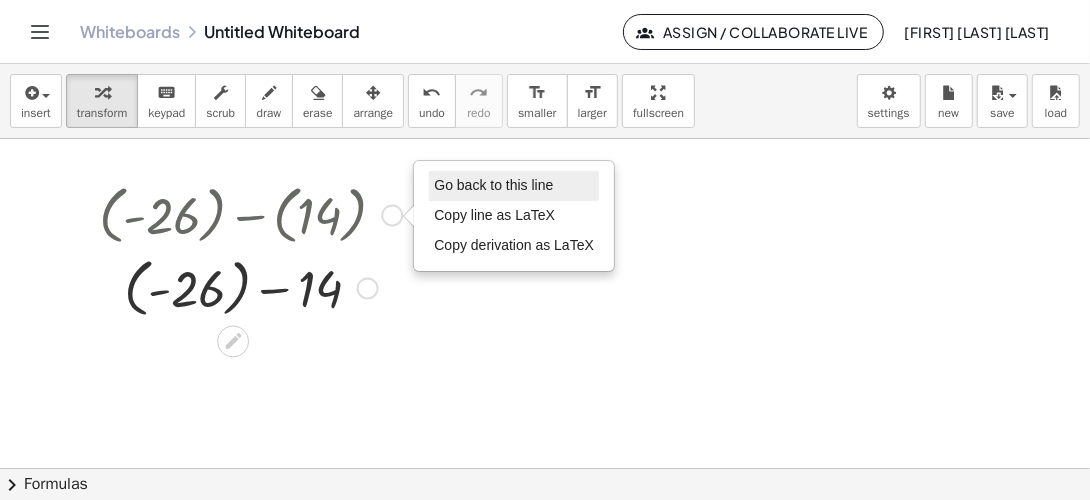 click on "Go back to this line" at bounding box center (493, 185) 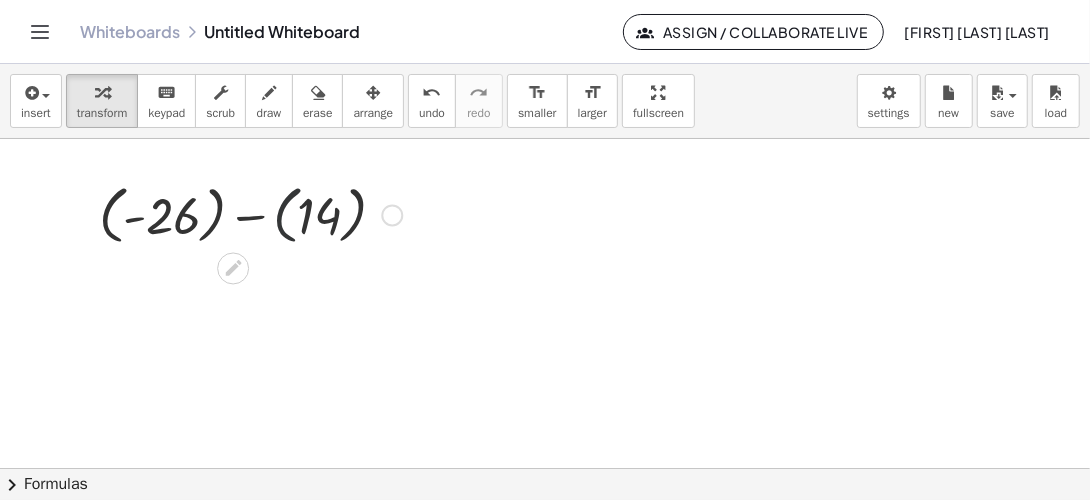 click at bounding box center [250, 213] 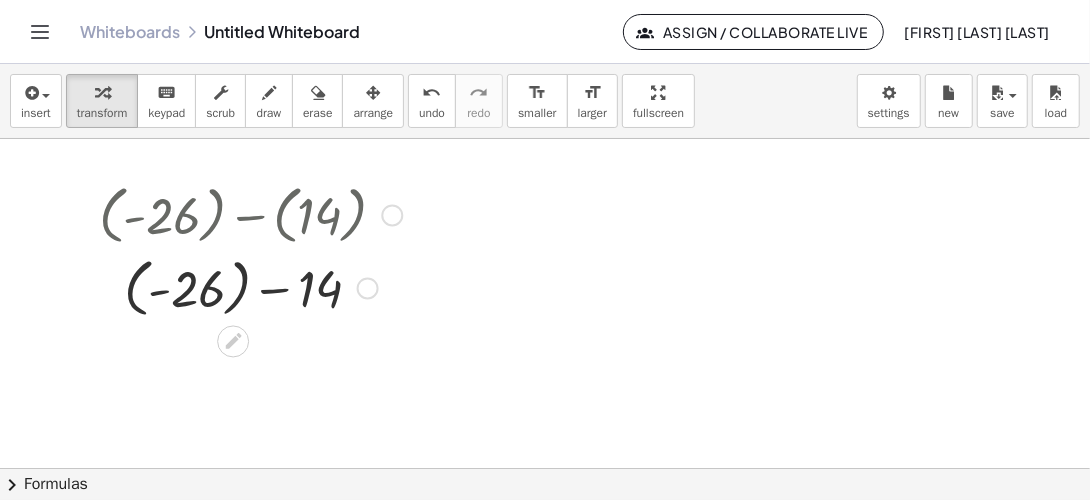 click at bounding box center [392, 216] 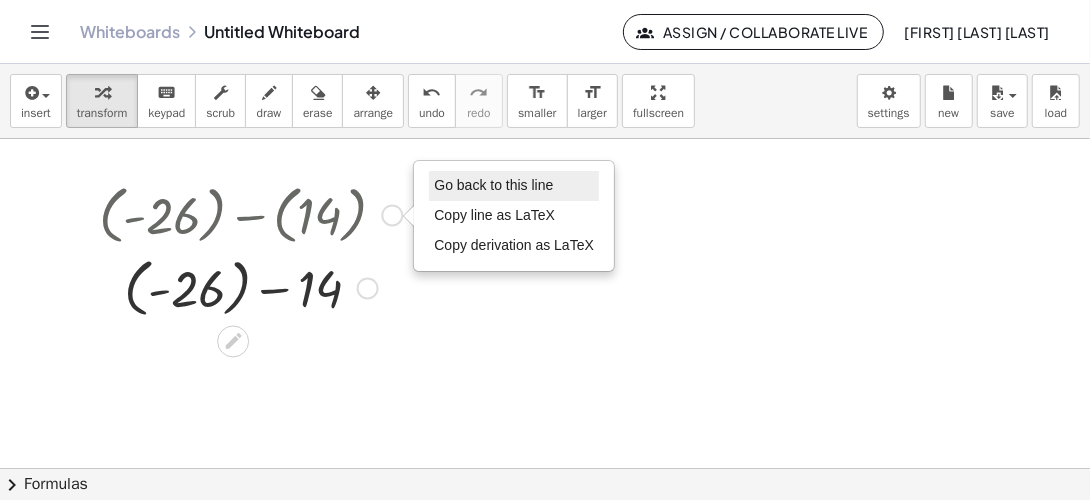 click on "Go back to this line" at bounding box center (493, 185) 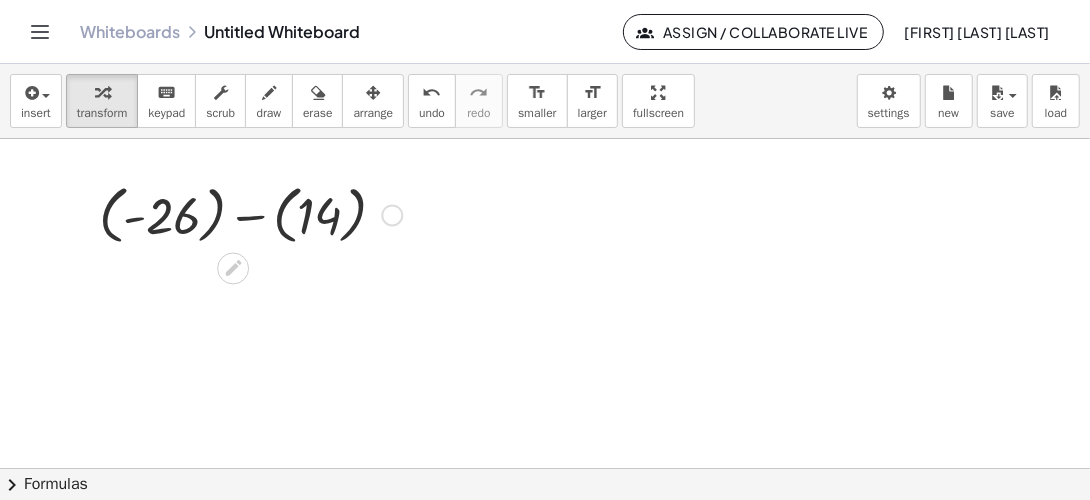 click at bounding box center (250, 213) 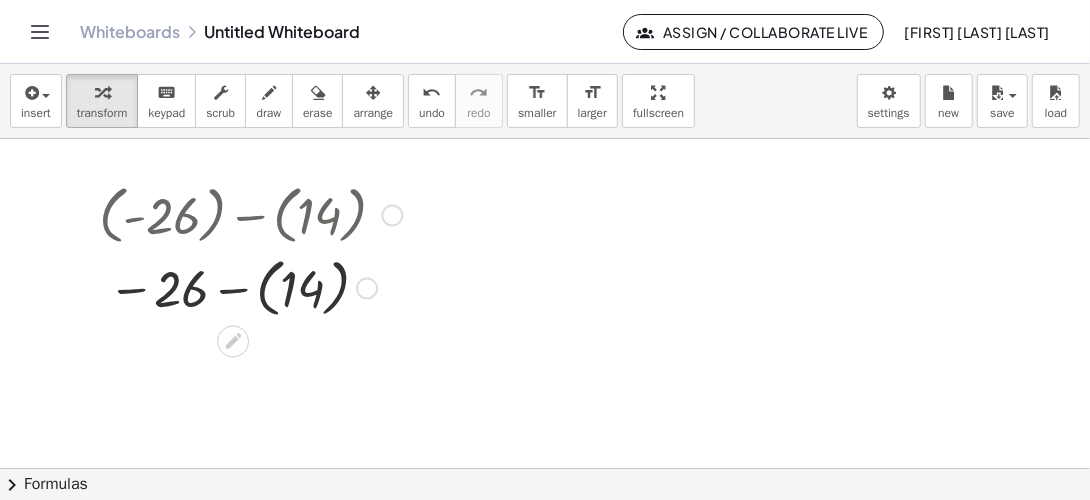 click at bounding box center (392, 216) 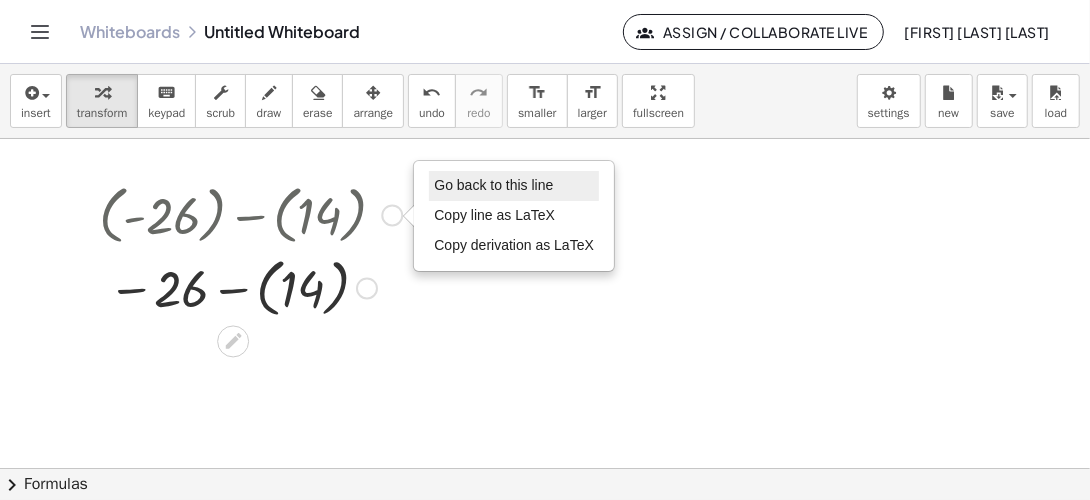 click on "Go back to this line" at bounding box center (493, 185) 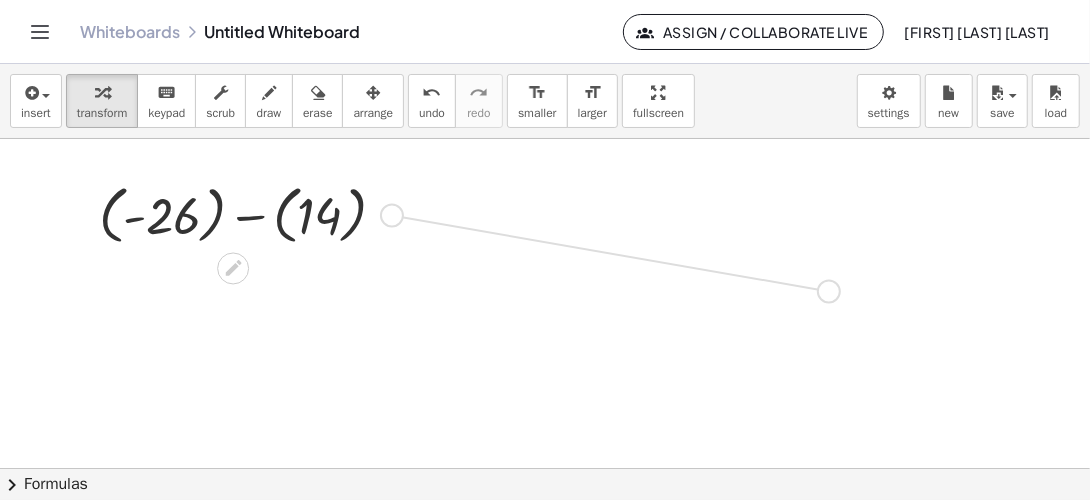 drag, startPoint x: 398, startPoint y: 211, endPoint x: 849, endPoint y: 295, distance: 458.75592 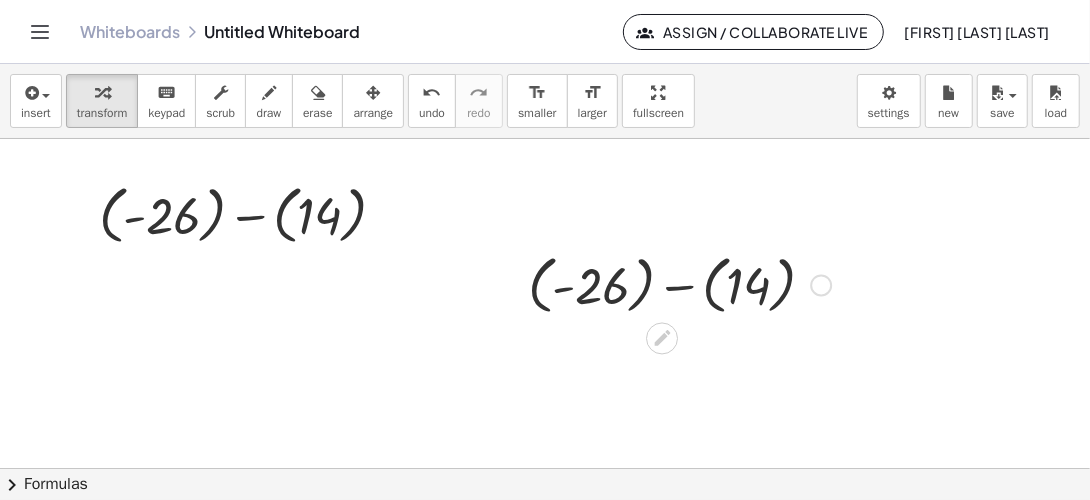 click at bounding box center (679, 283) 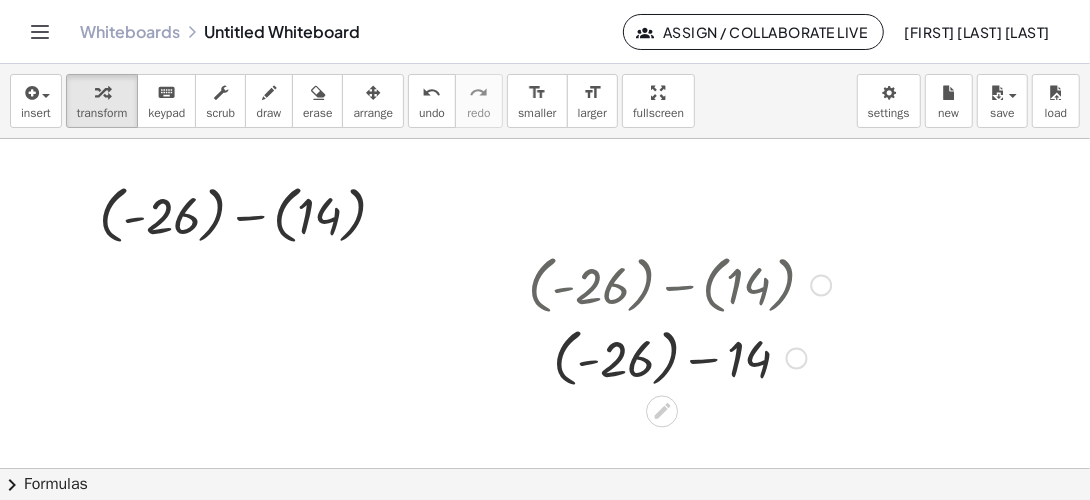 click at bounding box center [821, 286] 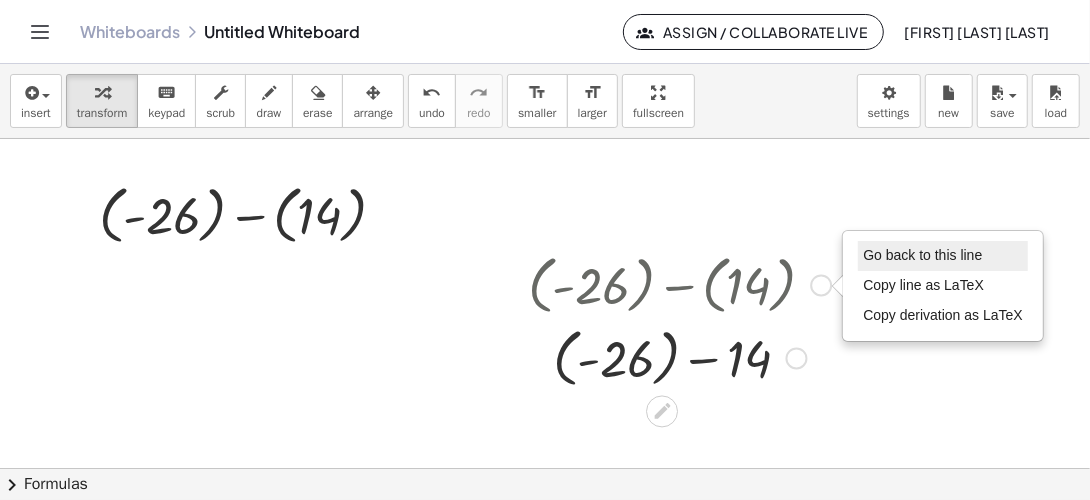 click on "Go back to this line" at bounding box center [922, 255] 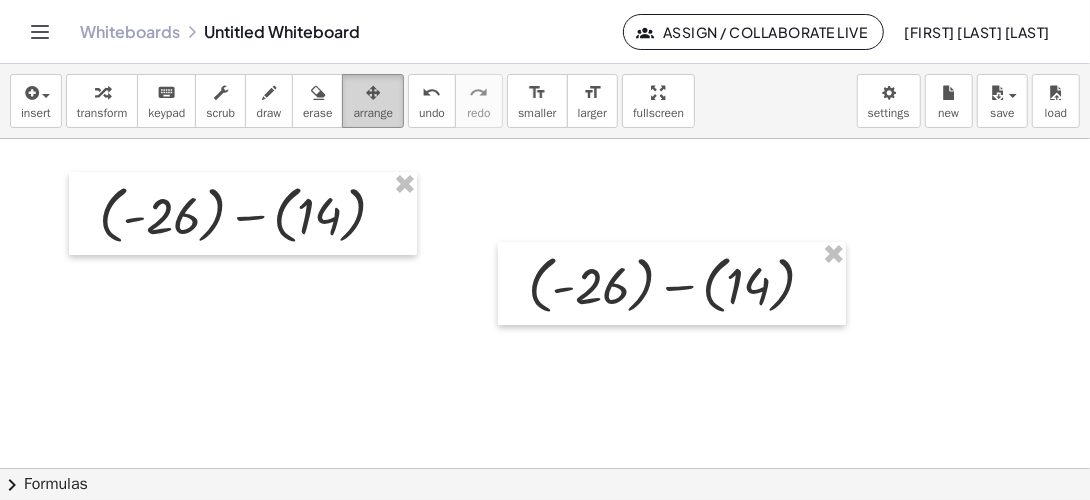 click on "arrange" at bounding box center (373, 113) 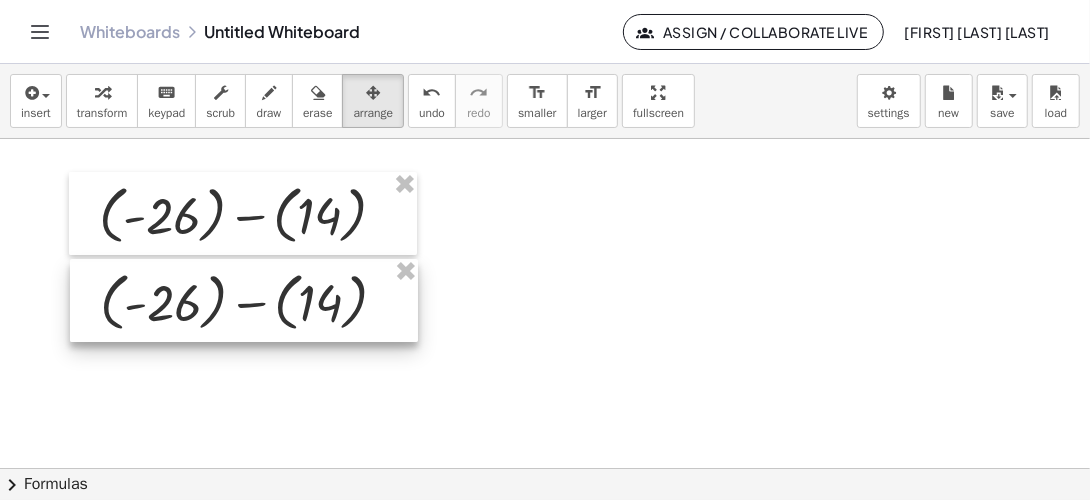 drag, startPoint x: 700, startPoint y: 255, endPoint x: 272, endPoint y: 271, distance: 428.29895 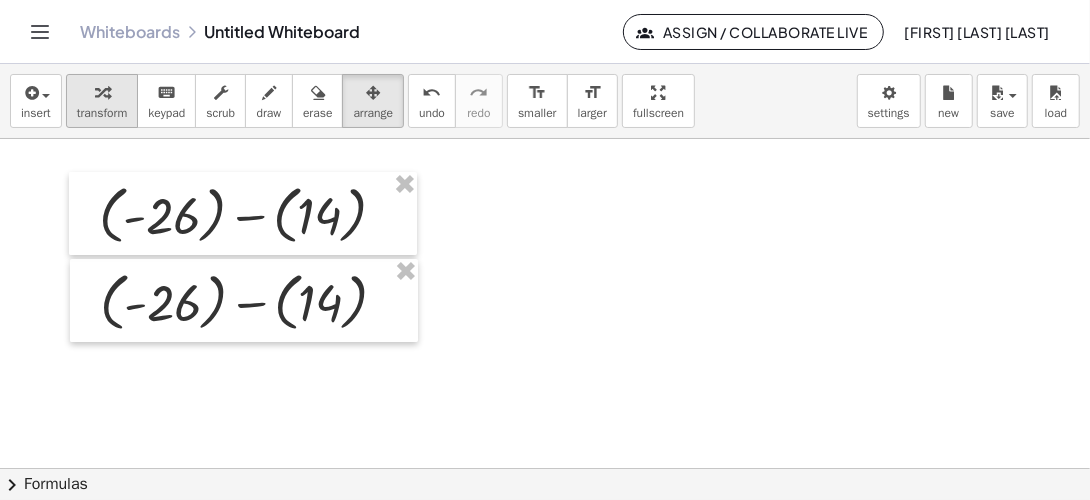 click at bounding box center (102, 93) 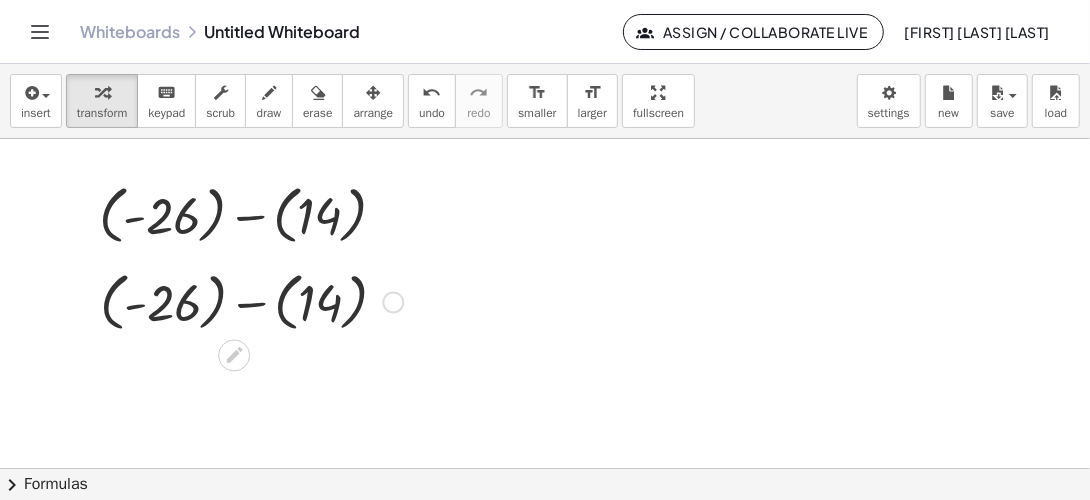 click on "Go back to this line Copy line as LaTeX Copy derivation as LaTeX" at bounding box center [393, 303] 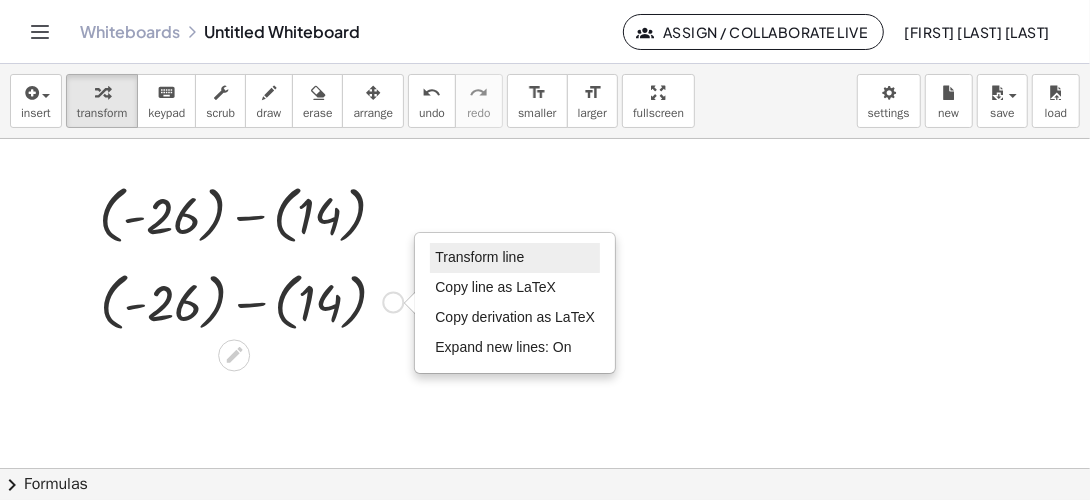 click on "Transform line" at bounding box center (479, 257) 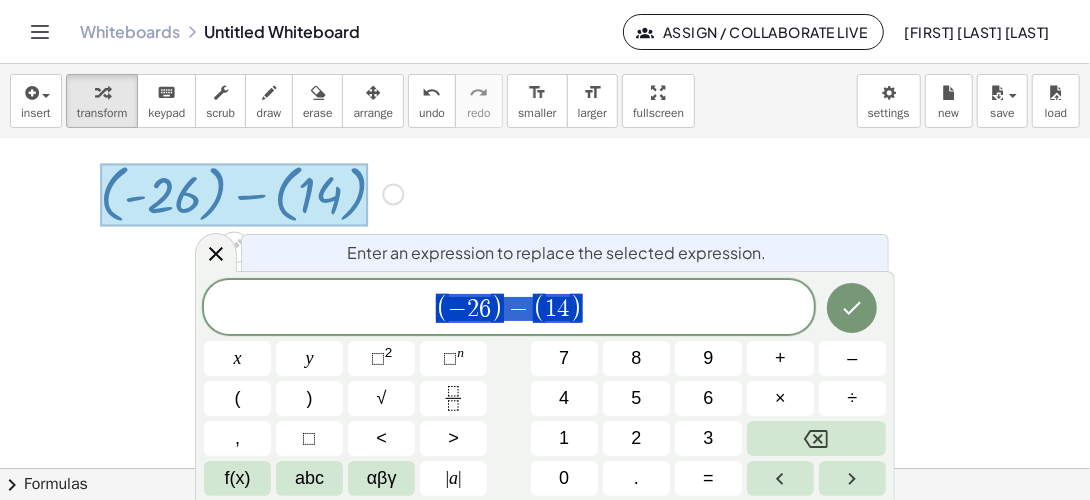 scroll, scrollTop: 109, scrollLeft: 0, axis: vertical 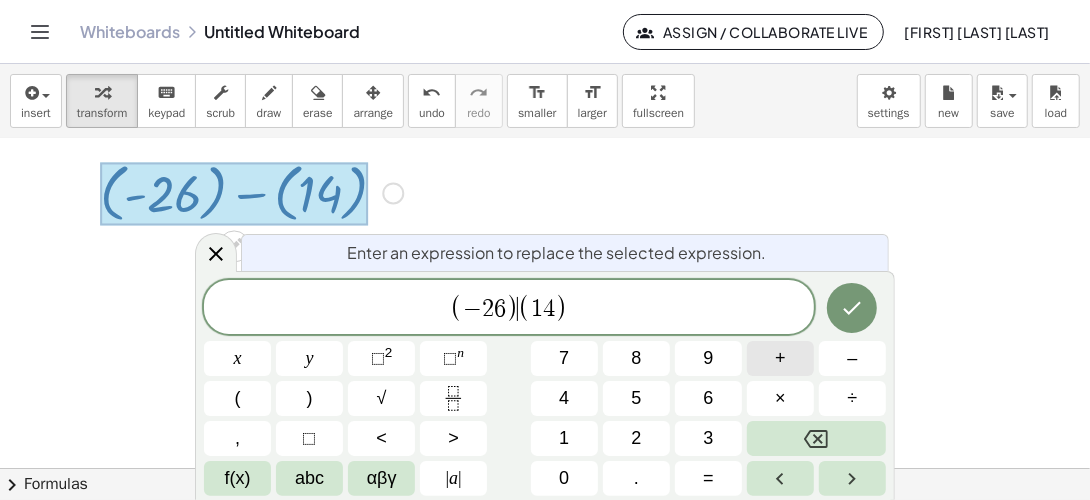 click on "+" at bounding box center [780, 358] 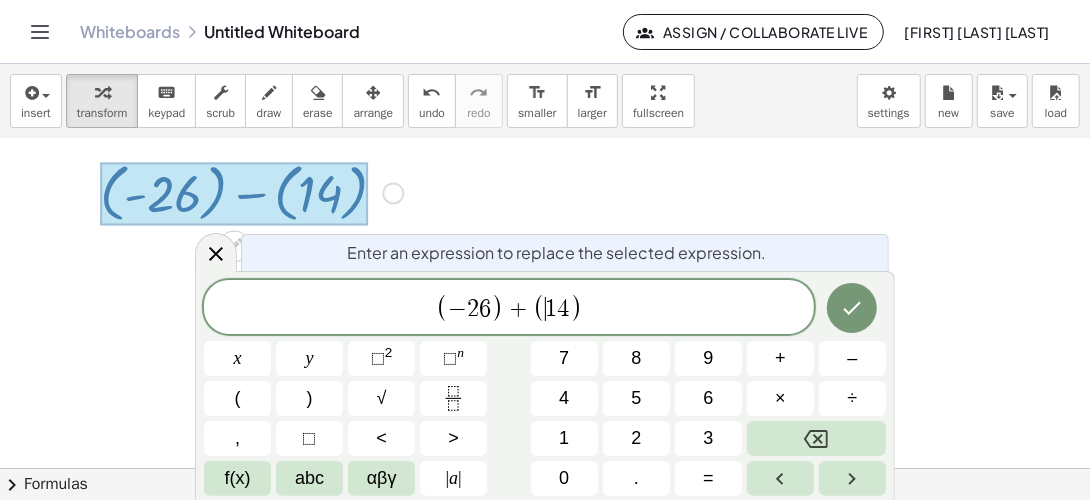 click on "1" at bounding box center [552, 309] 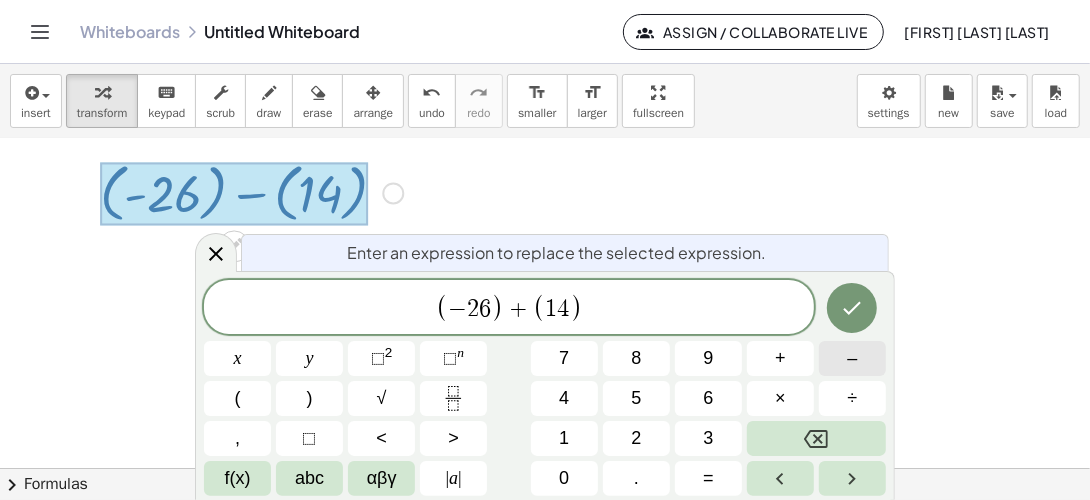 click on "–" at bounding box center (852, 358) 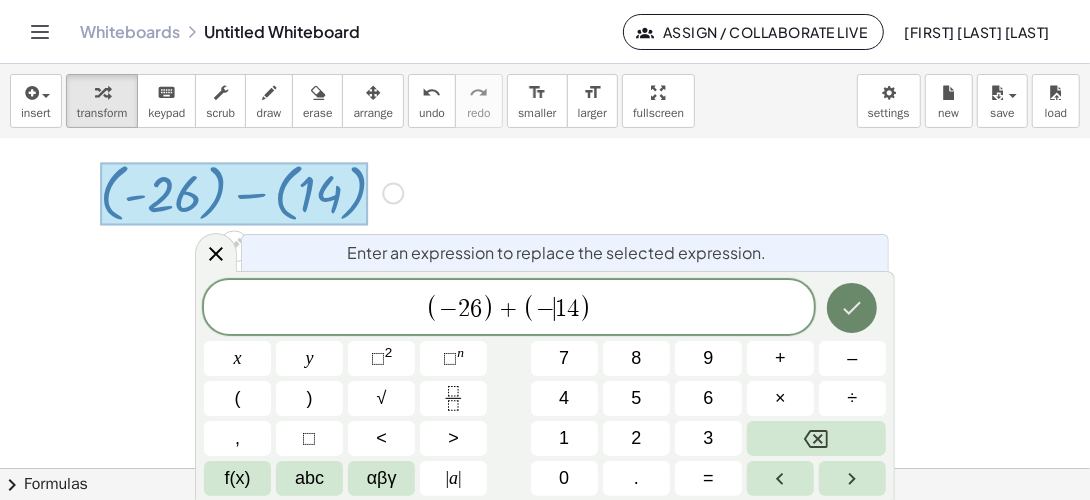 click 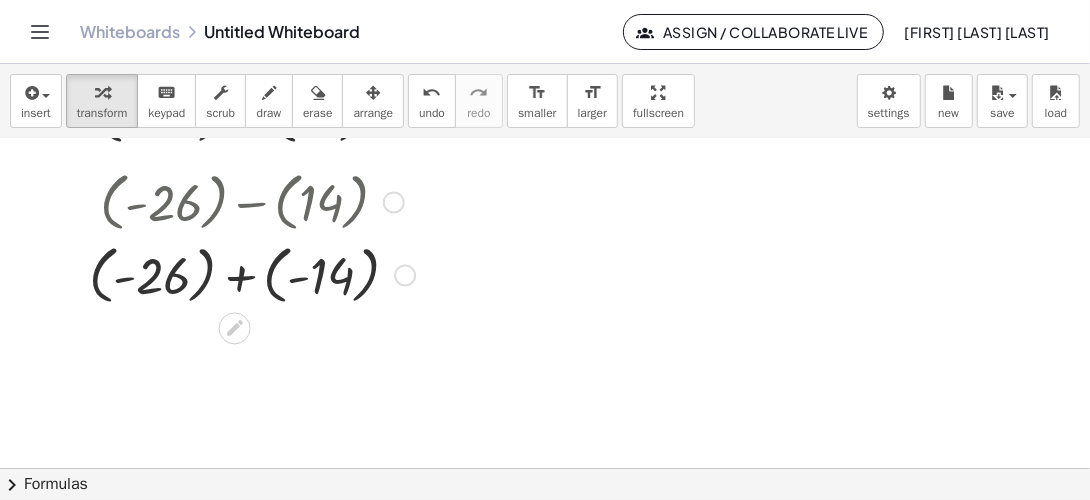 scroll, scrollTop: 0, scrollLeft: 0, axis: both 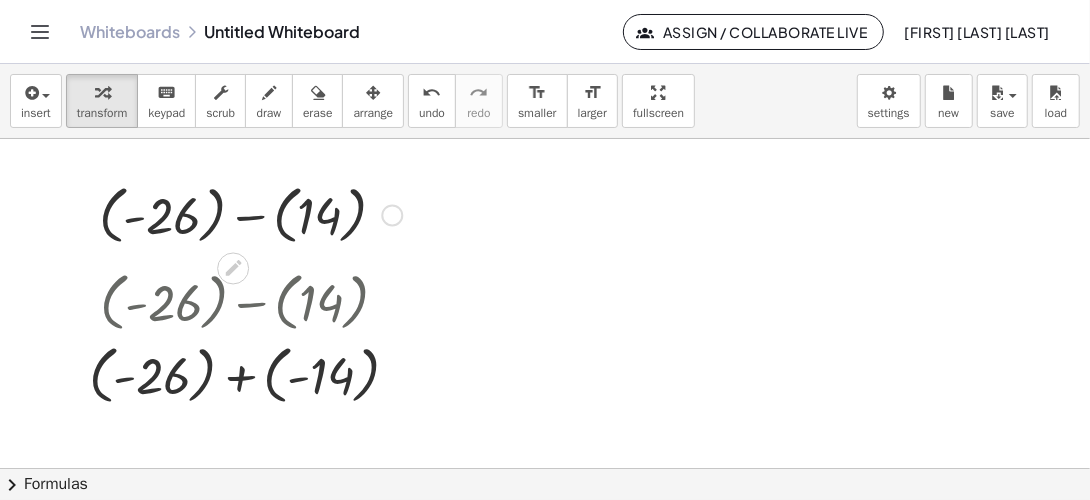 click at bounding box center (250, 213) 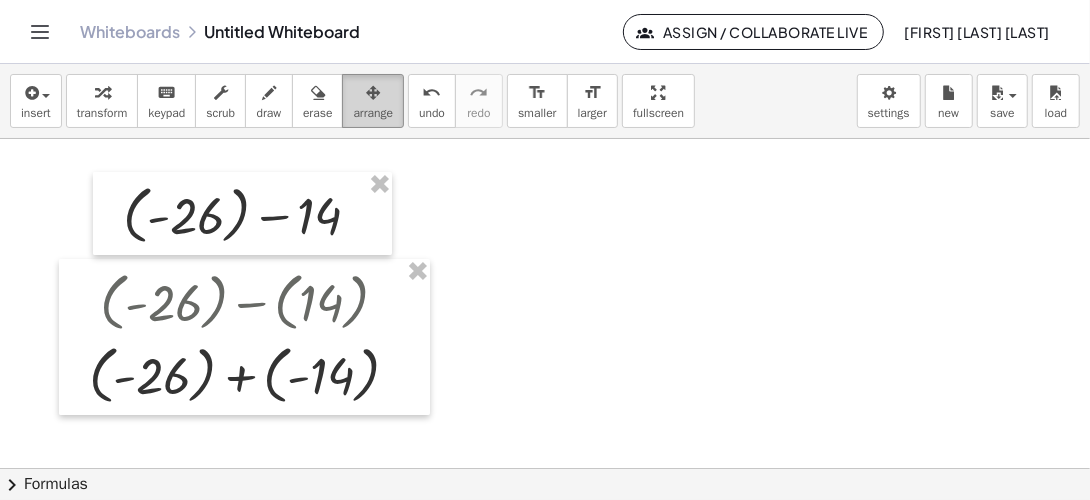 click at bounding box center (373, 93) 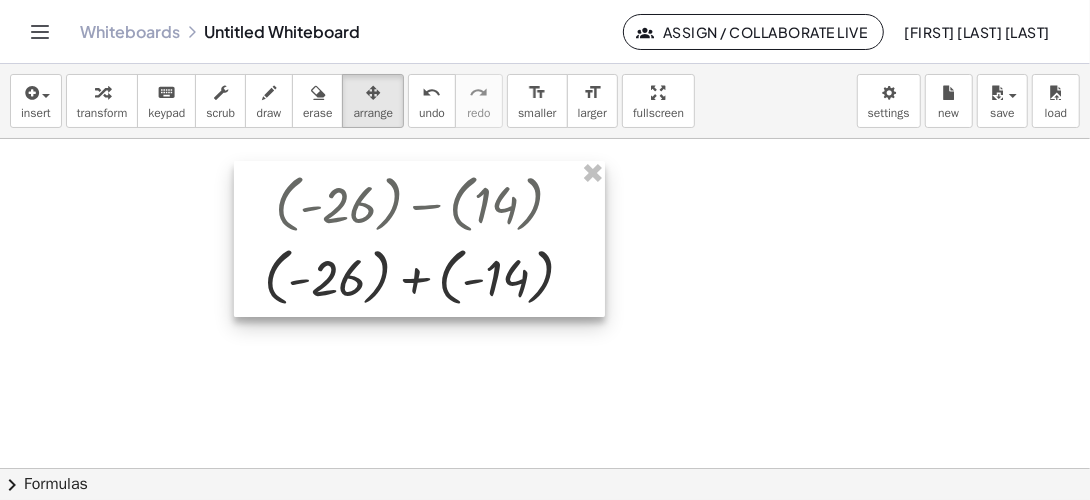 drag, startPoint x: 413, startPoint y: 344, endPoint x: 589, endPoint y: 246, distance: 201.44478 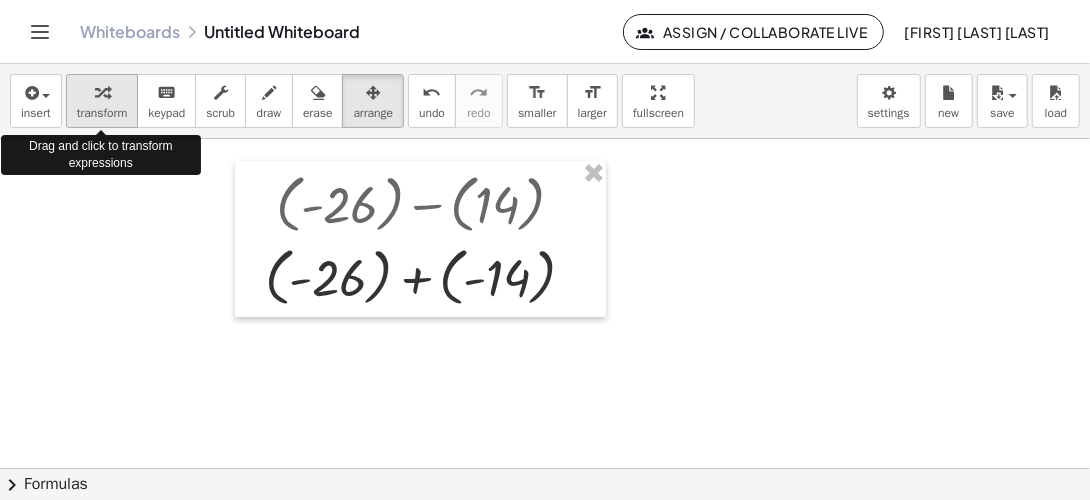 click on "transform" at bounding box center (102, 113) 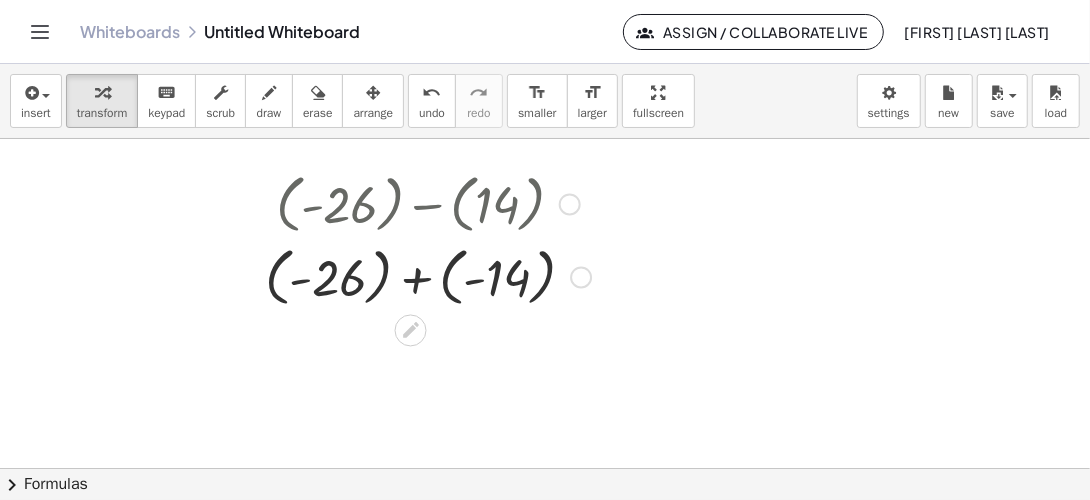 click at bounding box center [428, 275] 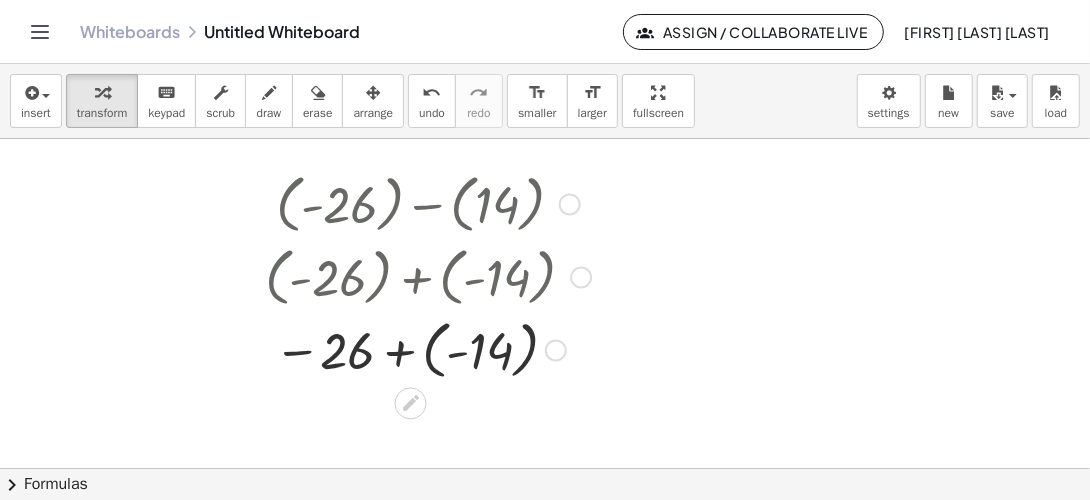 click at bounding box center [428, 348] 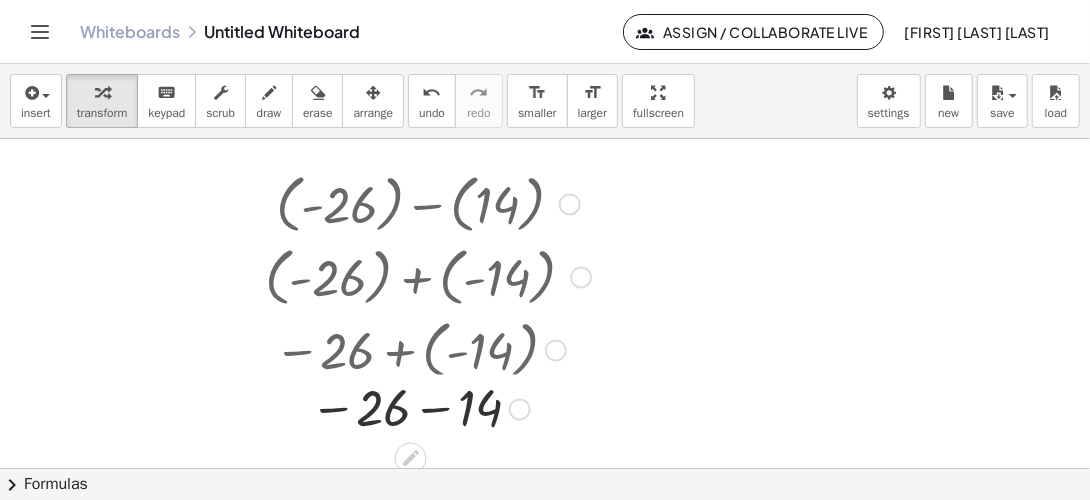 drag, startPoint x: 520, startPoint y: 350, endPoint x: 532, endPoint y: 416, distance: 67.08204 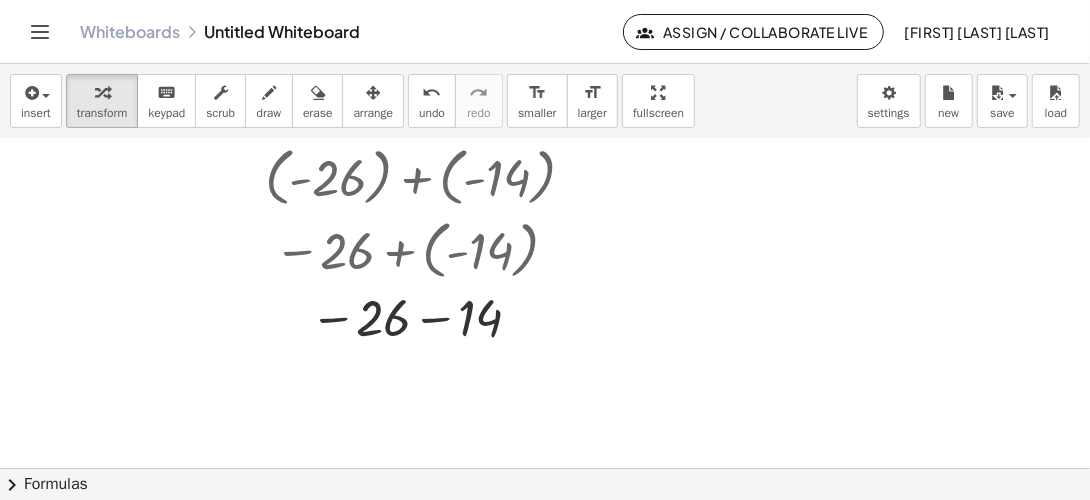 scroll, scrollTop: 200, scrollLeft: 0, axis: vertical 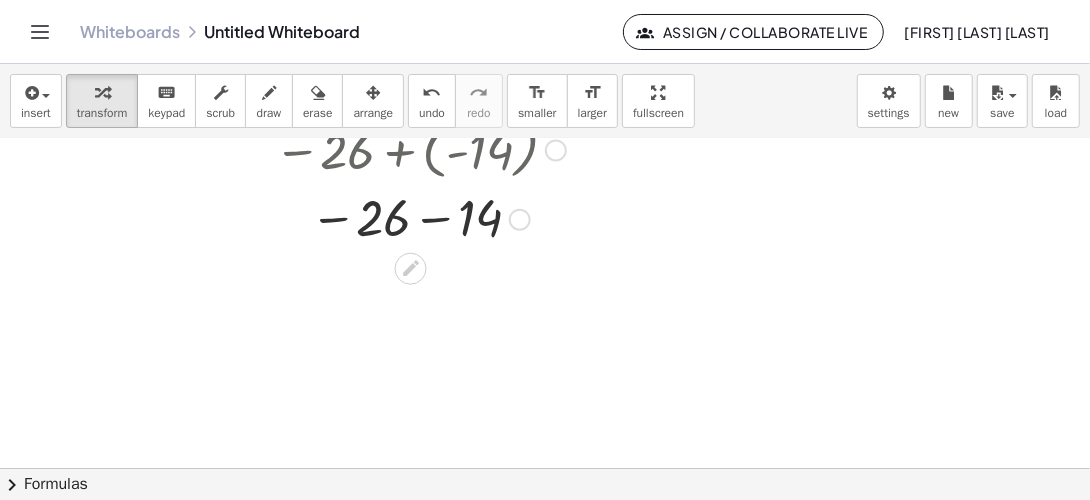 click at bounding box center [428, 218] 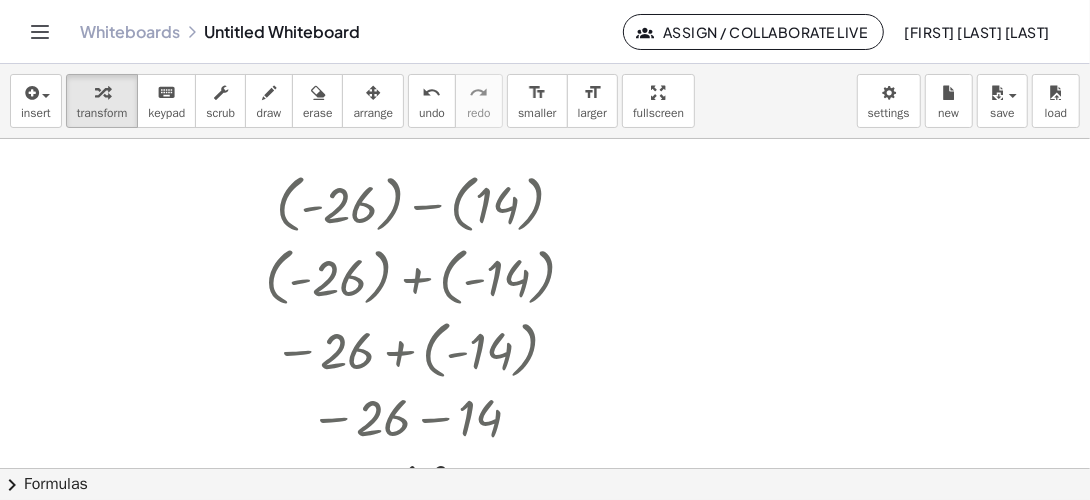 scroll, scrollTop: 100, scrollLeft: 0, axis: vertical 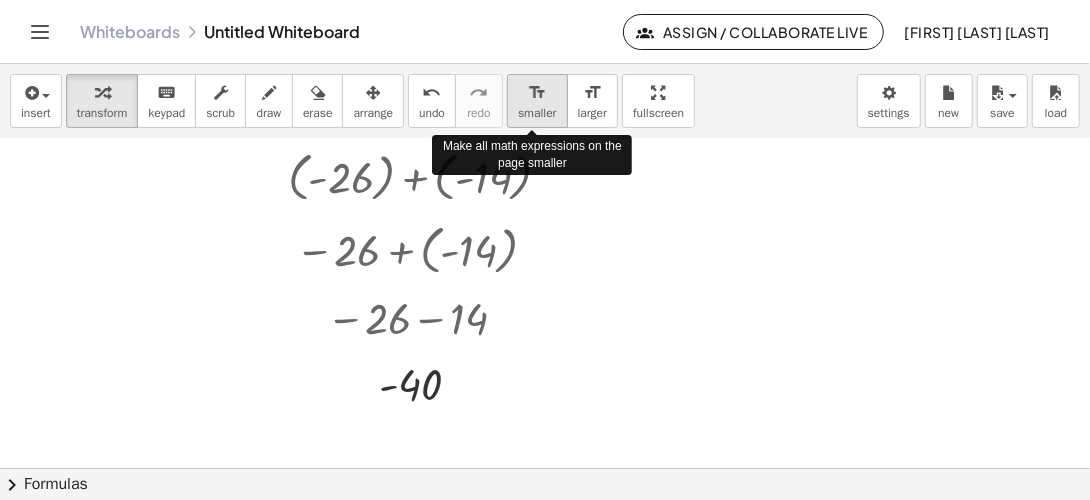 click on "smaller" at bounding box center [537, 113] 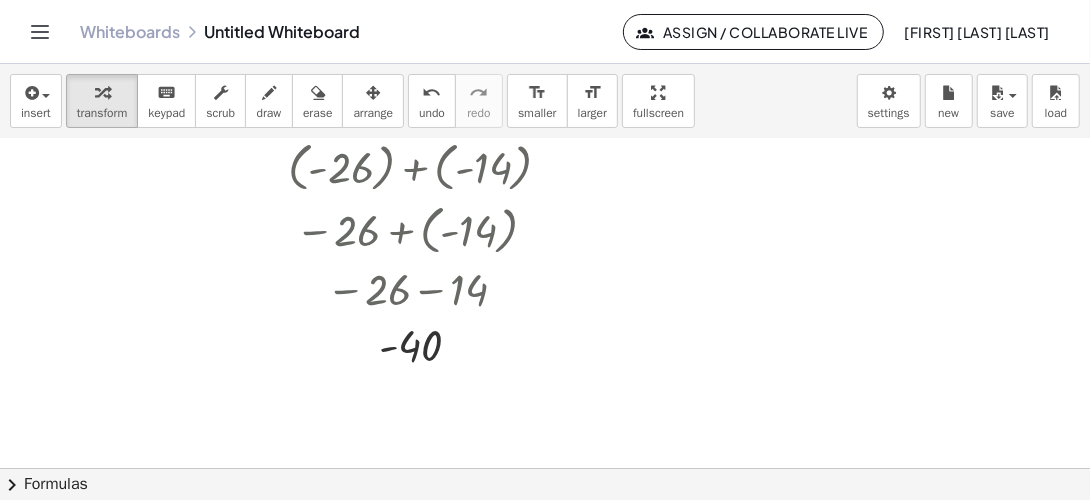 scroll, scrollTop: 0, scrollLeft: 0, axis: both 